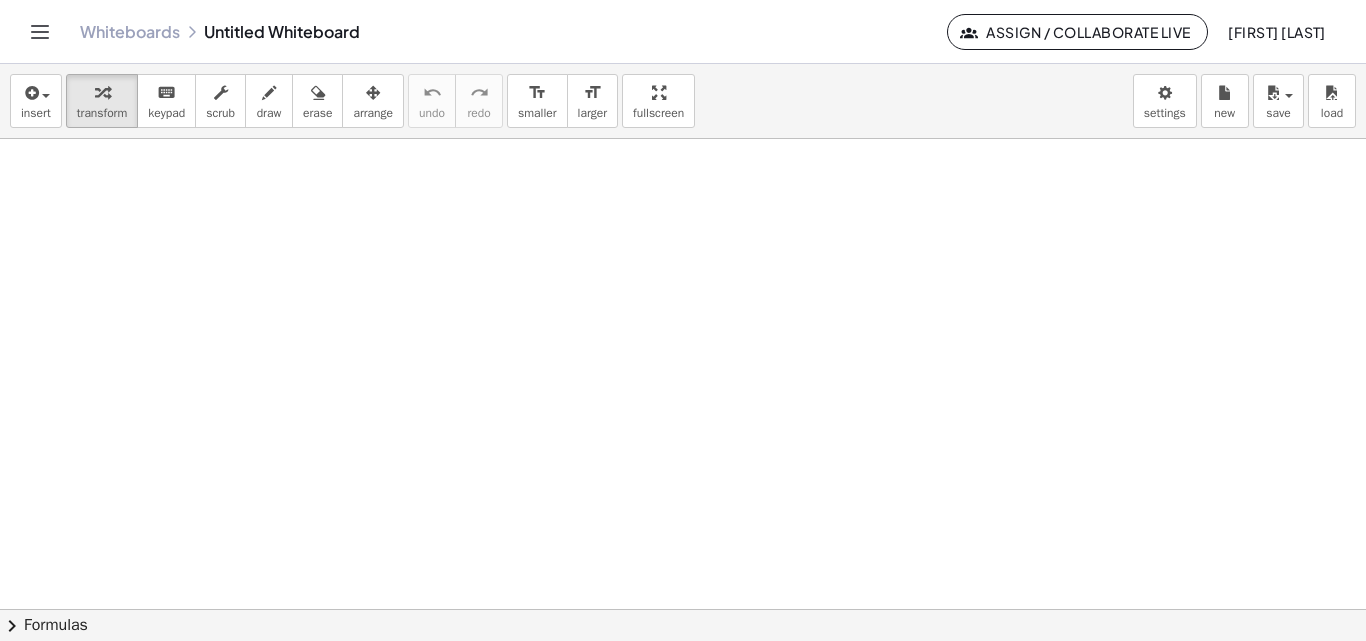 scroll, scrollTop: 0, scrollLeft: 0, axis: both 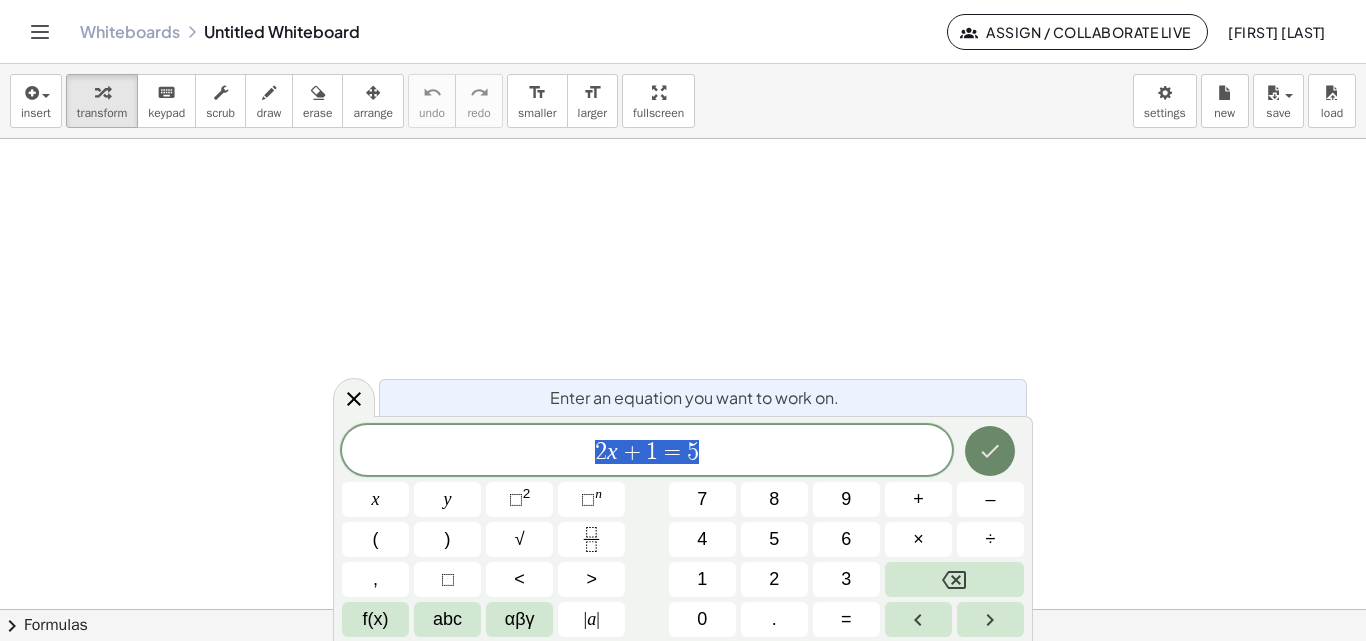 click 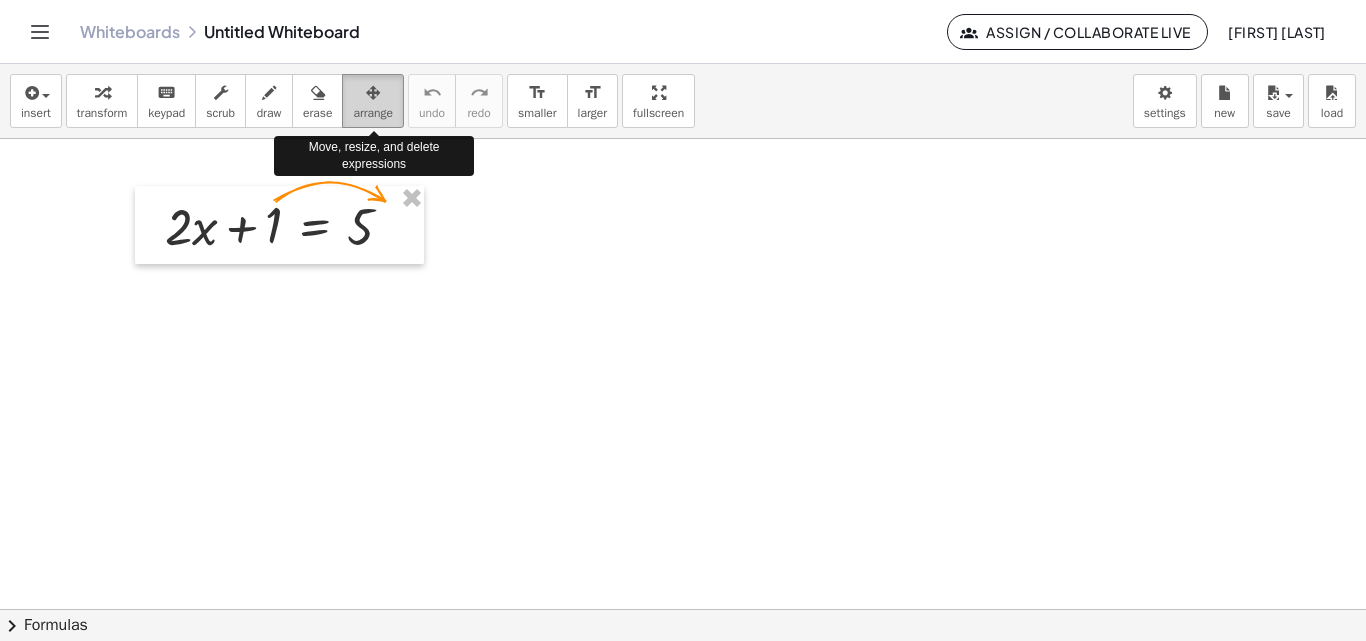 click at bounding box center [373, 93] 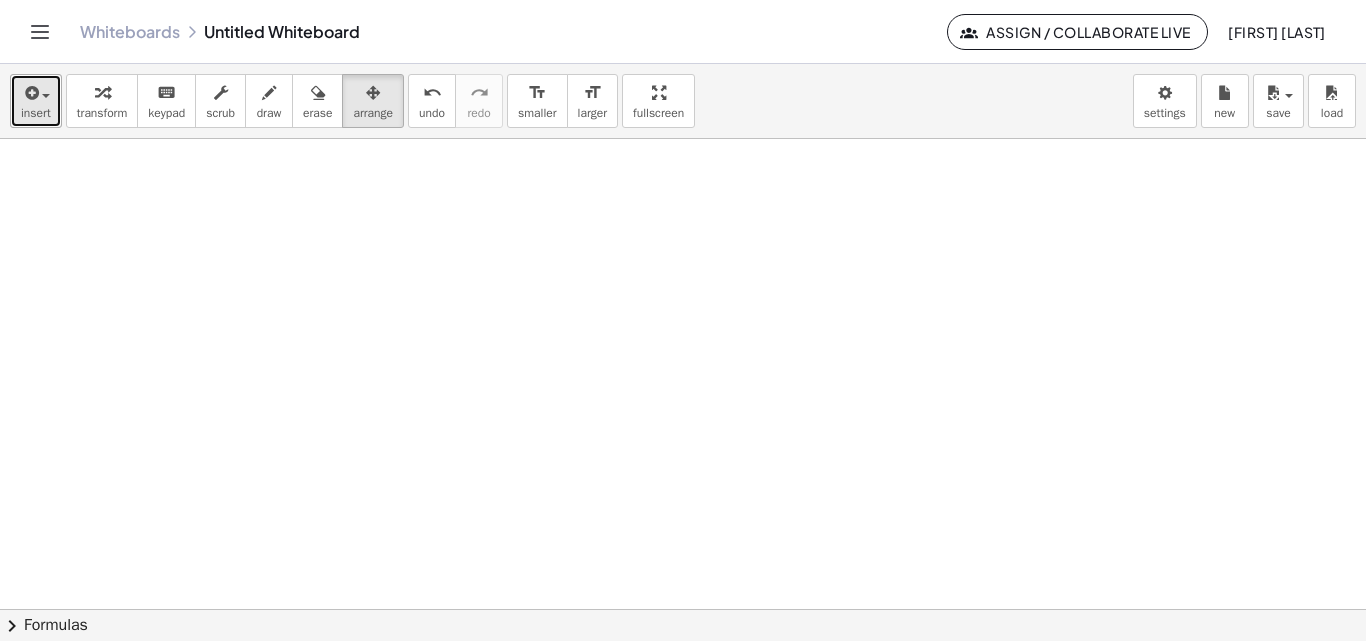 click at bounding box center [30, 93] 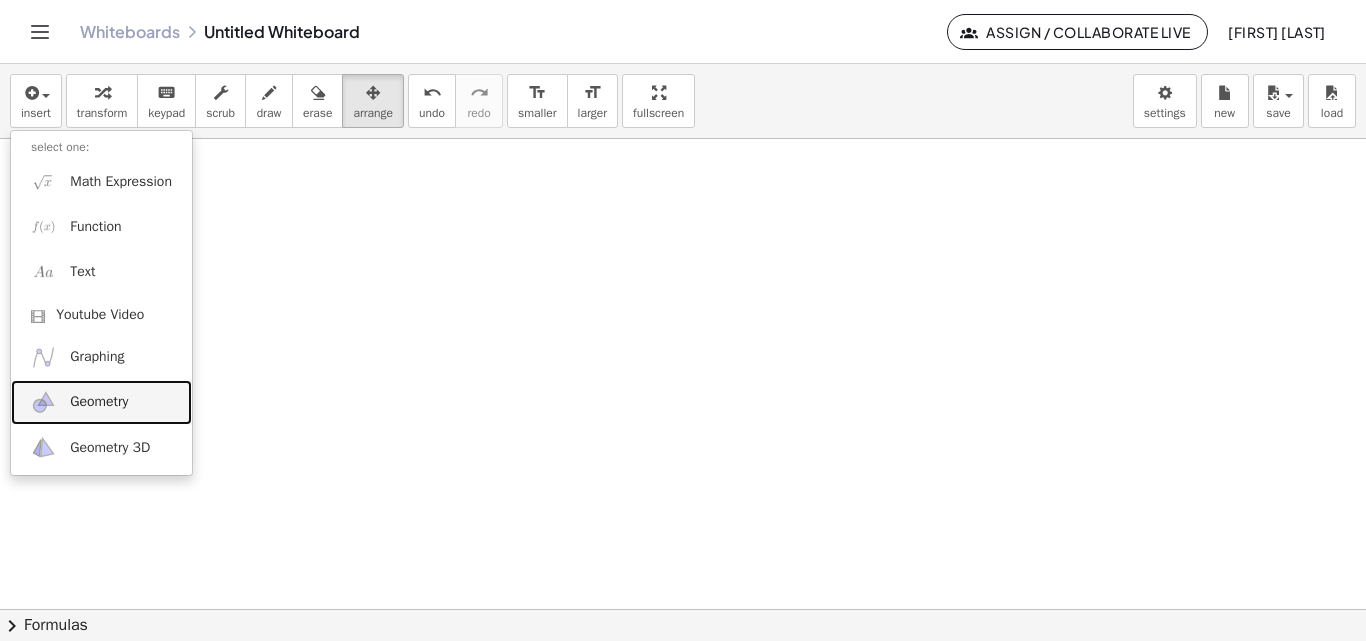 click on "Geometry" at bounding box center (99, 402) 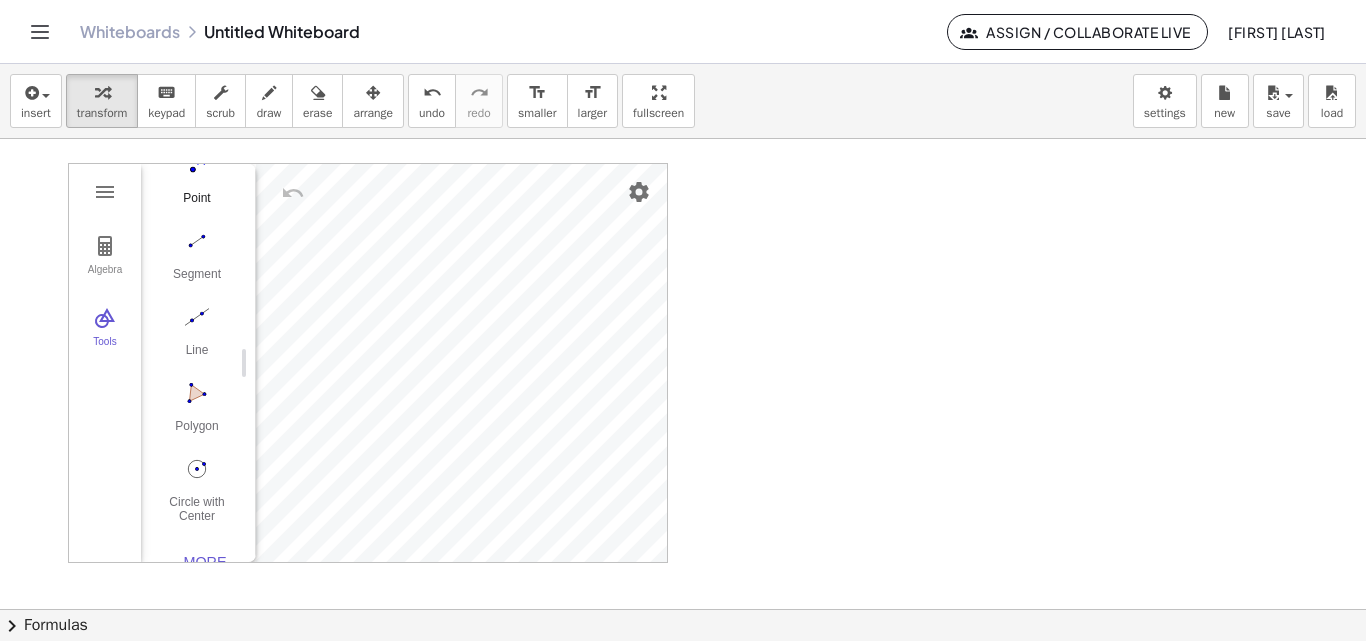 scroll, scrollTop: 200, scrollLeft: 0, axis: vertical 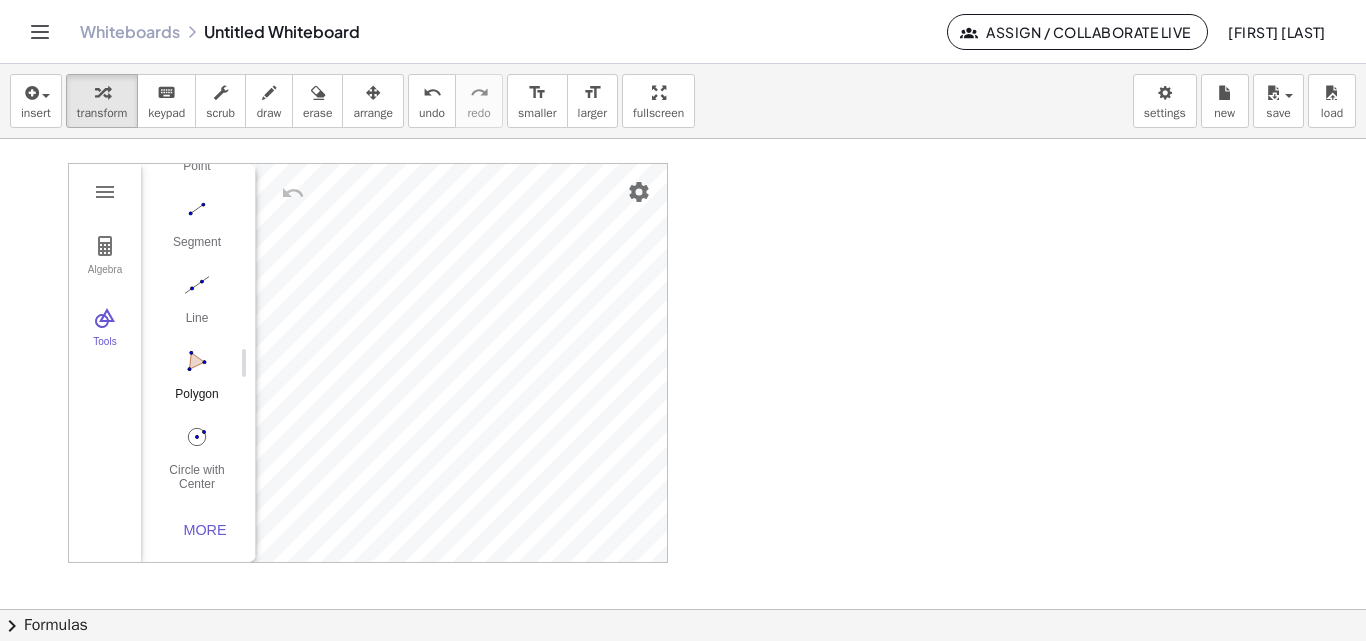 click at bounding box center [197, 361] 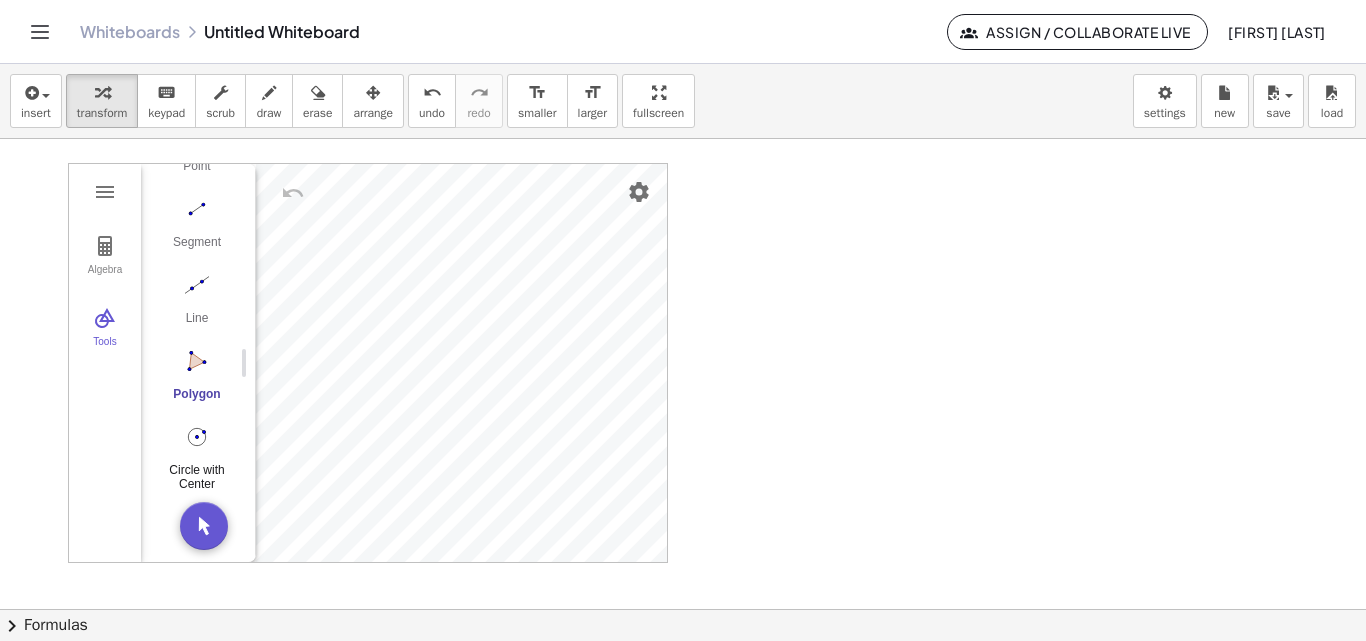 scroll, scrollTop: 206, scrollLeft: 0, axis: vertical 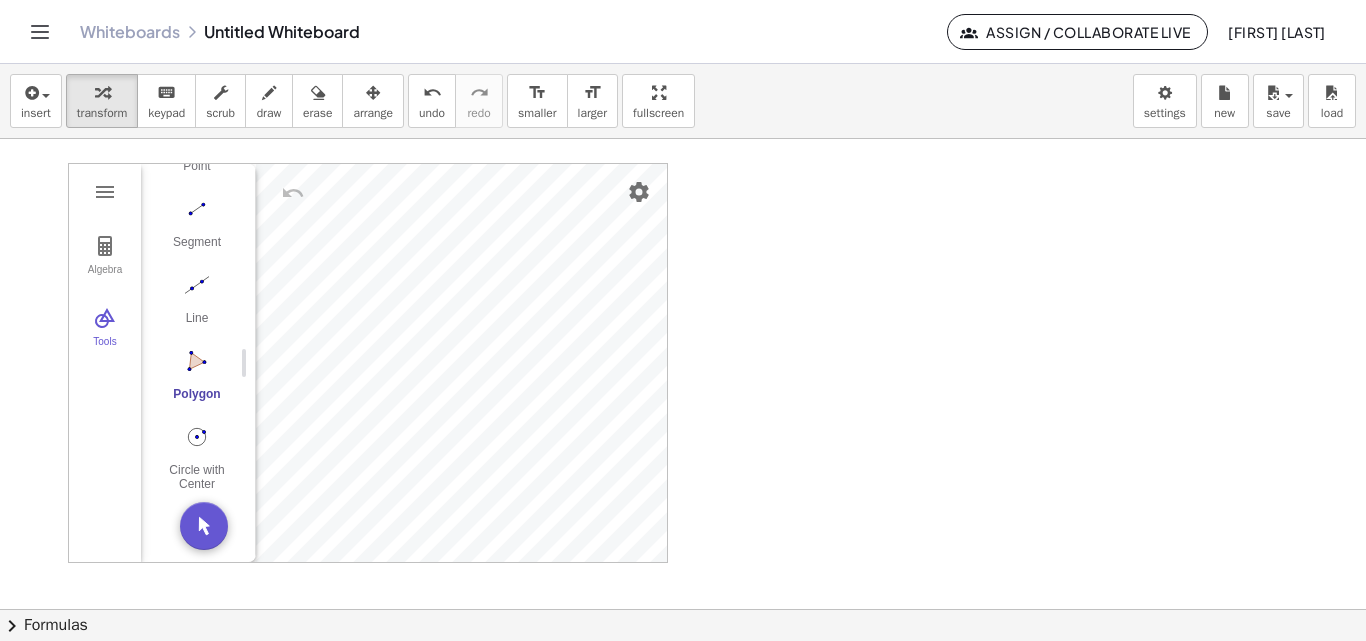 click at bounding box center [197, 361] 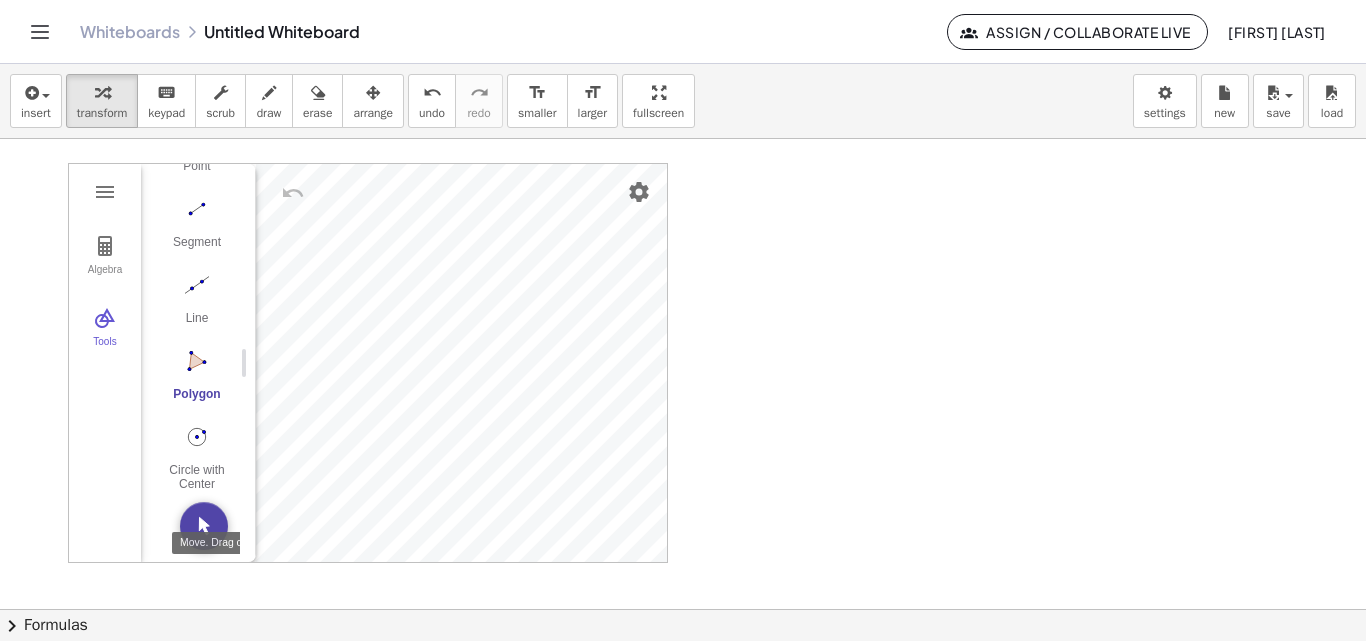 click at bounding box center [204, 526] 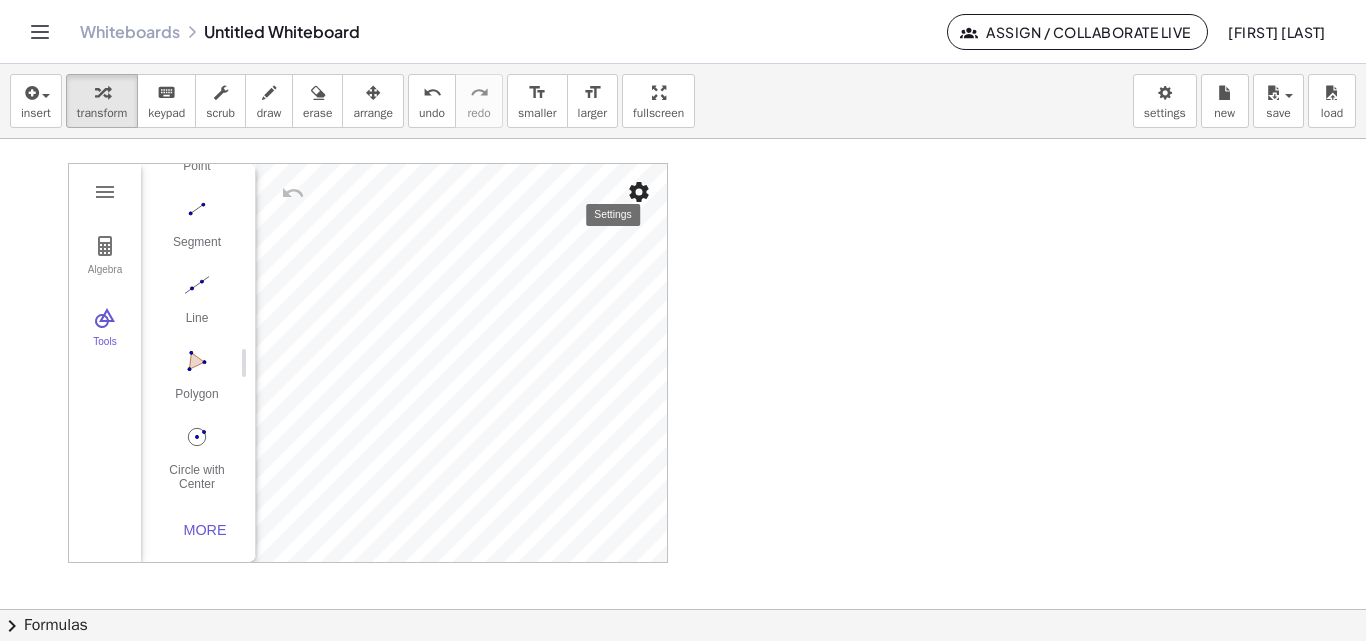 click at bounding box center (639, 192) 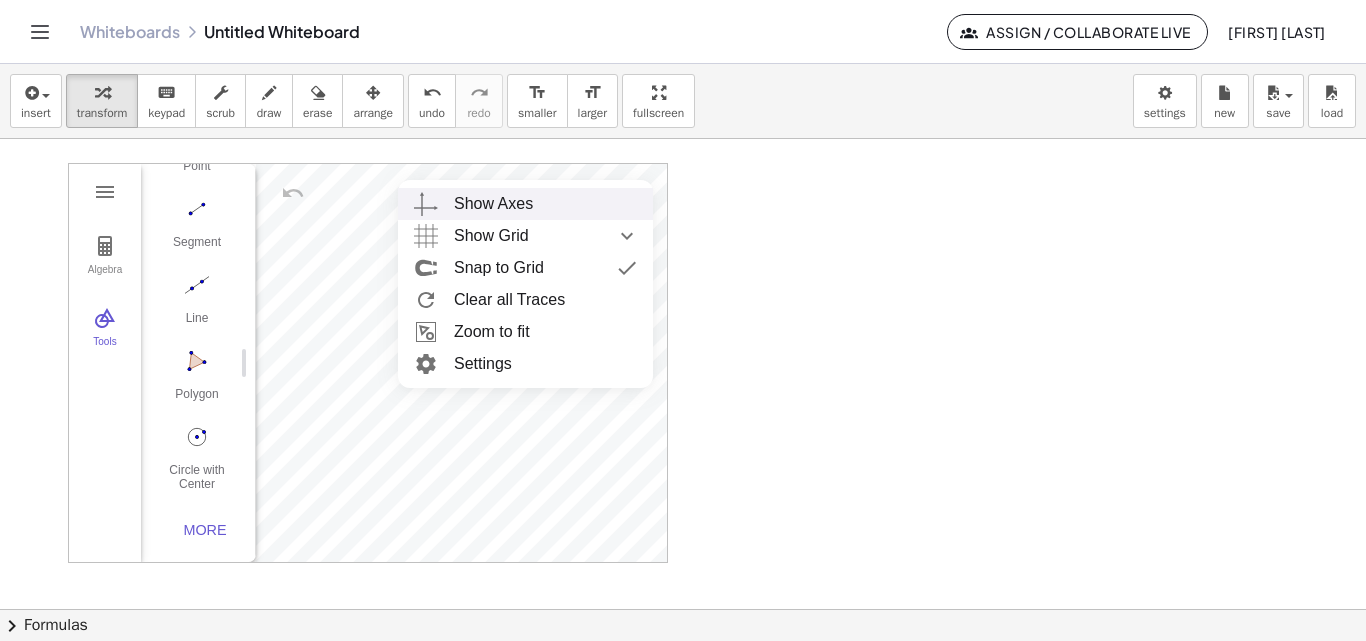 click on "Show Axes" at bounding box center (525, 204) 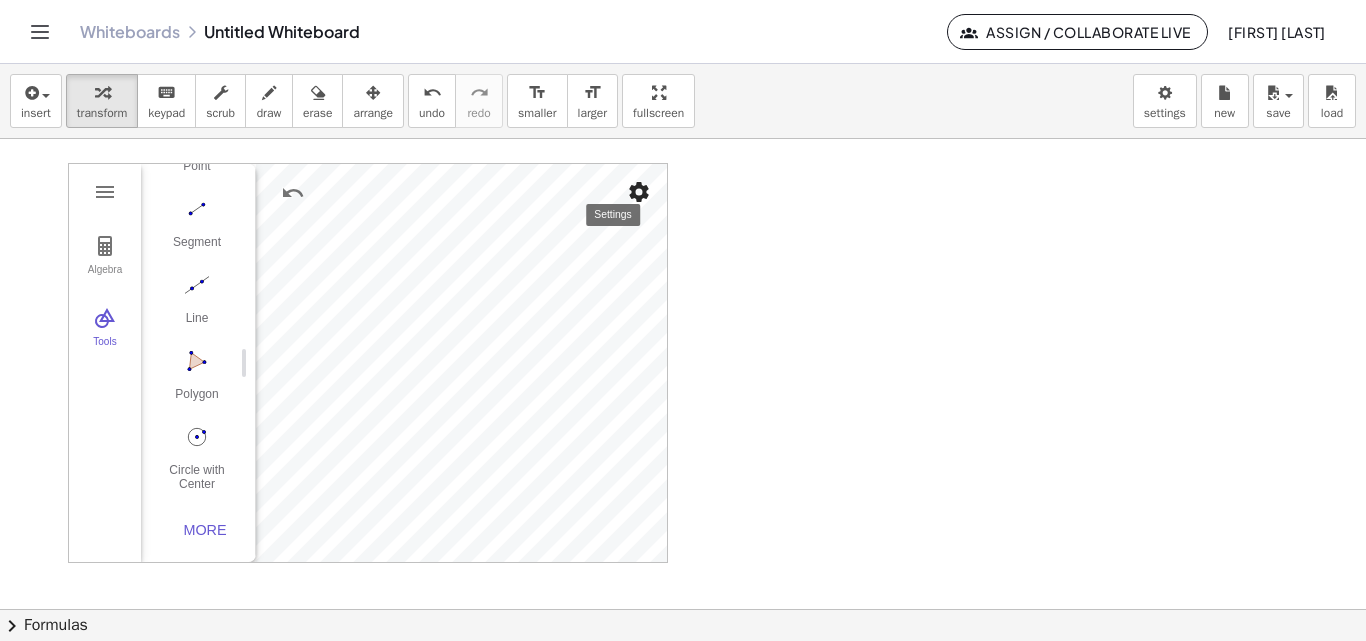 click at bounding box center (639, 192) 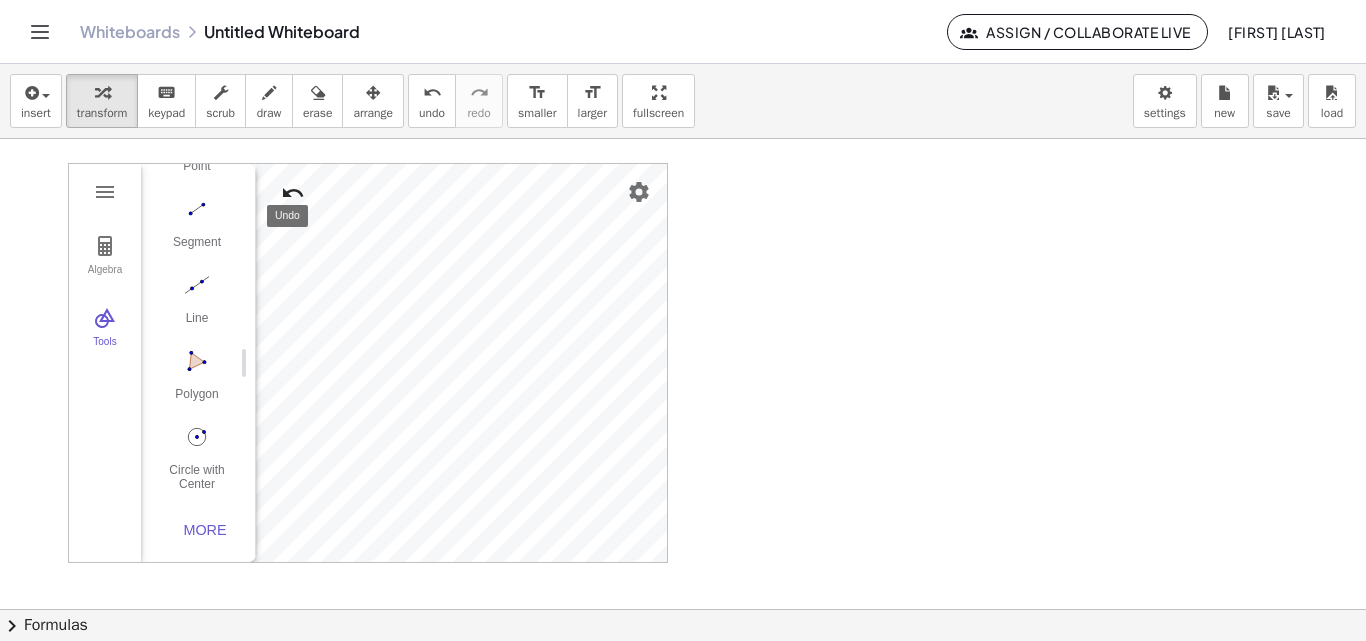 click at bounding box center (293, 193) 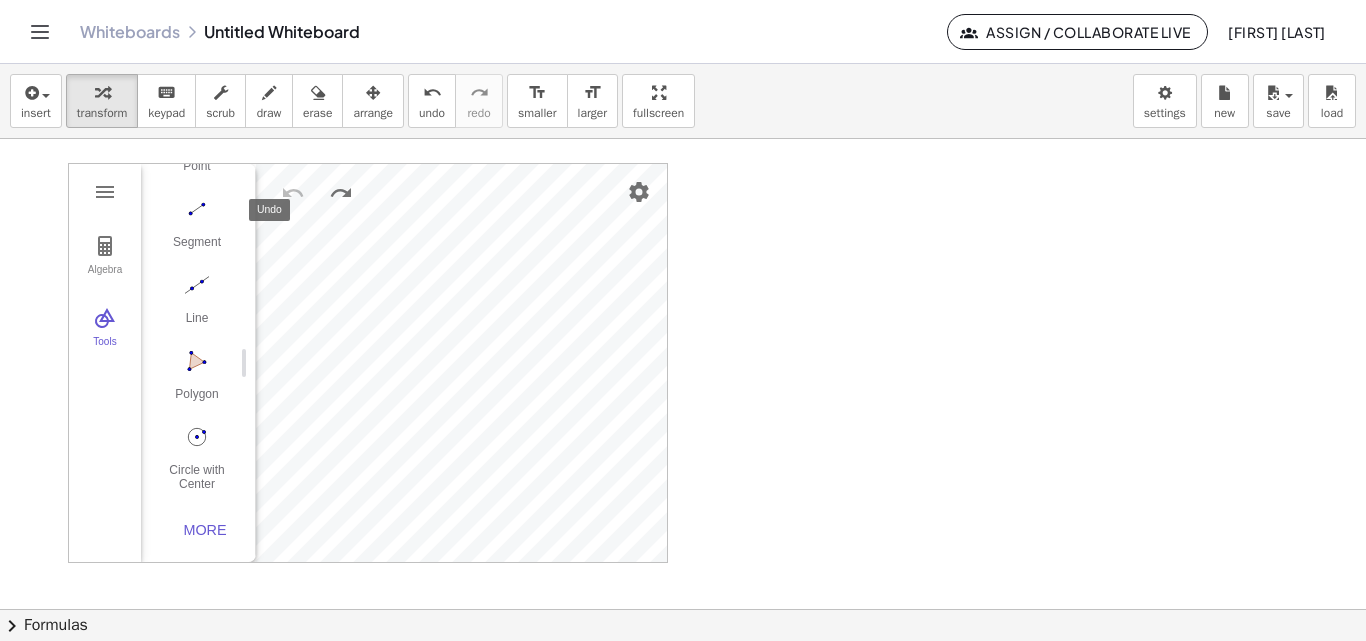 click at bounding box center (293, 193) 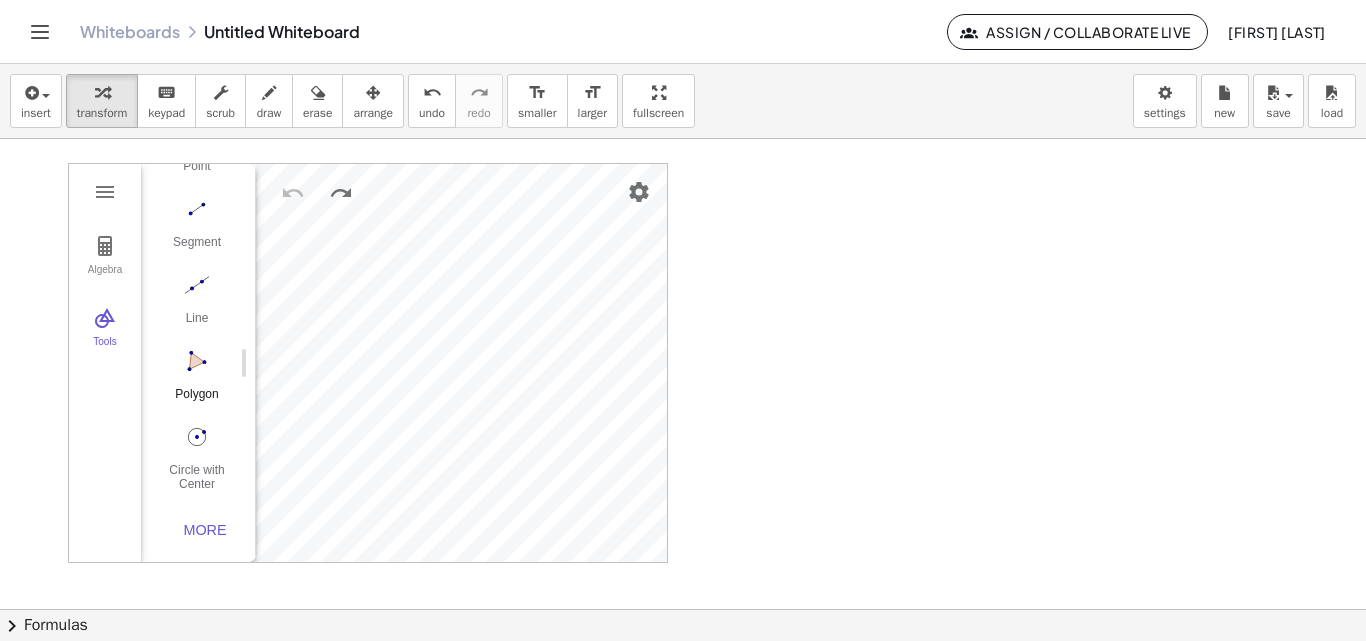 click at bounding box center (197, 361) 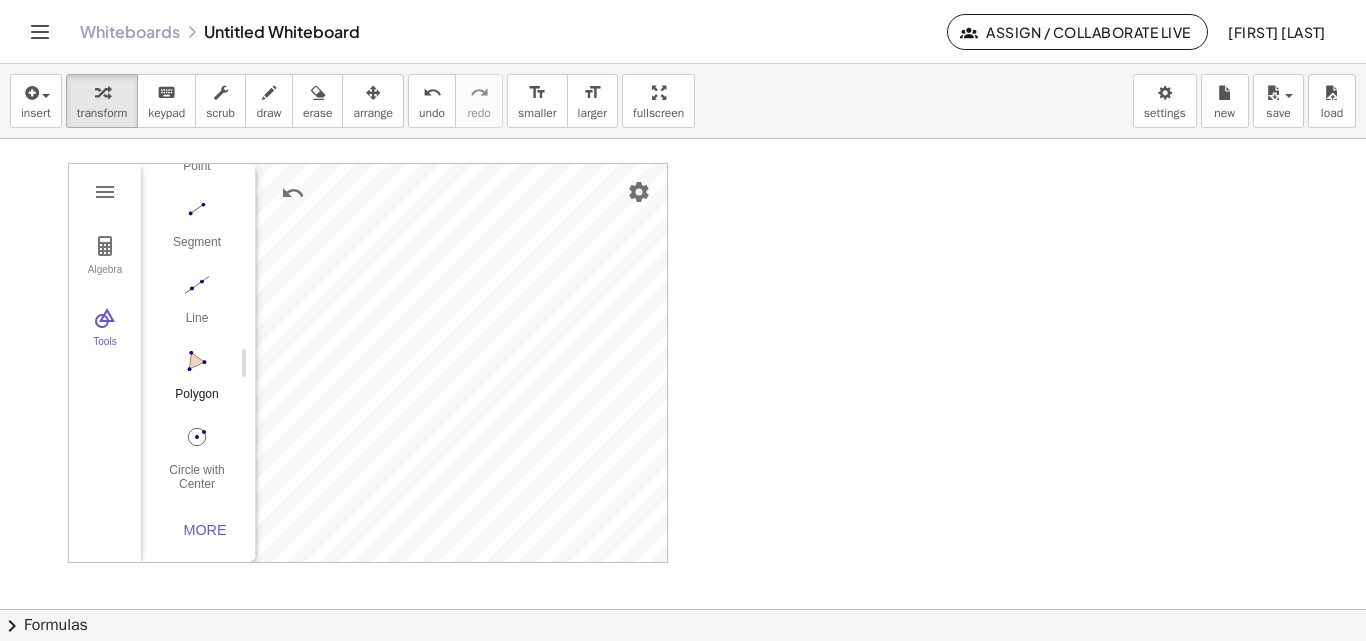 click at bounding box center [197, 361] 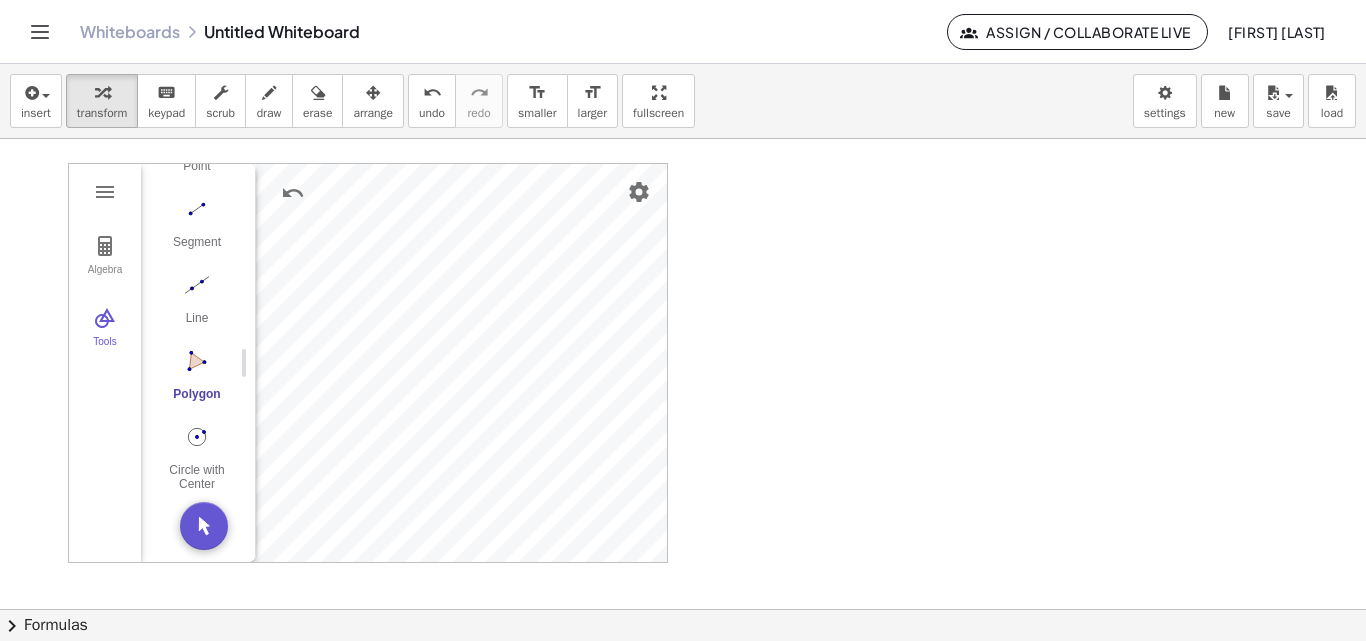 drag, startPoint x: 714, startPoint y: 348, endPoint x: 809, endPoint y: 218, distance: 161.01242 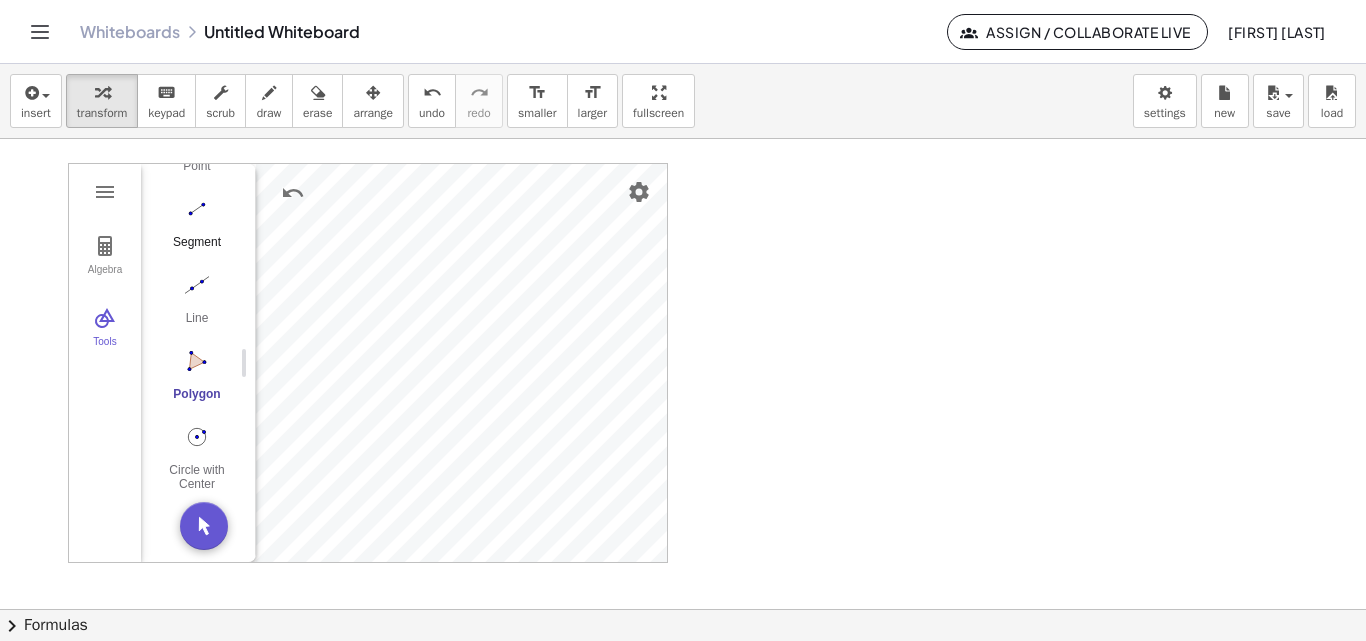 click at bounding box center [197, 209] 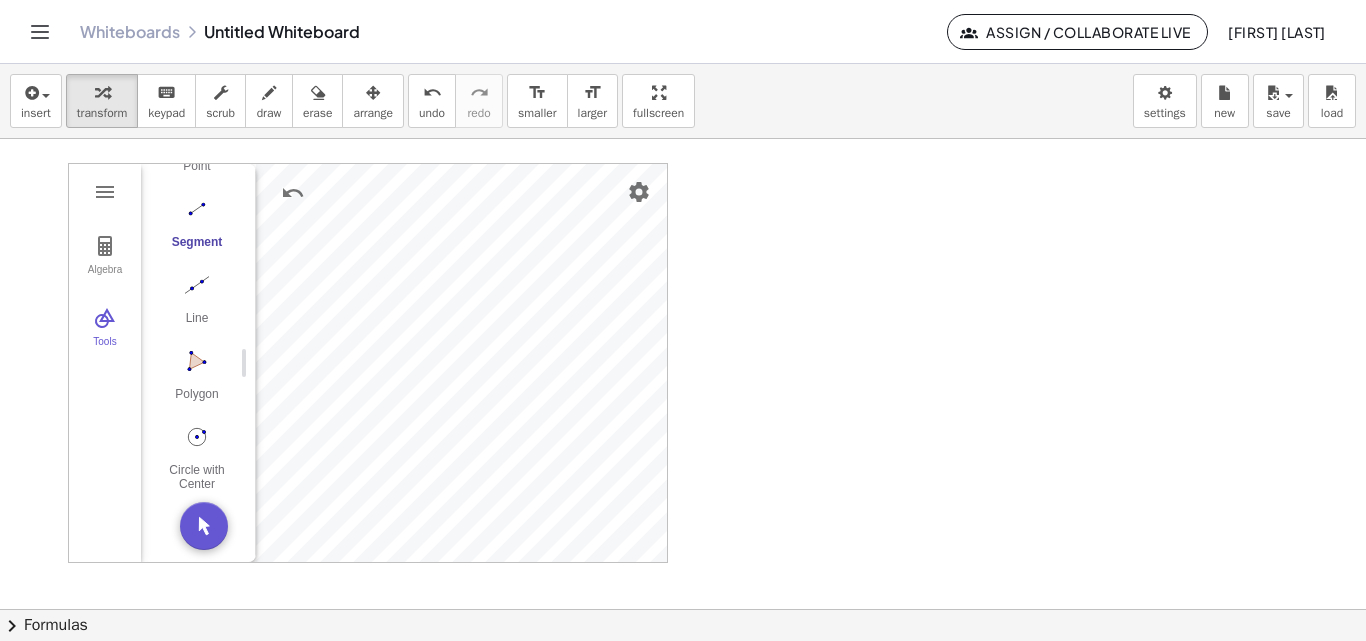 click at bounding box center [197, 209] 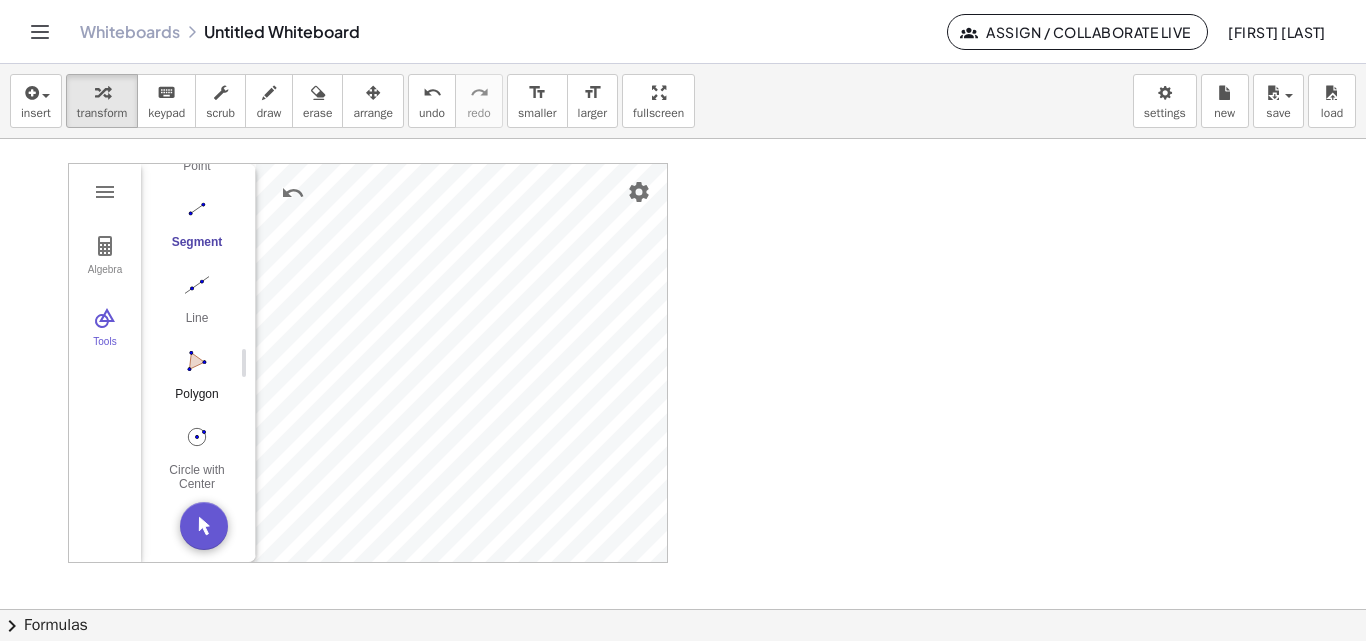 click at bounding box center [197, 361] 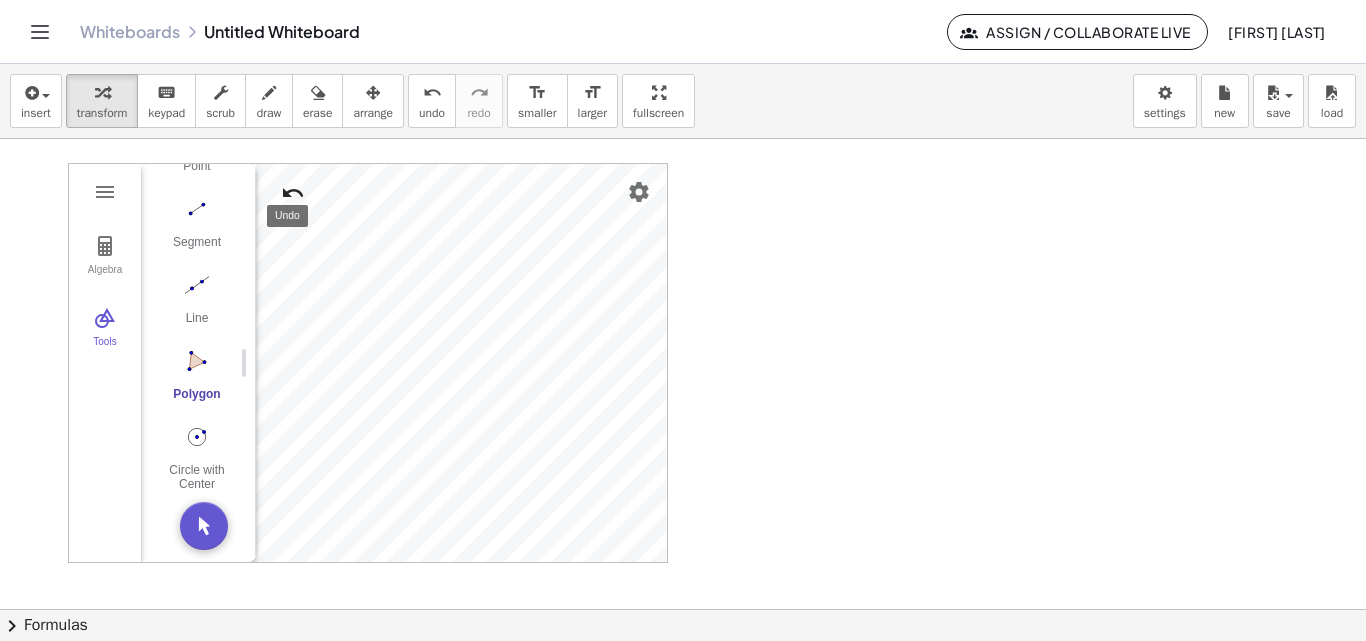 click at bounding box center [293, 193] 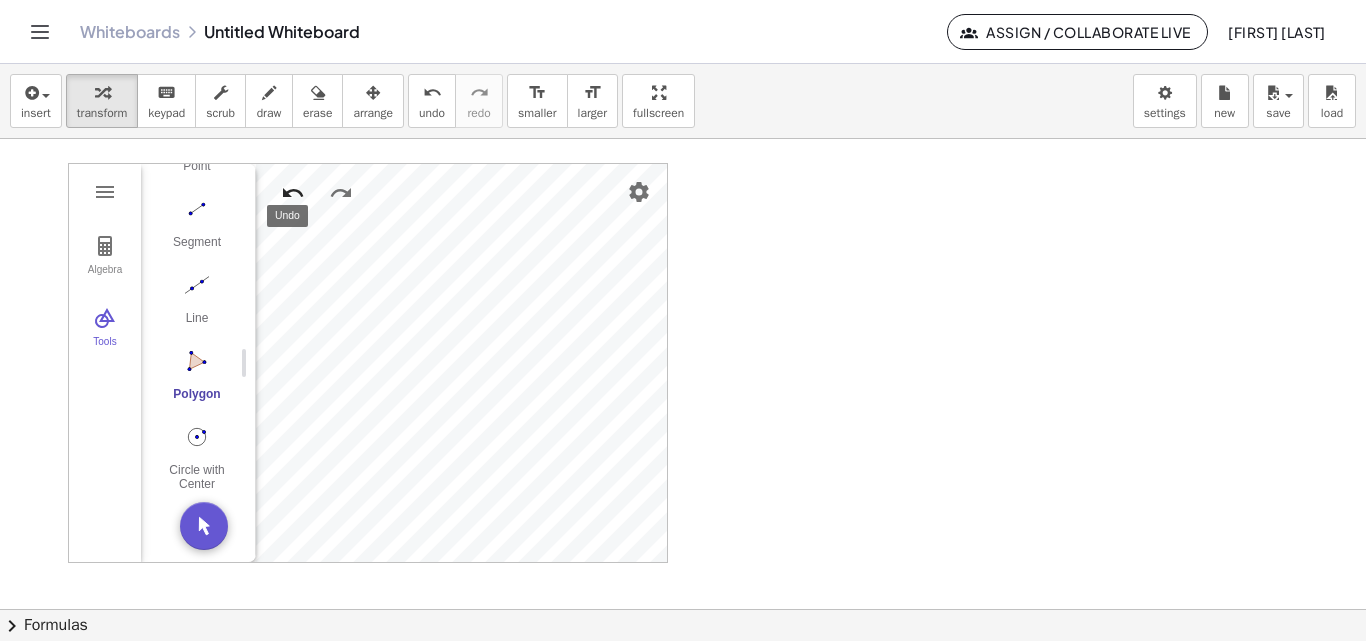 click at bounding box center (293, 193) 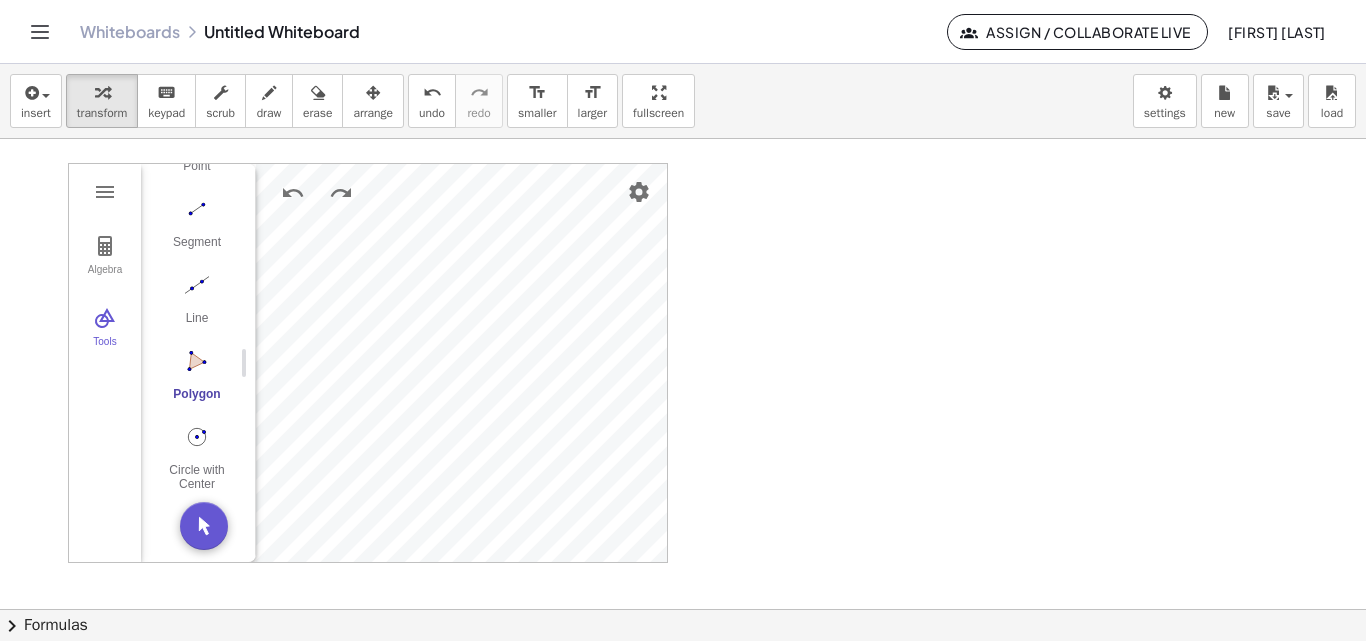 click at bounding box center (197, 361) 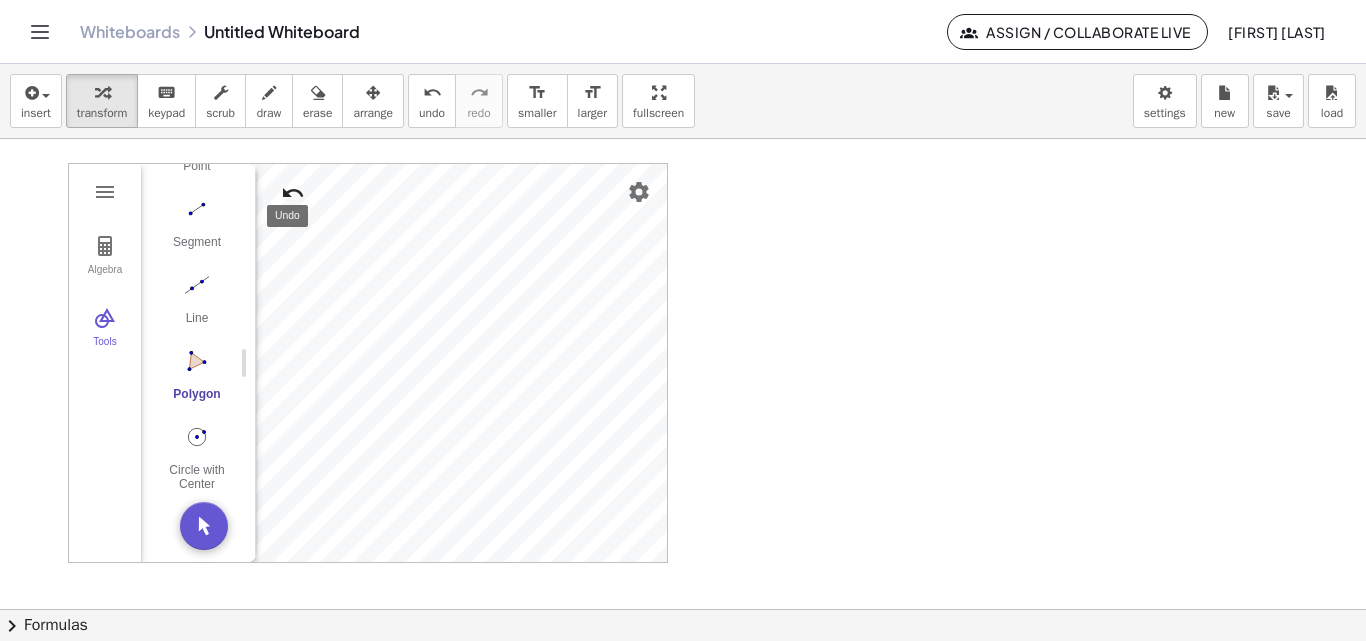 click at bounding box center [293, 193] 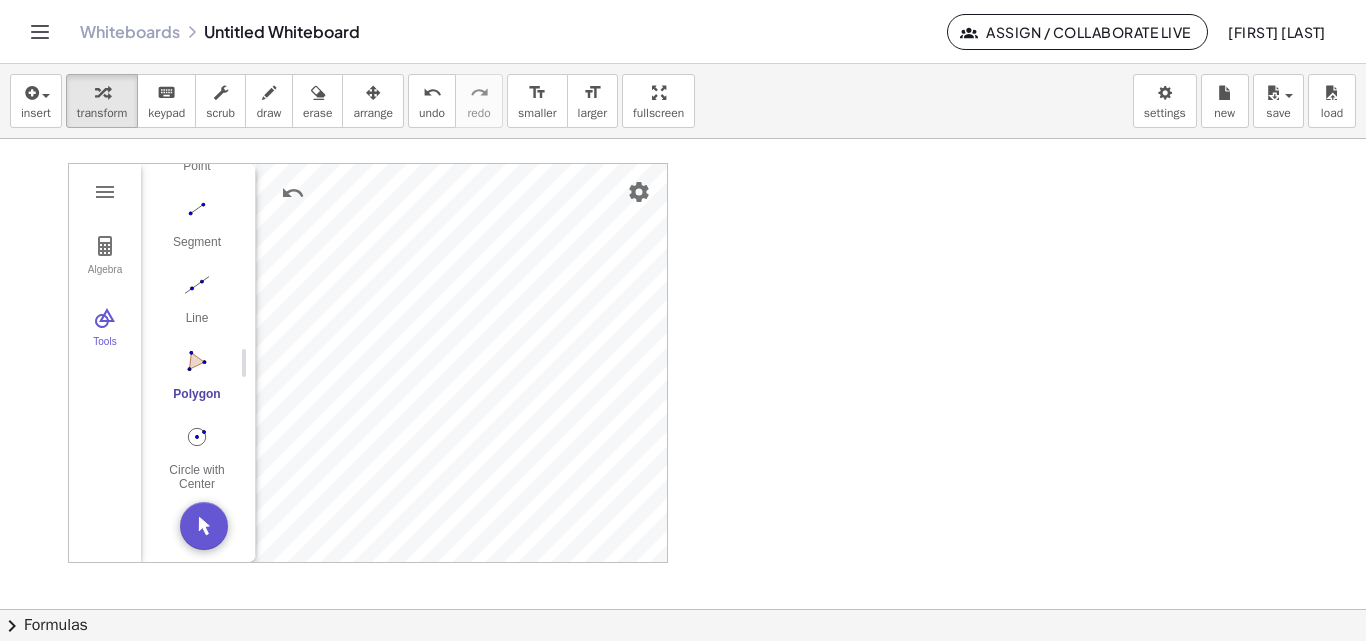 click at bounding box center [197, 361] 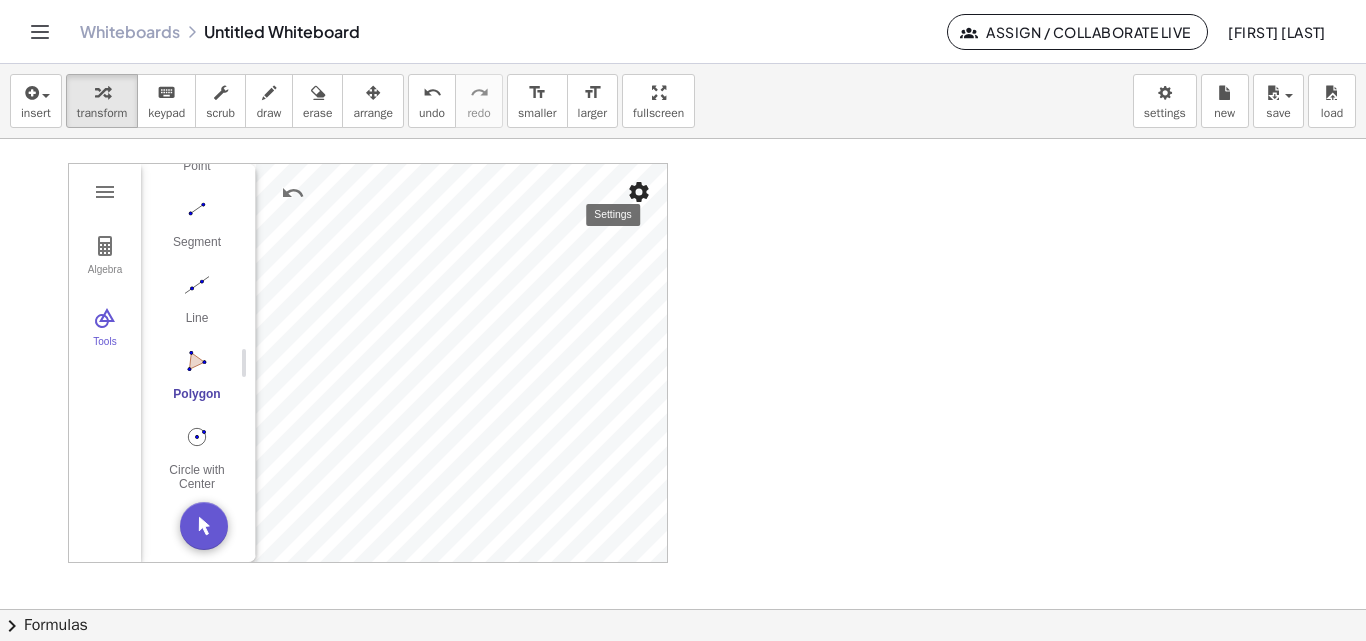 click at bounding box center (639, 192) 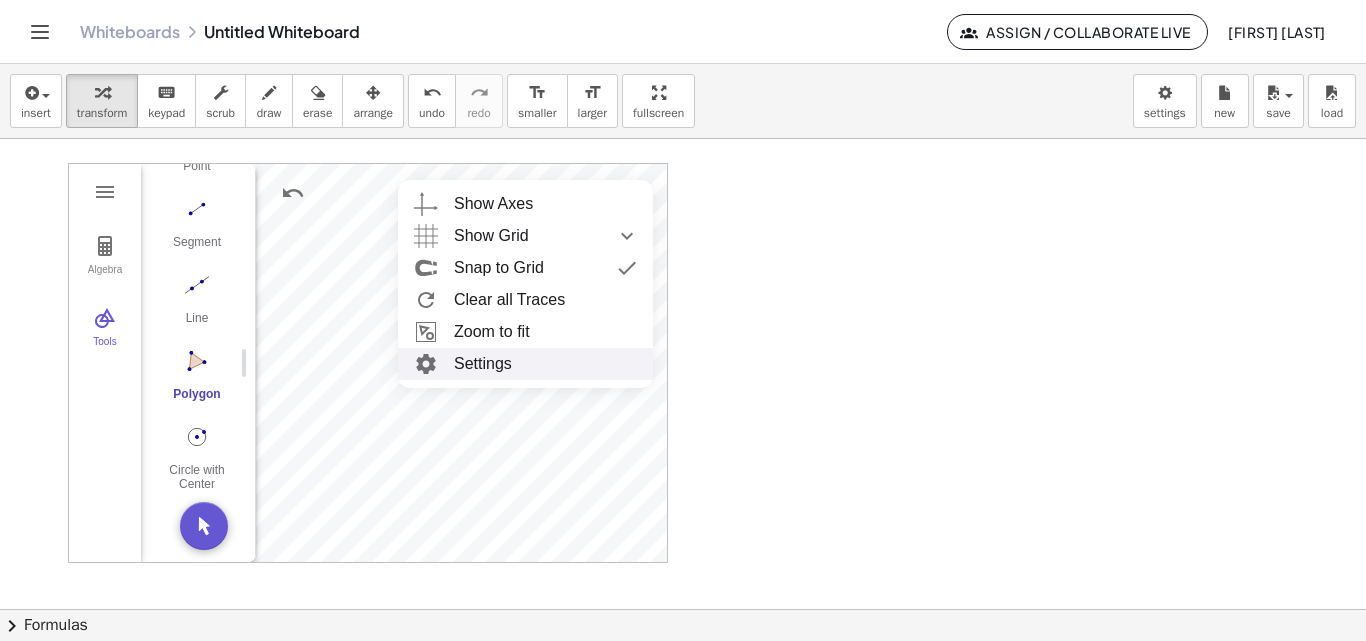 click on "Settings" at bounding box center (525, 364) 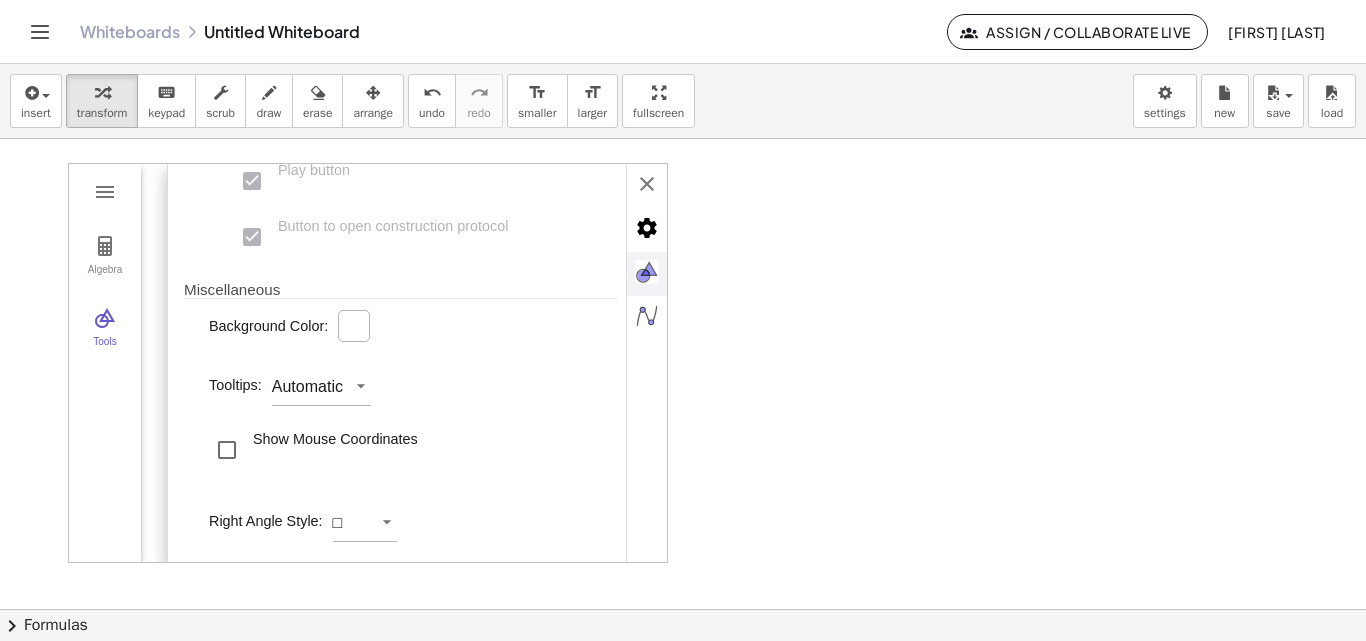 scroll, scrollTop: 54, scrollLeft: 0, axis: vertical 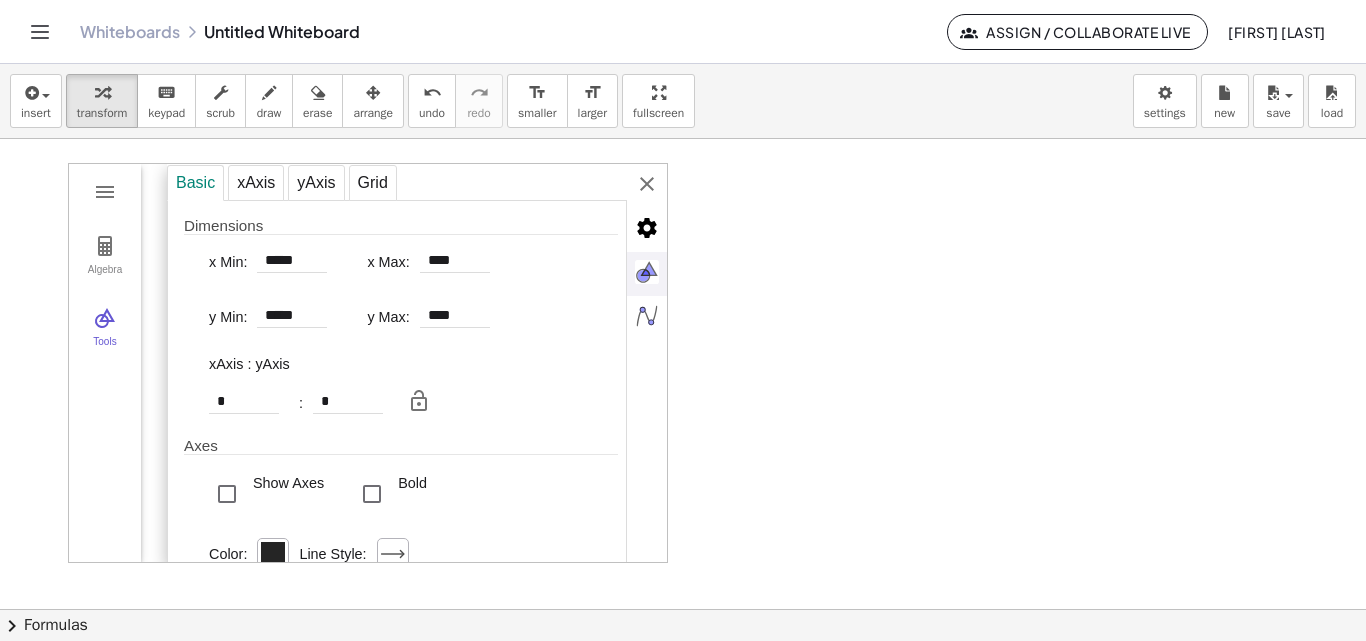 click at bounding box center [647, 272] 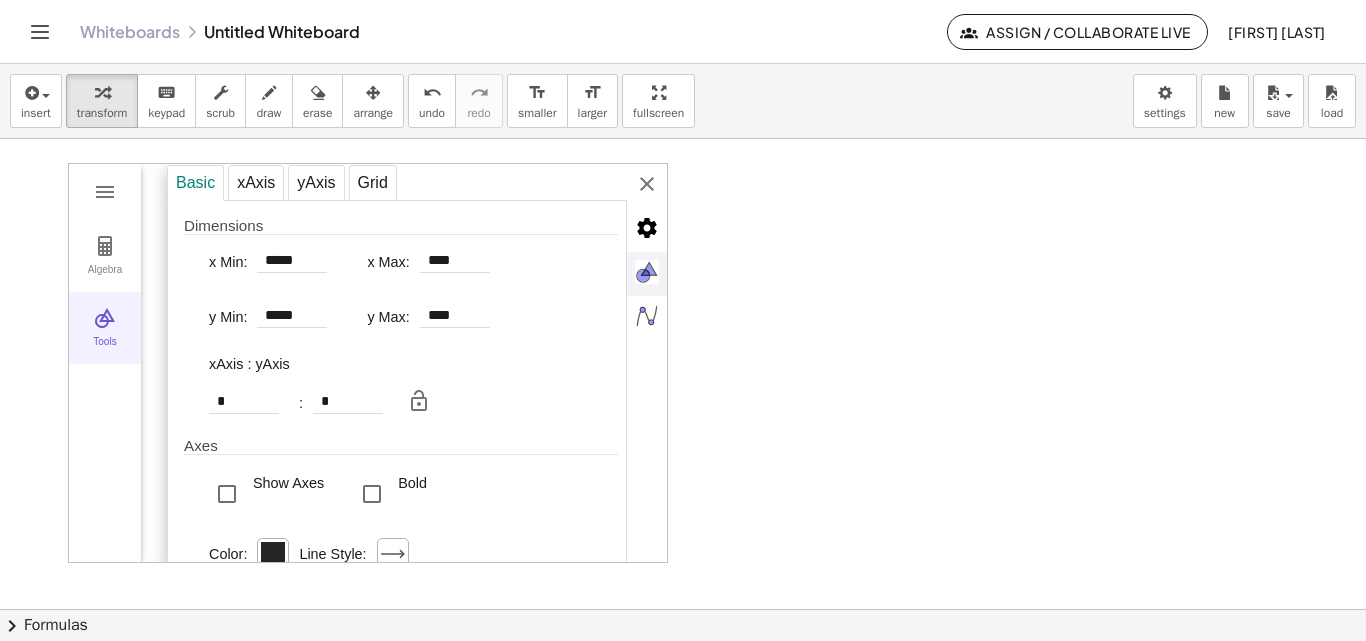 click at bounding box center (105, 318) 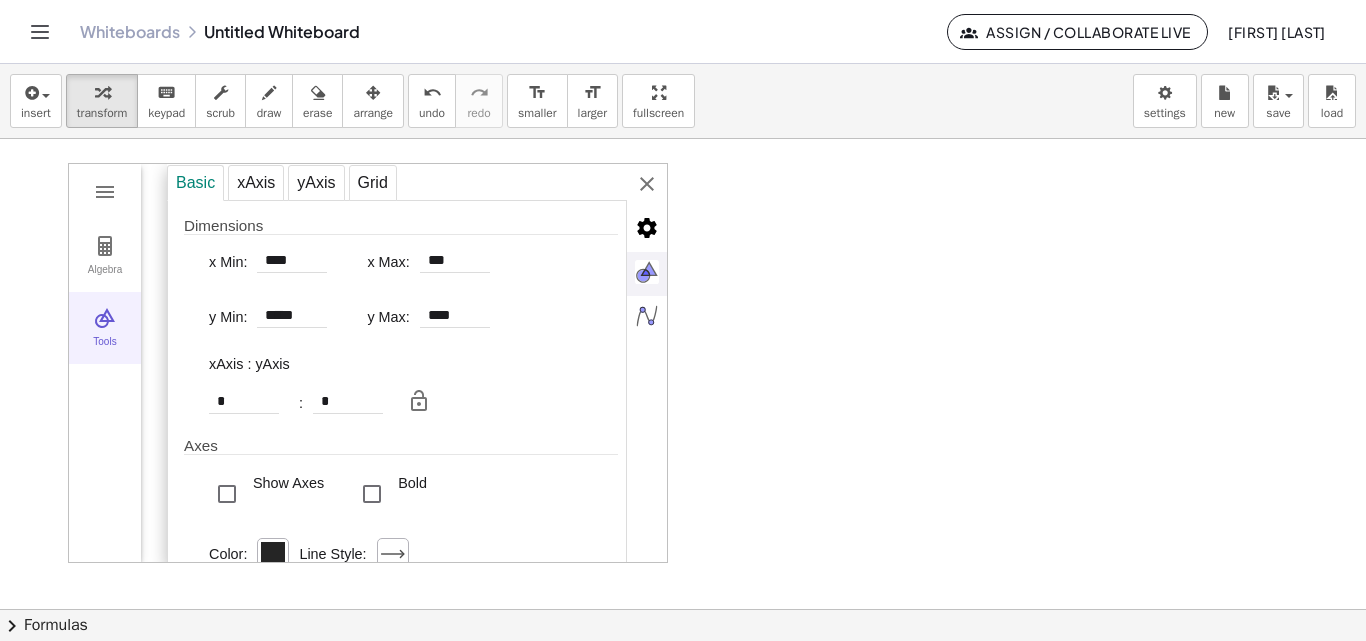 type on "*****" 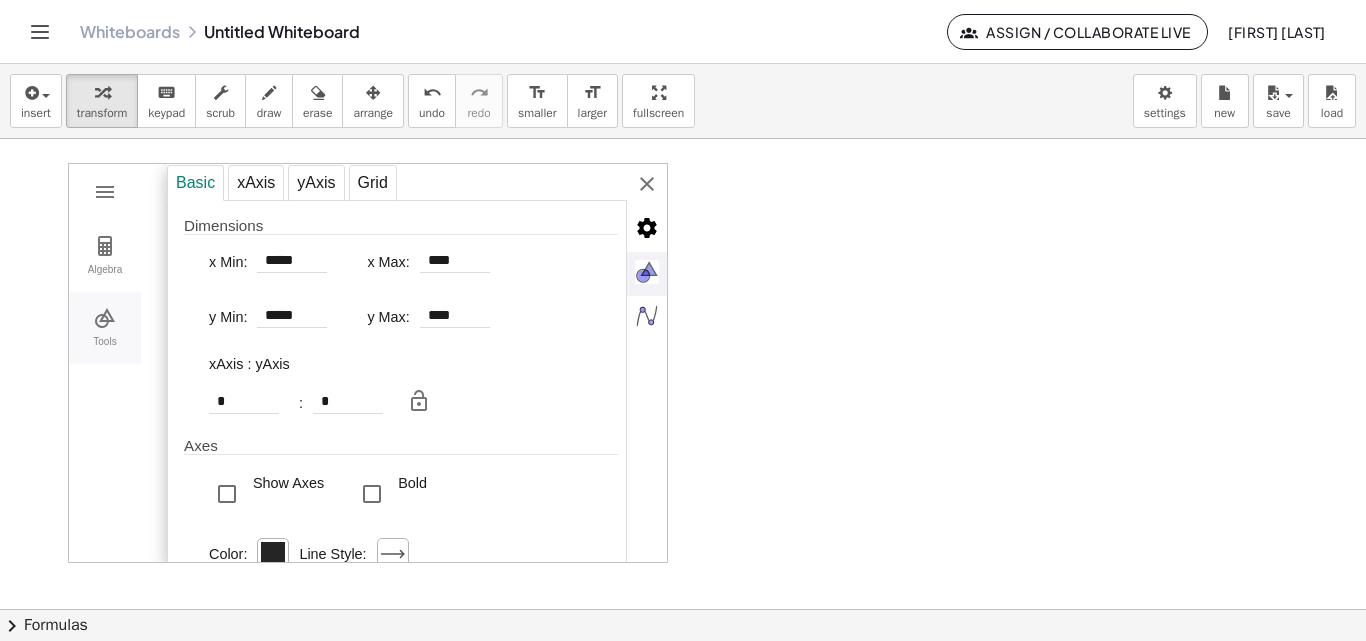 type on "*****" 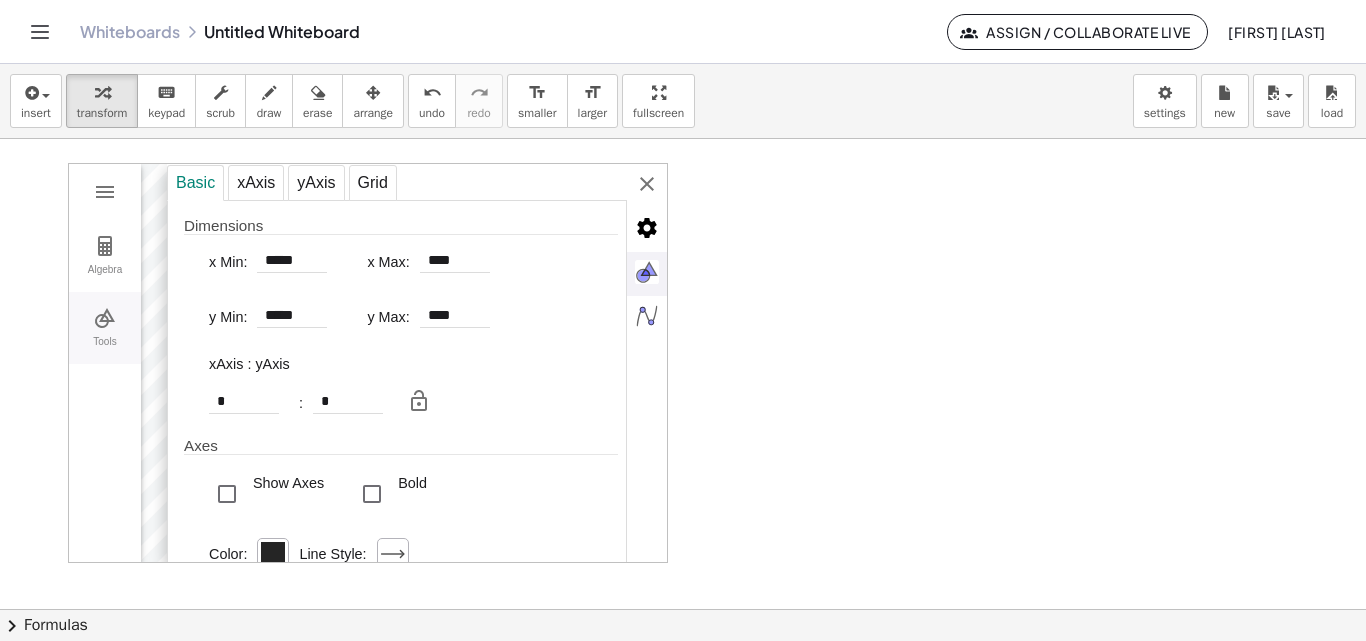 click at bounding box center [105, 318] 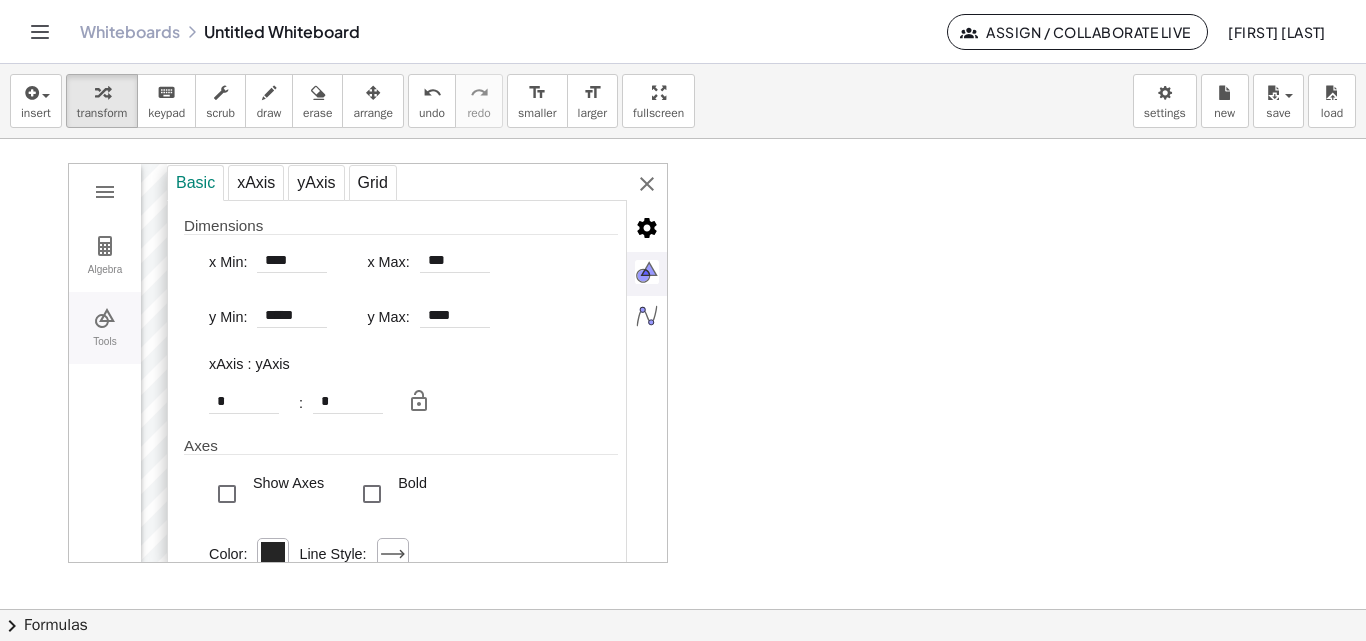 type on "*****" 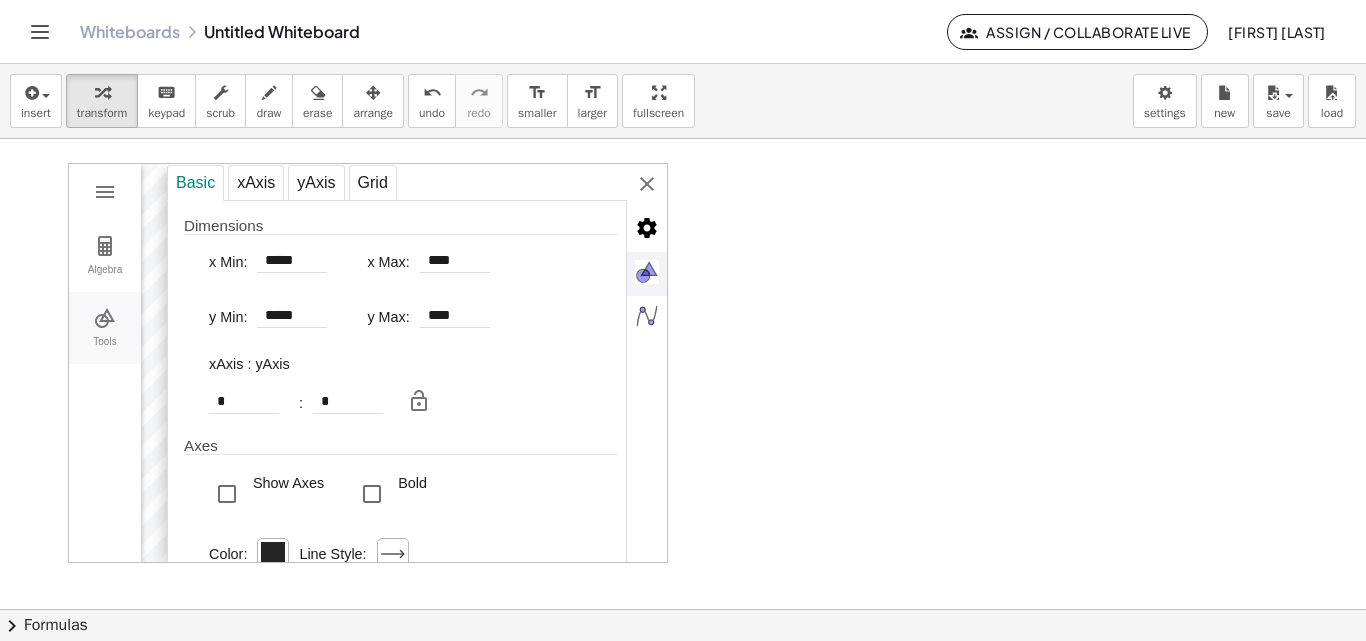 type on "*****" 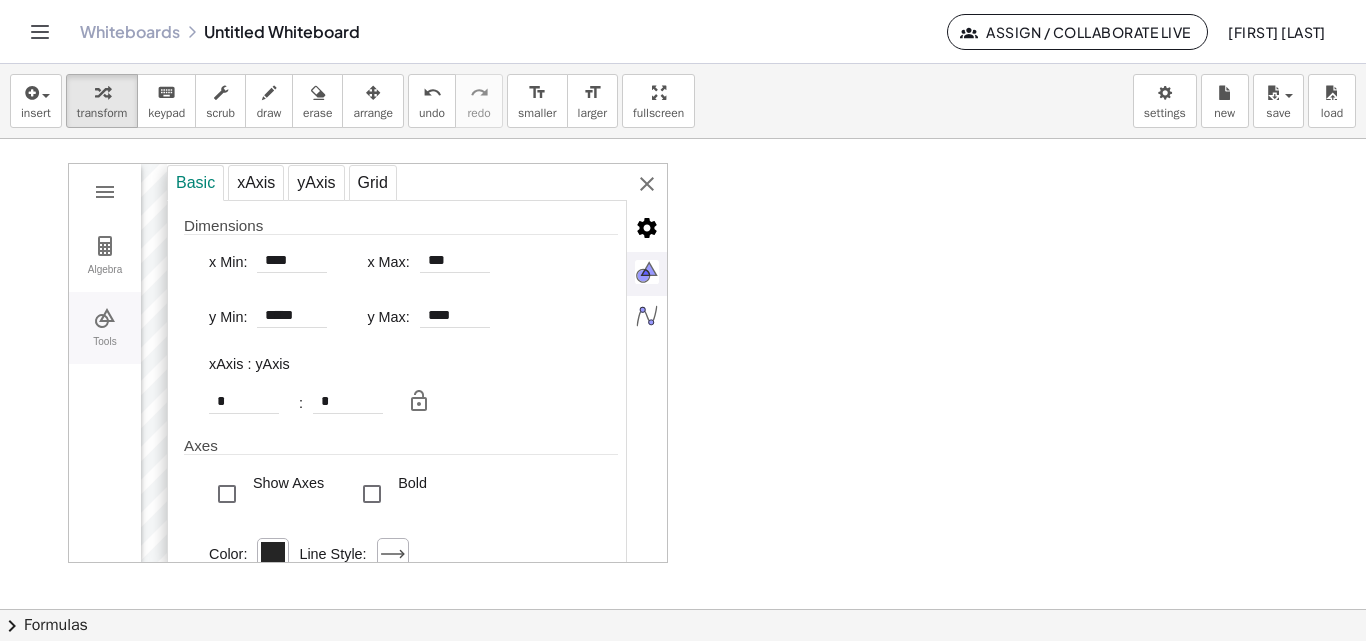 type on "*****" 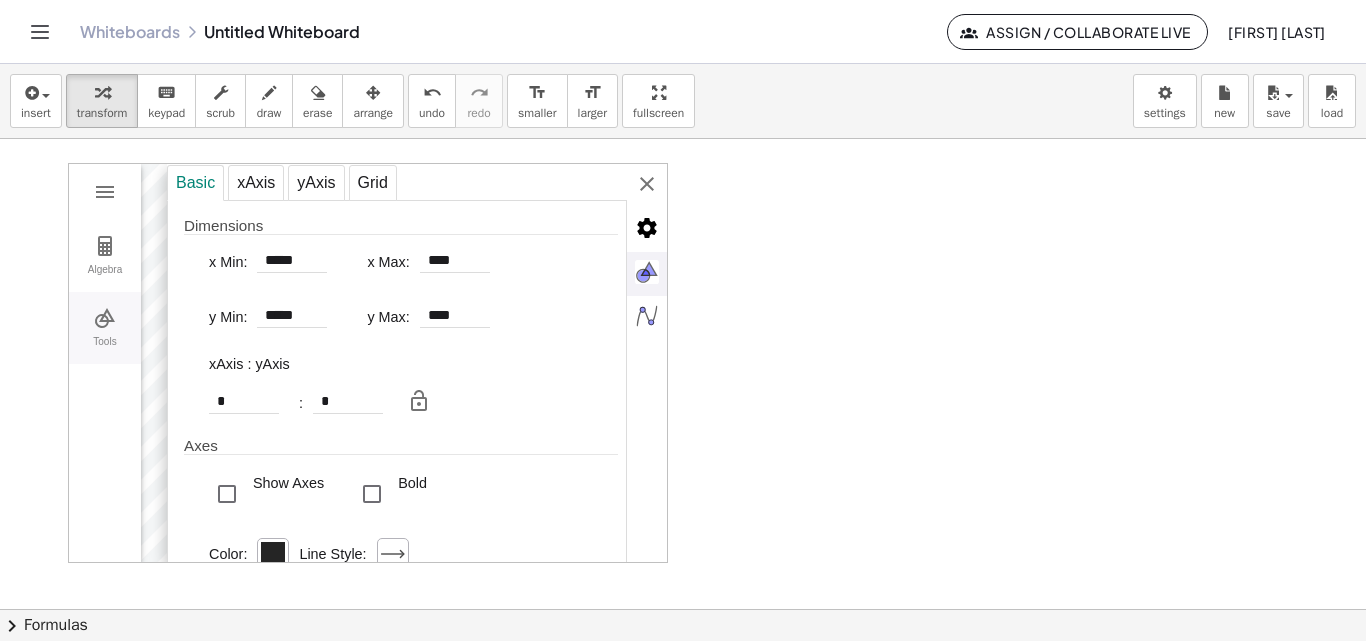 type on "*****" 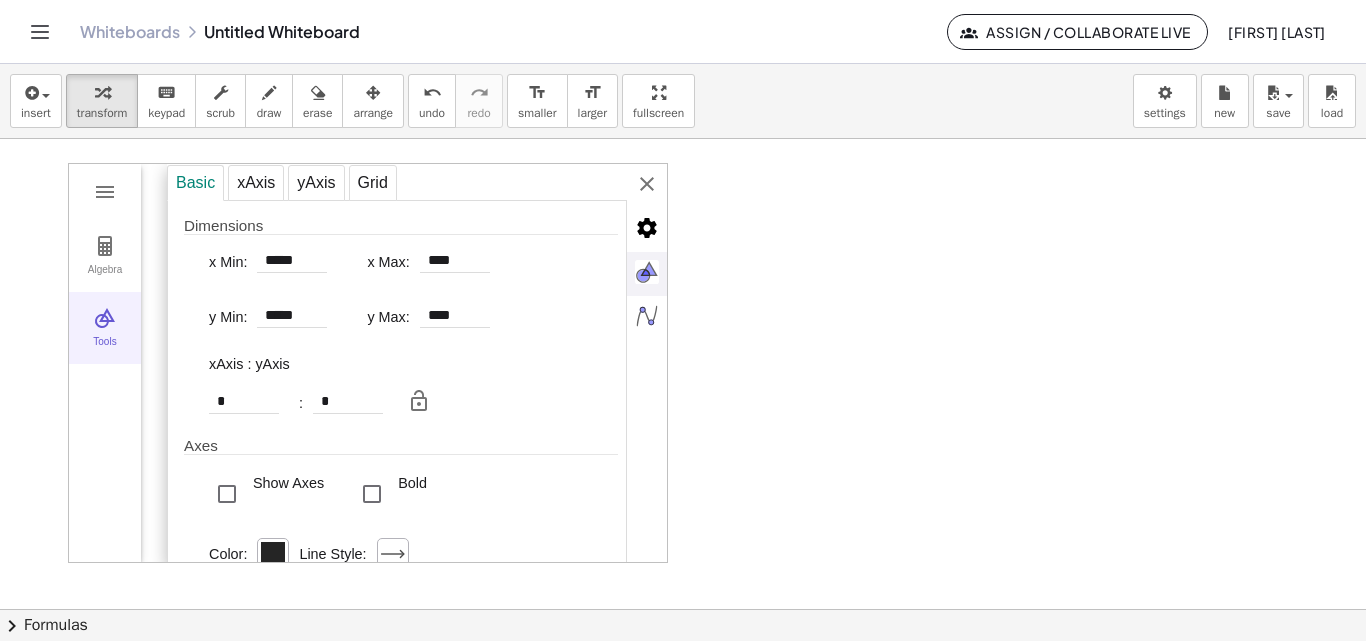type on "*****" 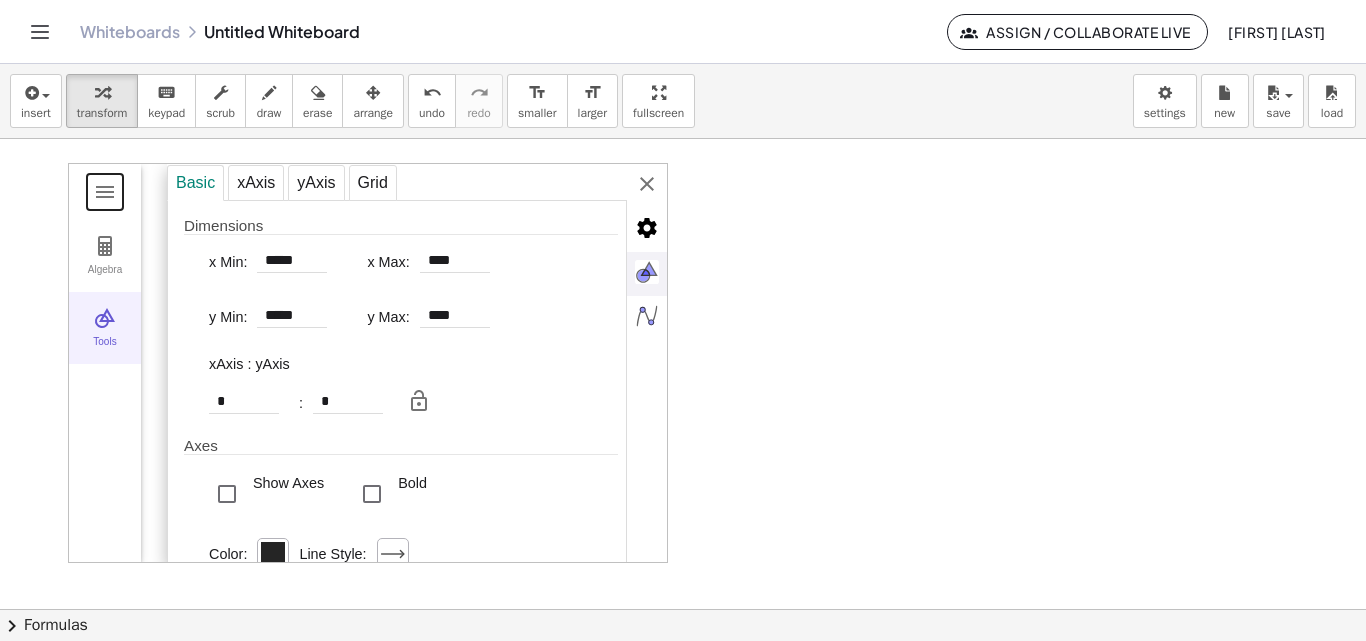type on "*****" 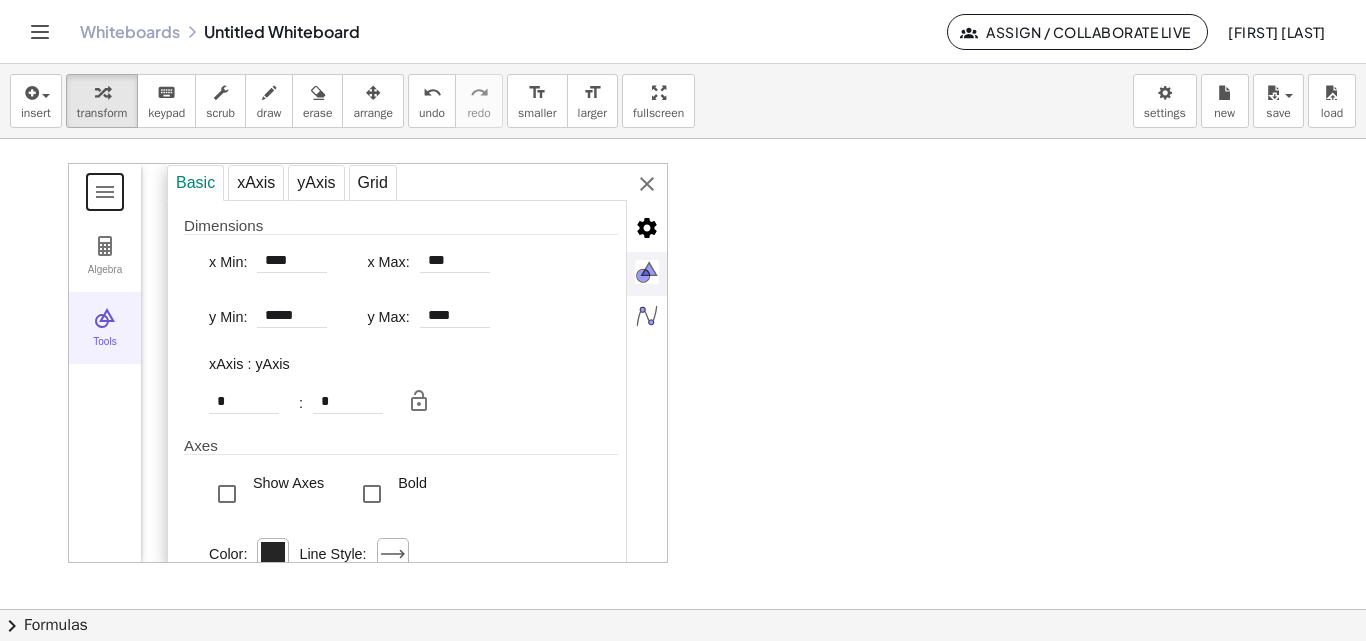 type on "*****" 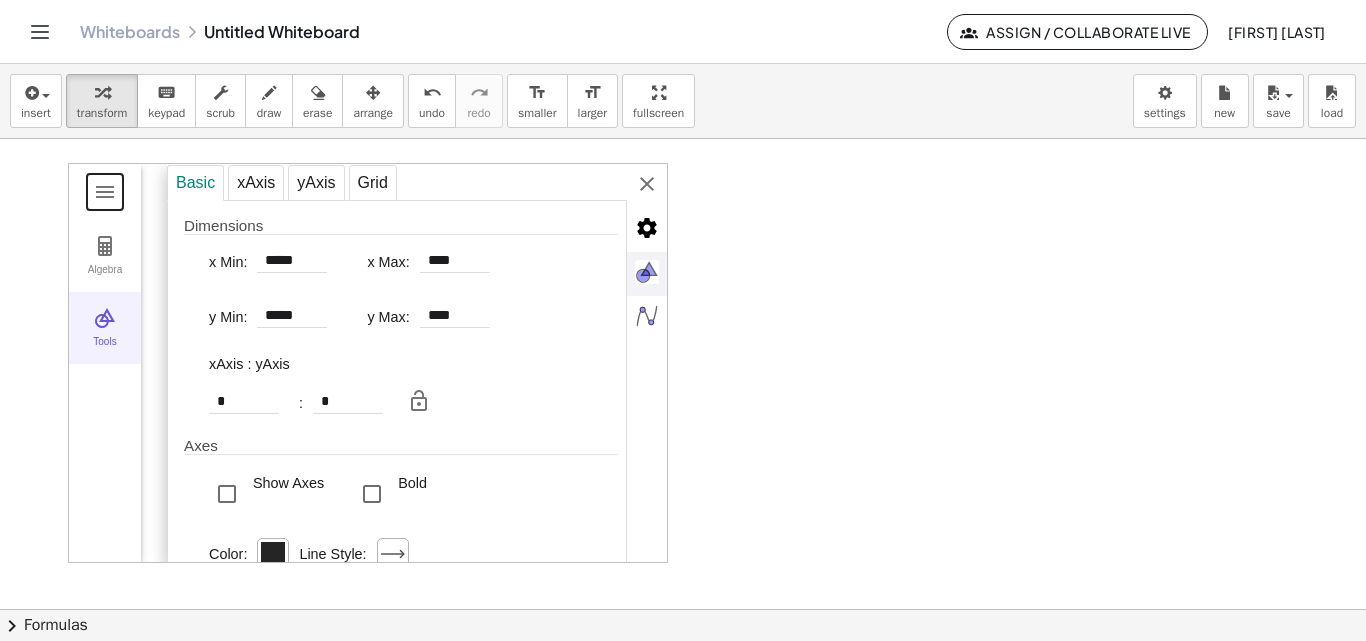 type on "*****" 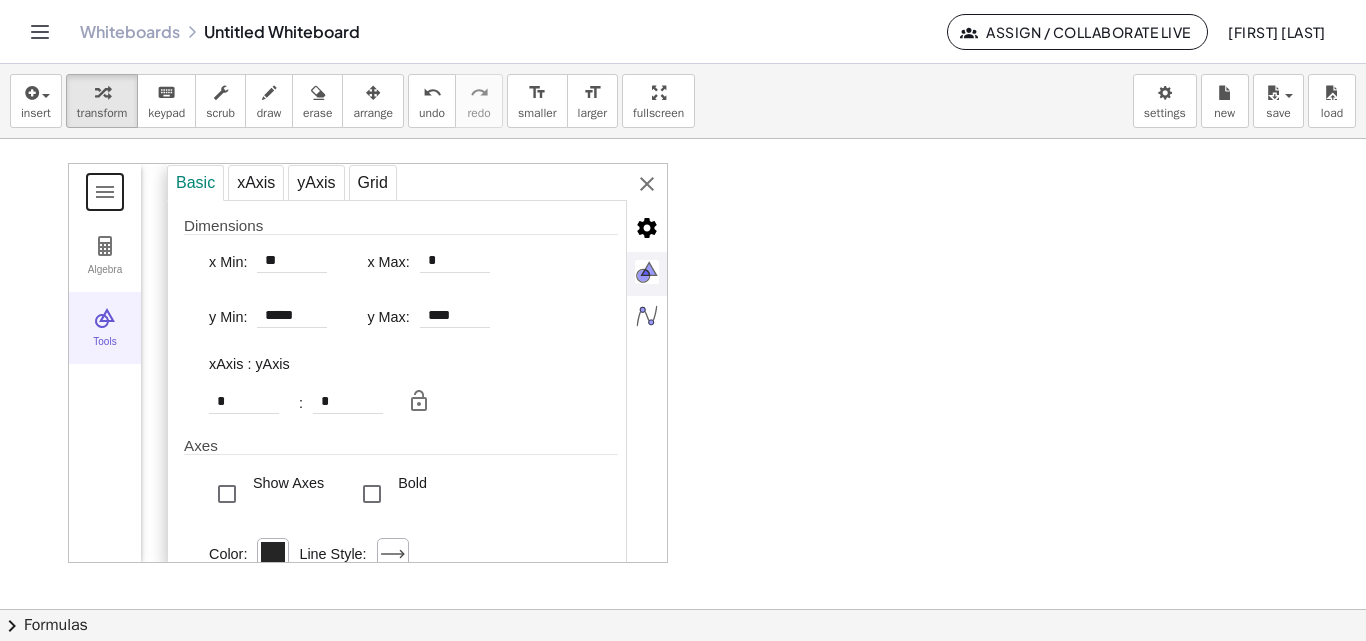 type on "****" 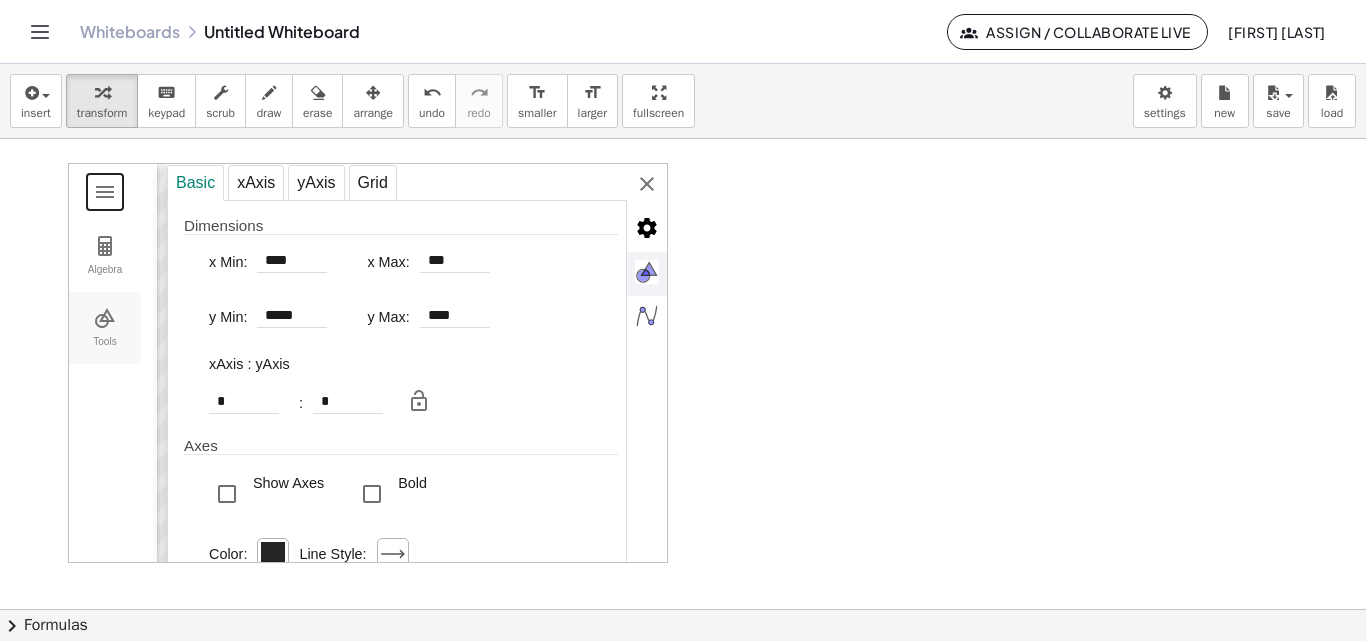 type on "*****" 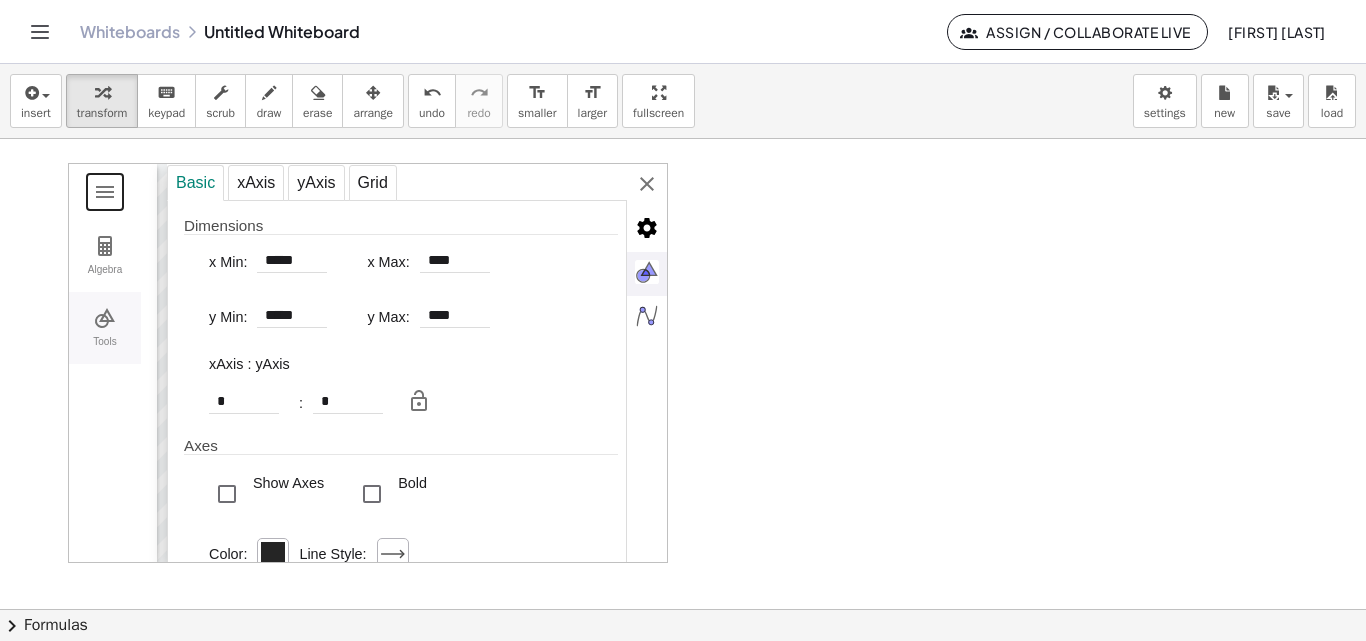 type on "*****" 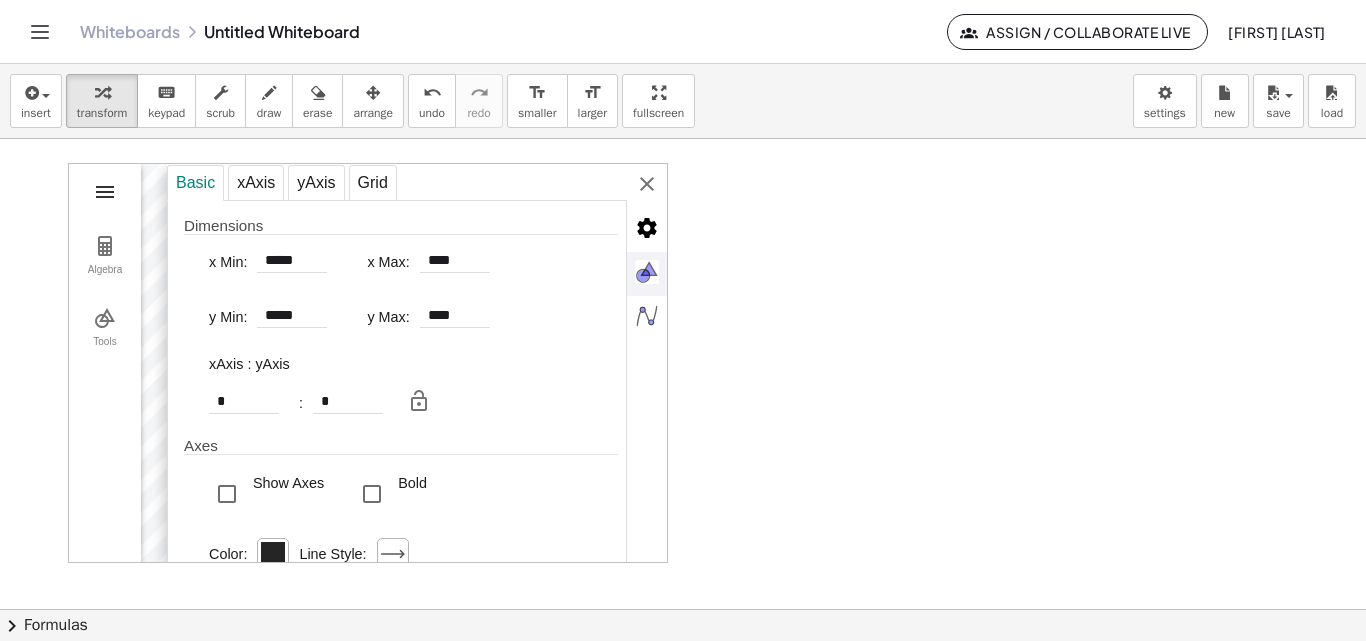 click at bounding box center (105, 192) 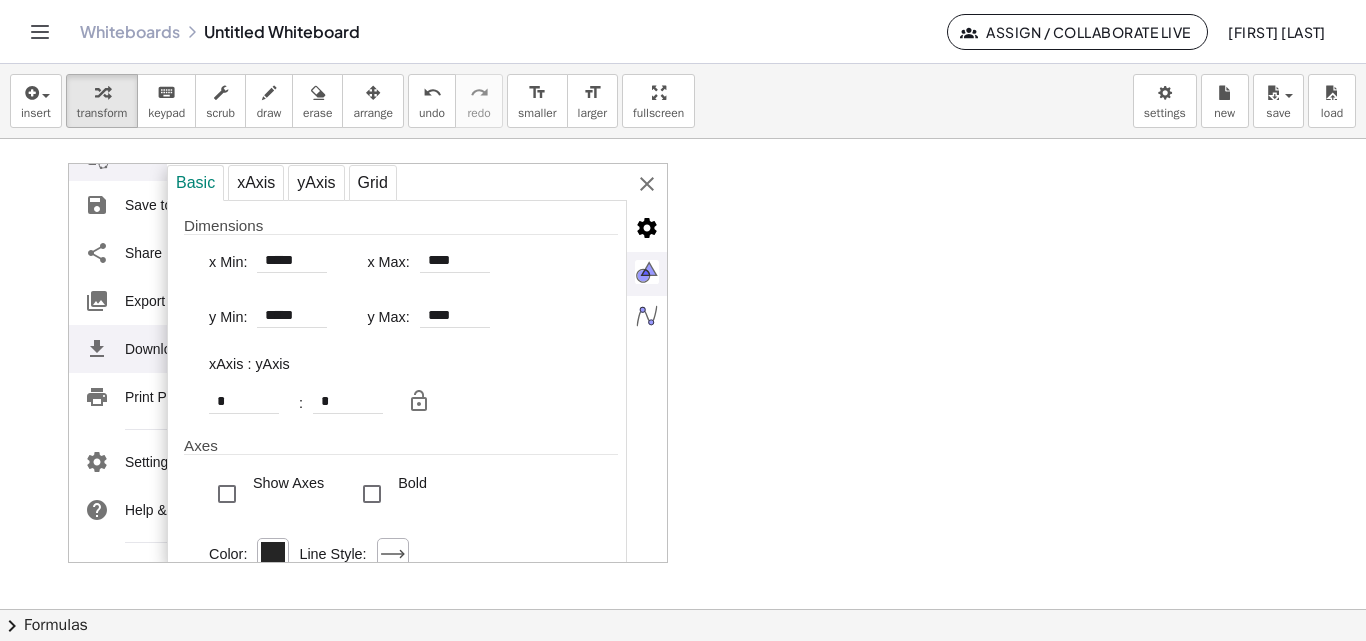 scroll, scrollTop: 245, scrollLeft: 0, axis: vertical 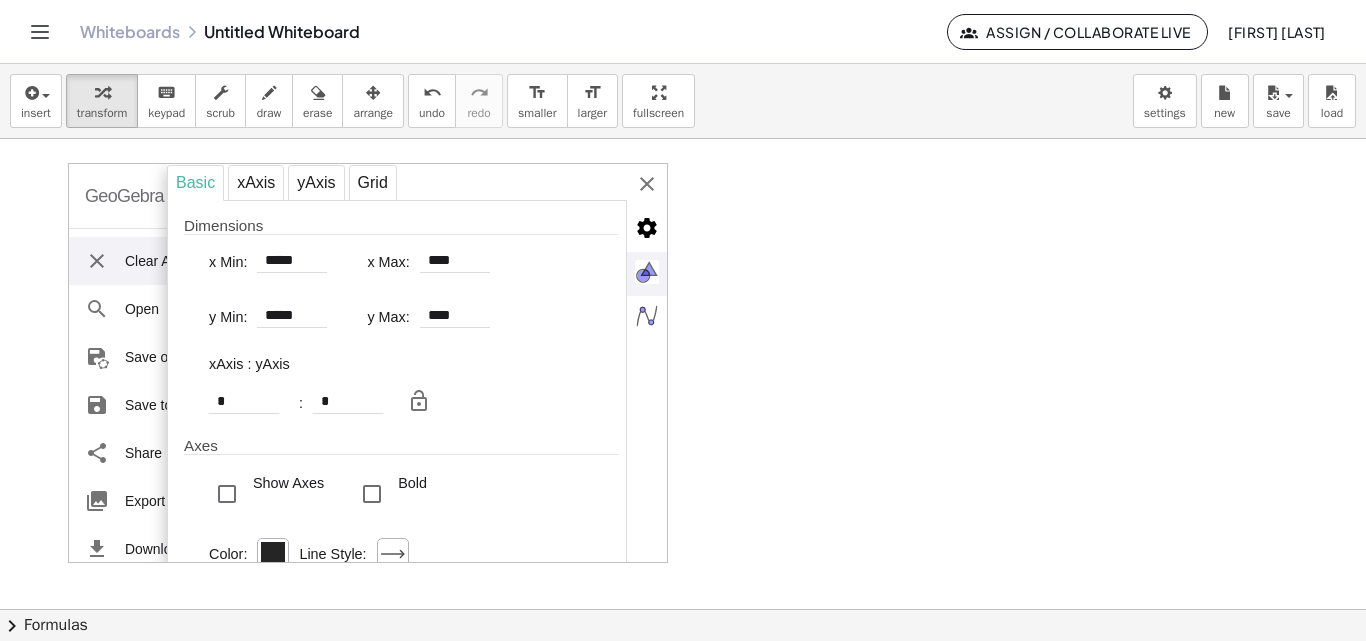 click on "Basic" at bounding box center [195, 183] 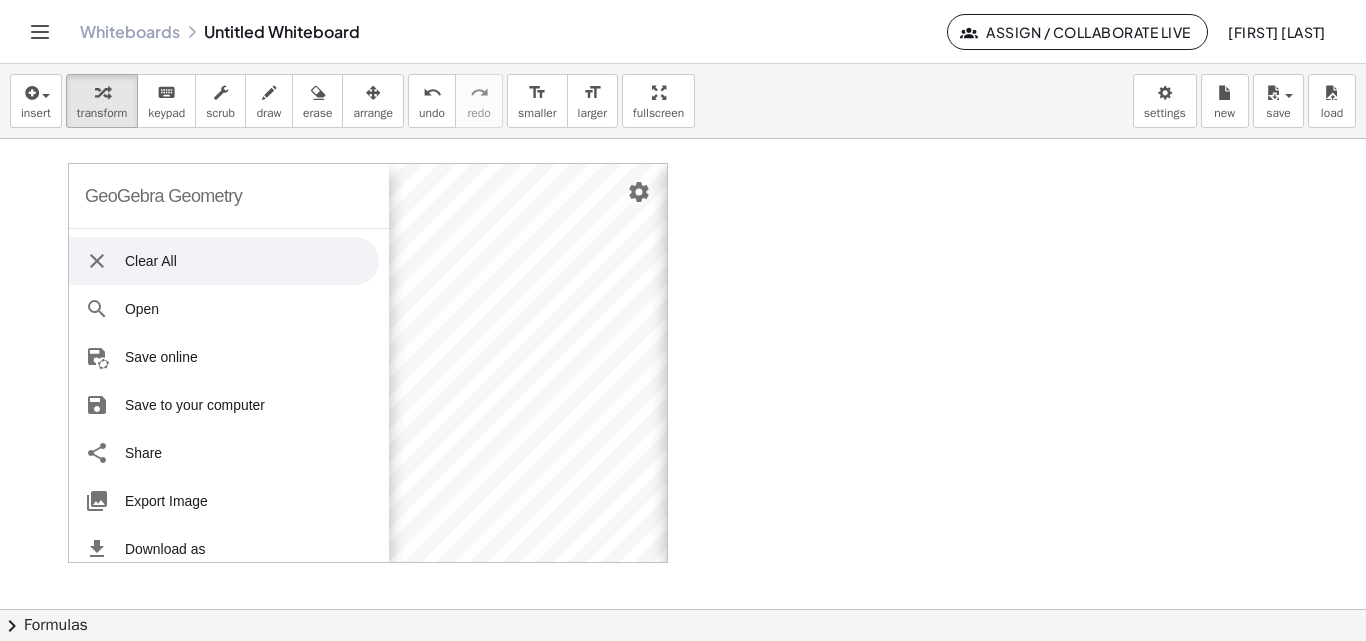 click on "GeoGebra Geometry Clear All Open Save online Save to your computer Share Export Image Download as Print Preview Settings Help & Feedback Sign in     Algebra Tools Point A Point B Point C t1 = Polygon A, B, C 9.5 a = Segment B, C 4.5 b = Segment C, A 5 c = Segment A, B 4.6 Input… GeoGebra Geometry Basic Tools Move Point Segment Line Polygon Circle with Center through Point More   Basic xAxis yAxis Grid Dimensions x Min: ***** x Max: **** y Min: ***** y Max: **** xAxis : yAxis *  :  * Axes Show Axes Bold Color: Line Style: Label Style: Serif Bold Italic Navigation Bar for Construction Steps Show Play button Button to open construction protocol Miscellaneous Background Color: Tooltips: Automatic Show Mouse Coordinates Right Angle Style: □ Show xAxis Show Numbers Positive Direction Only Distance Ticks:  |    |    | Label: Unit: Cross at: * Stick to Edge Selection Allowed Show yAxis Show Numbers Positive Direction Only Distance Ticks:  |    |    | Label: Unit: Cross at: * Stick to Edge Selection Allowed" at bounding box center (368, 363) 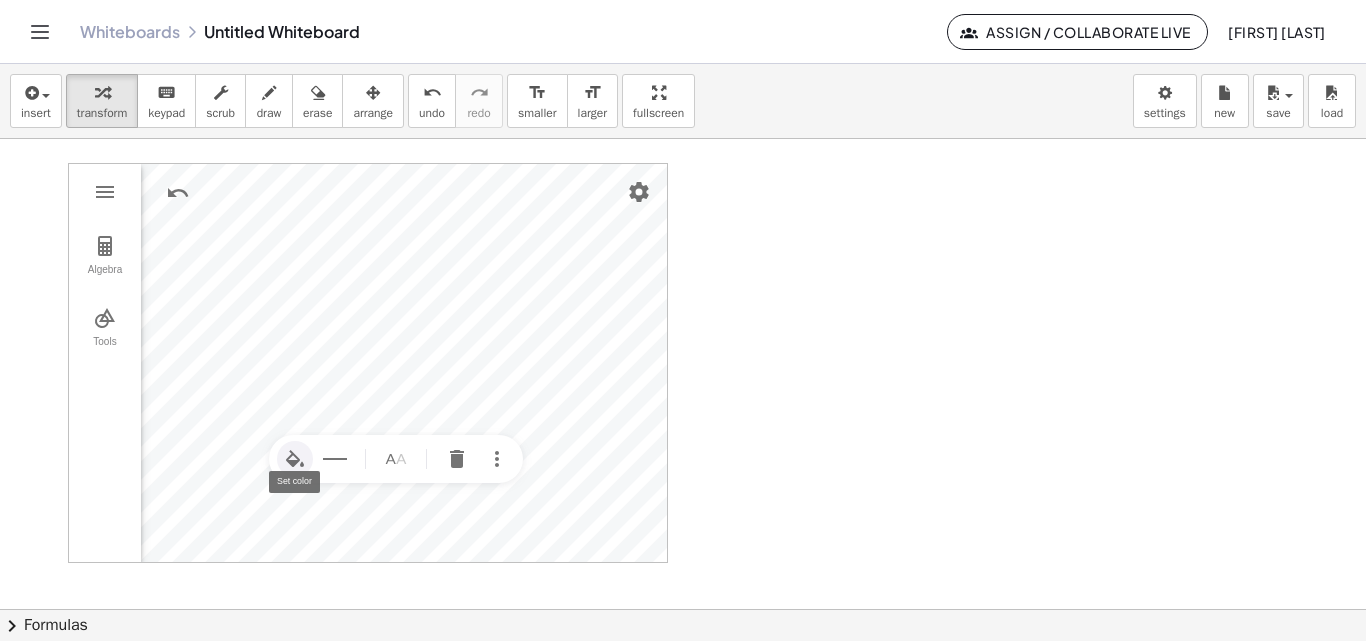 click at bounding box center (295, 459) 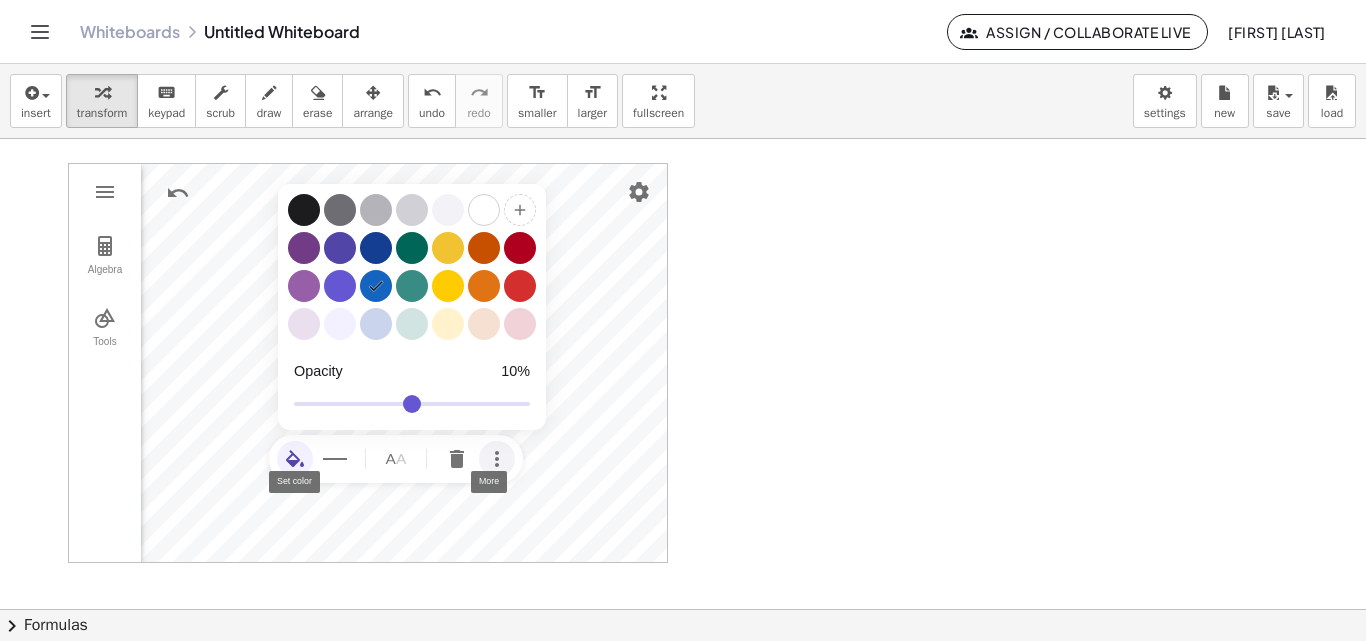 click at bounding box center [497, 459] 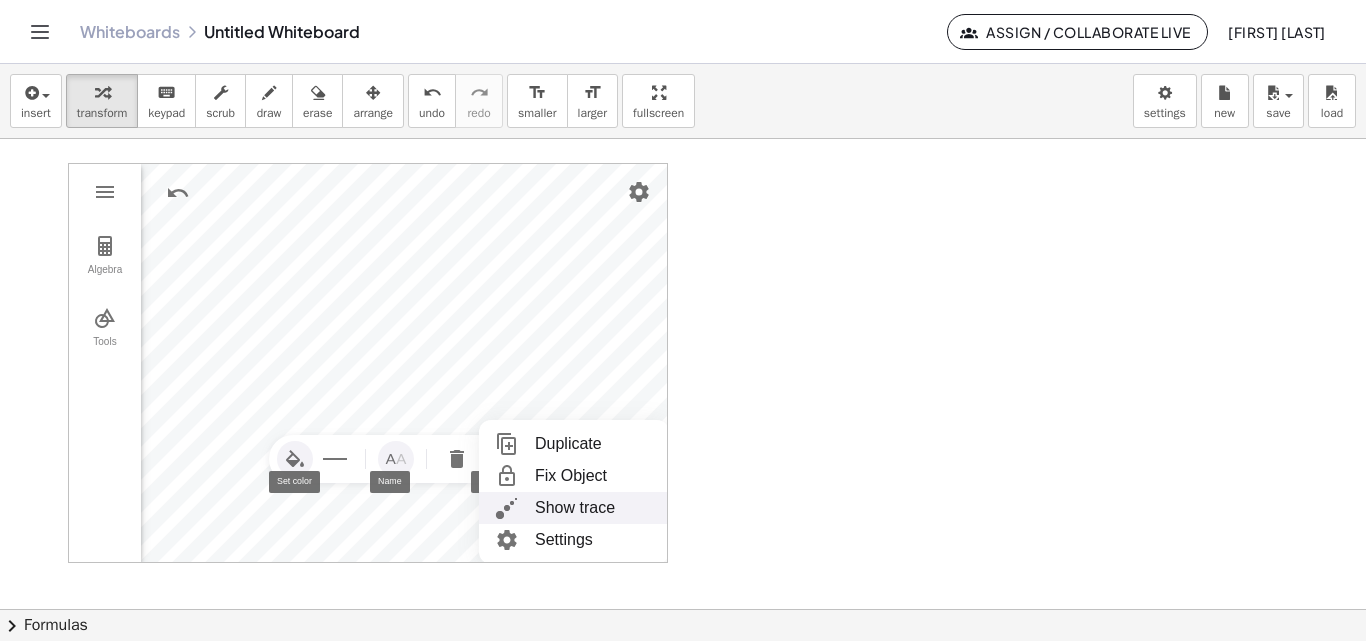 click at bounding box center [396, 459] 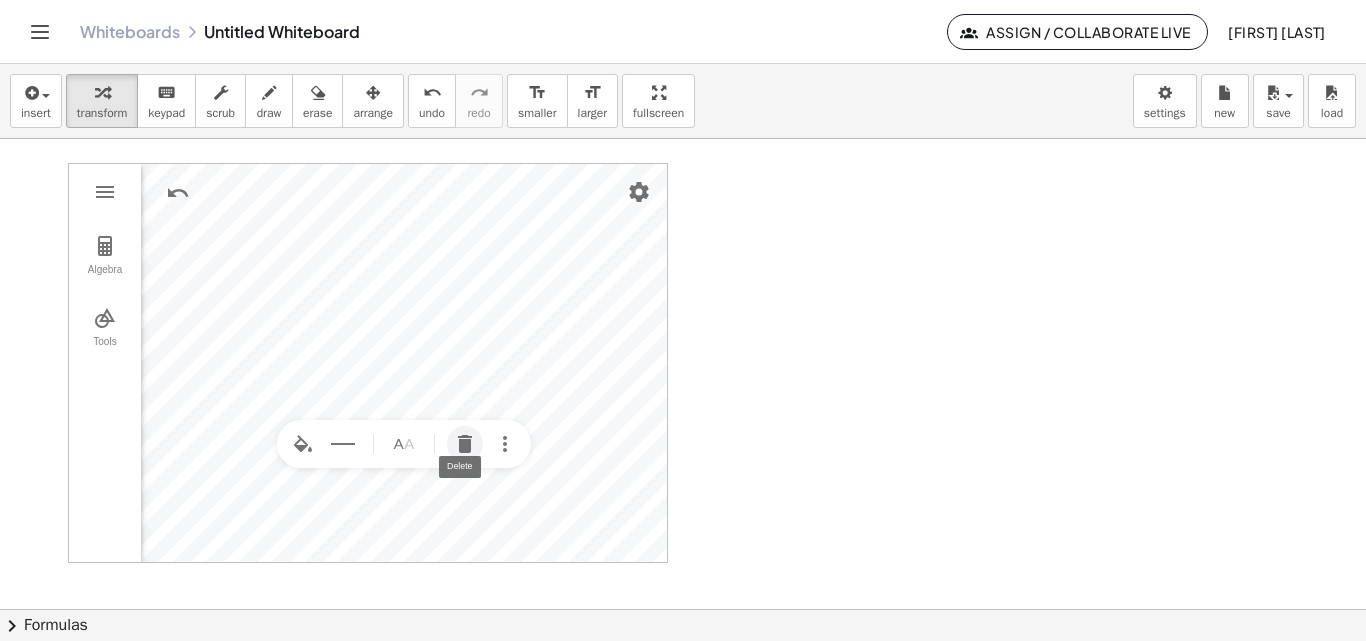 click at bounding box center [465, 444] 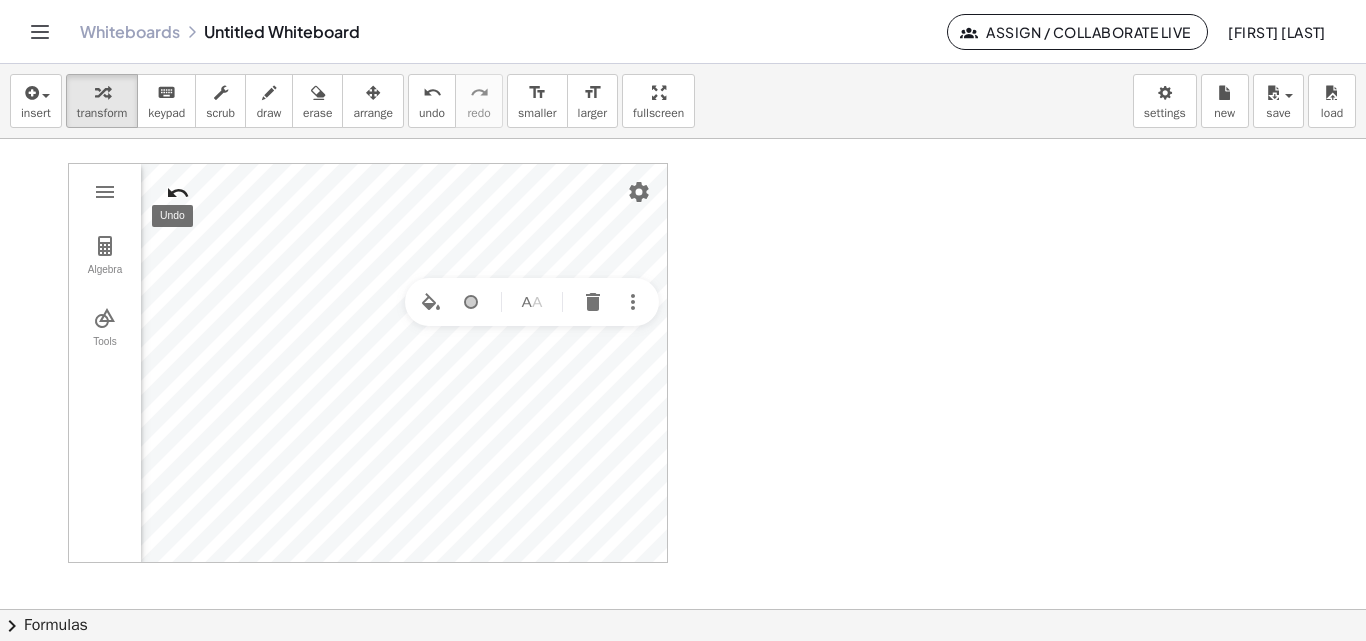click at bounding box center (178, 193) 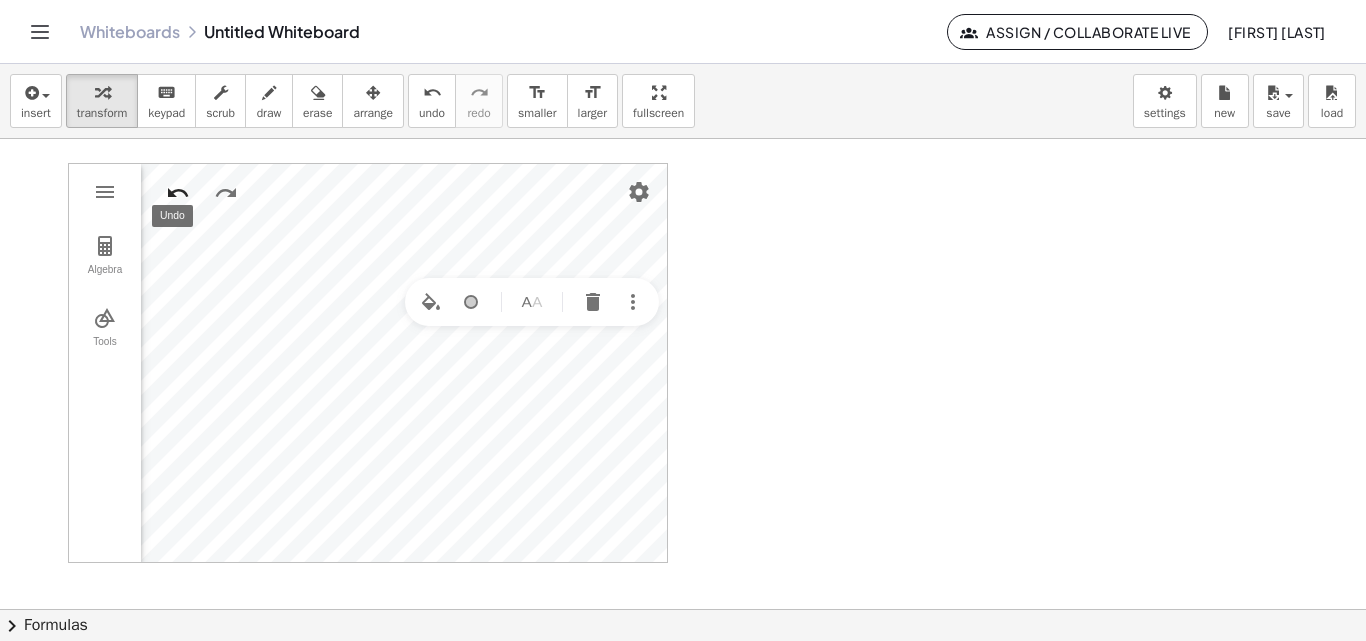 click at bounding box center [178, 193] 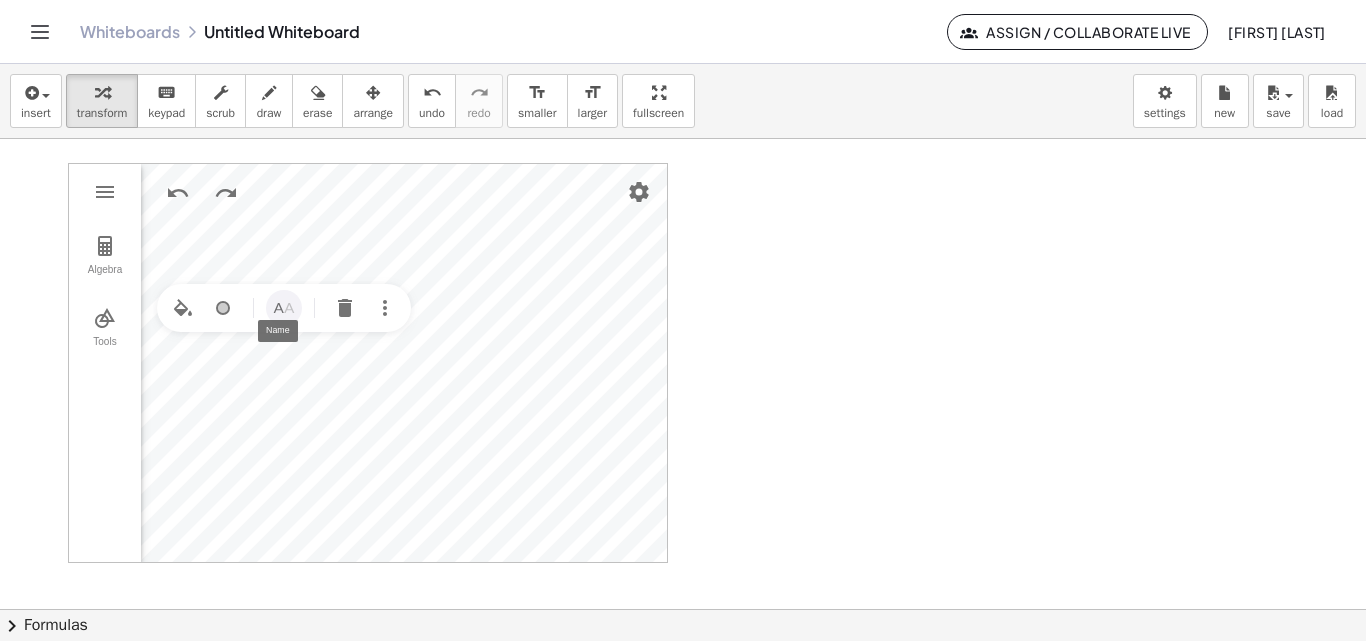 click at bounding box center [284, 308] 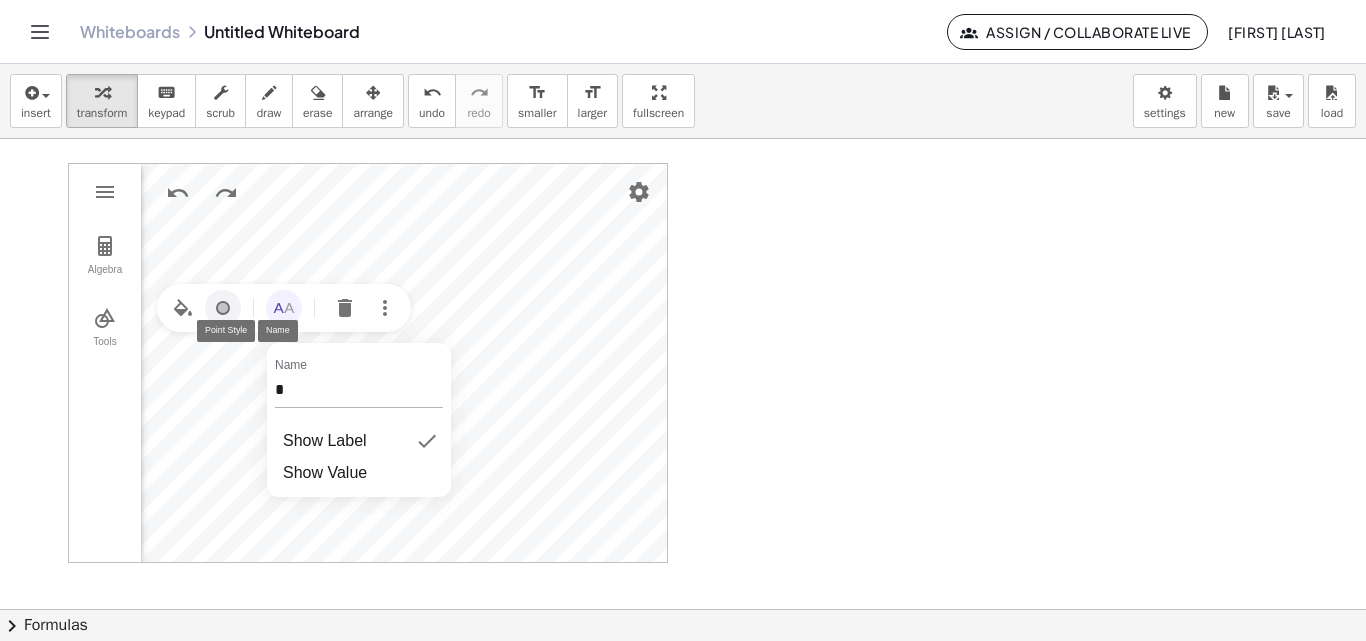 click at bounding box center [223, 308] 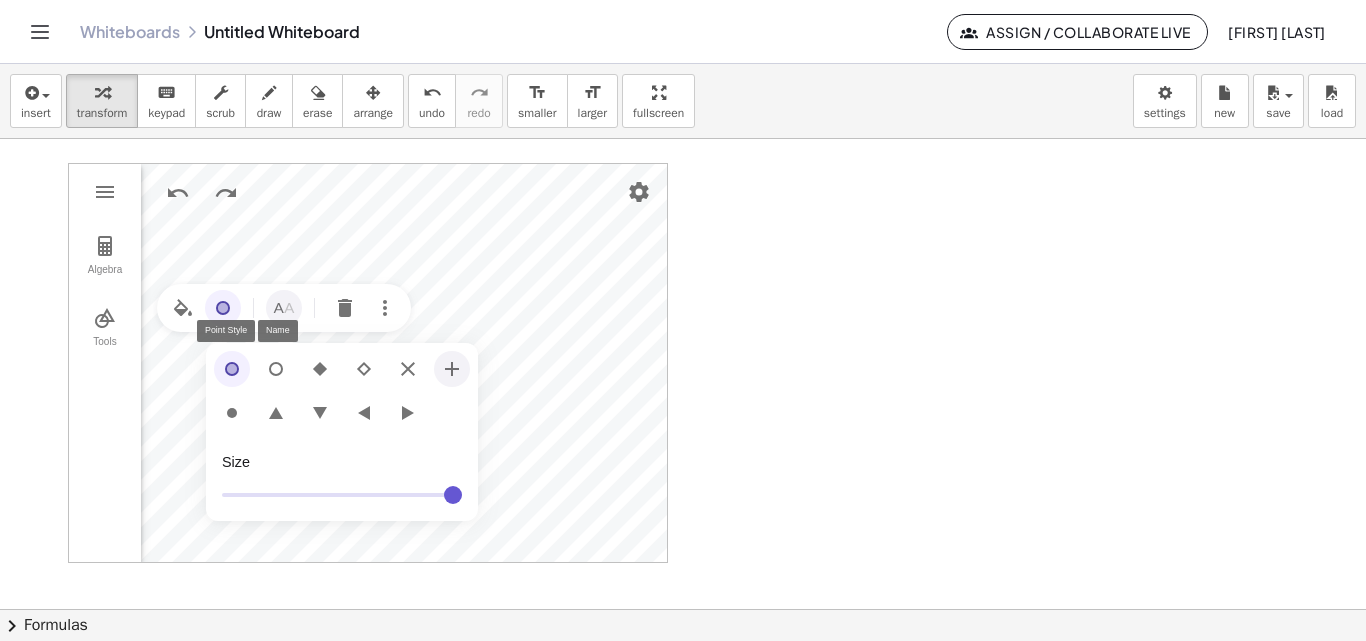 click at bounding box center (452, 369) 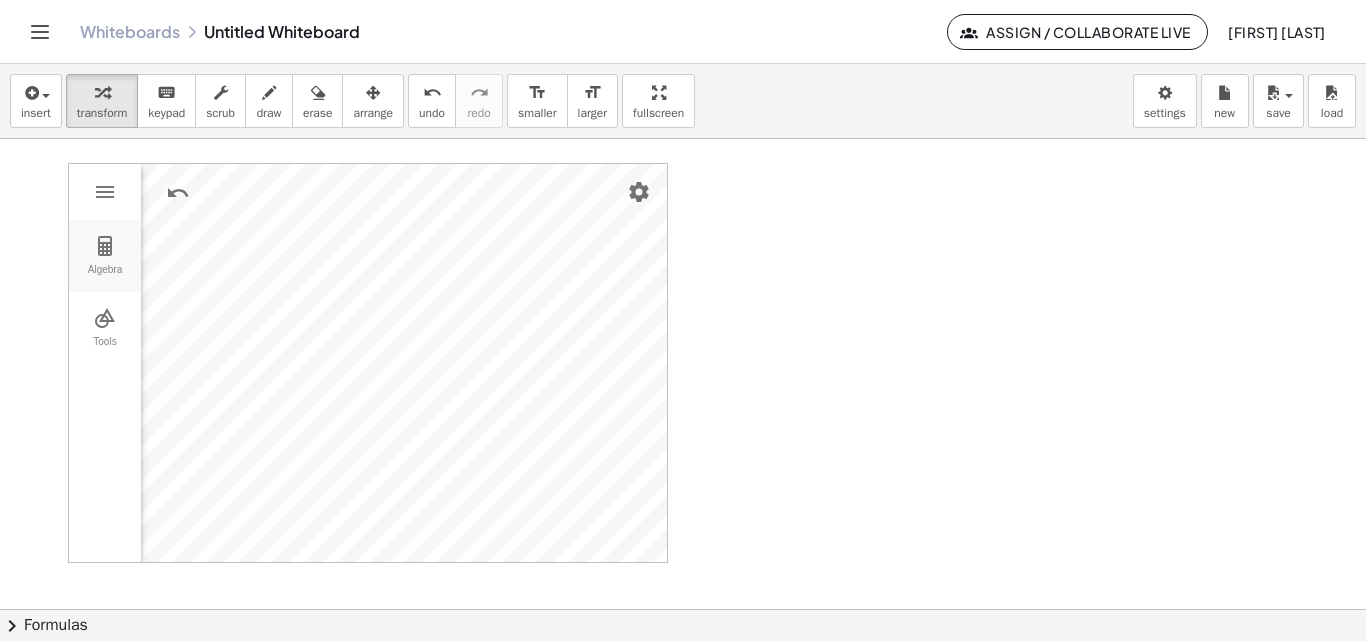 click at bounding box center (105, 246) 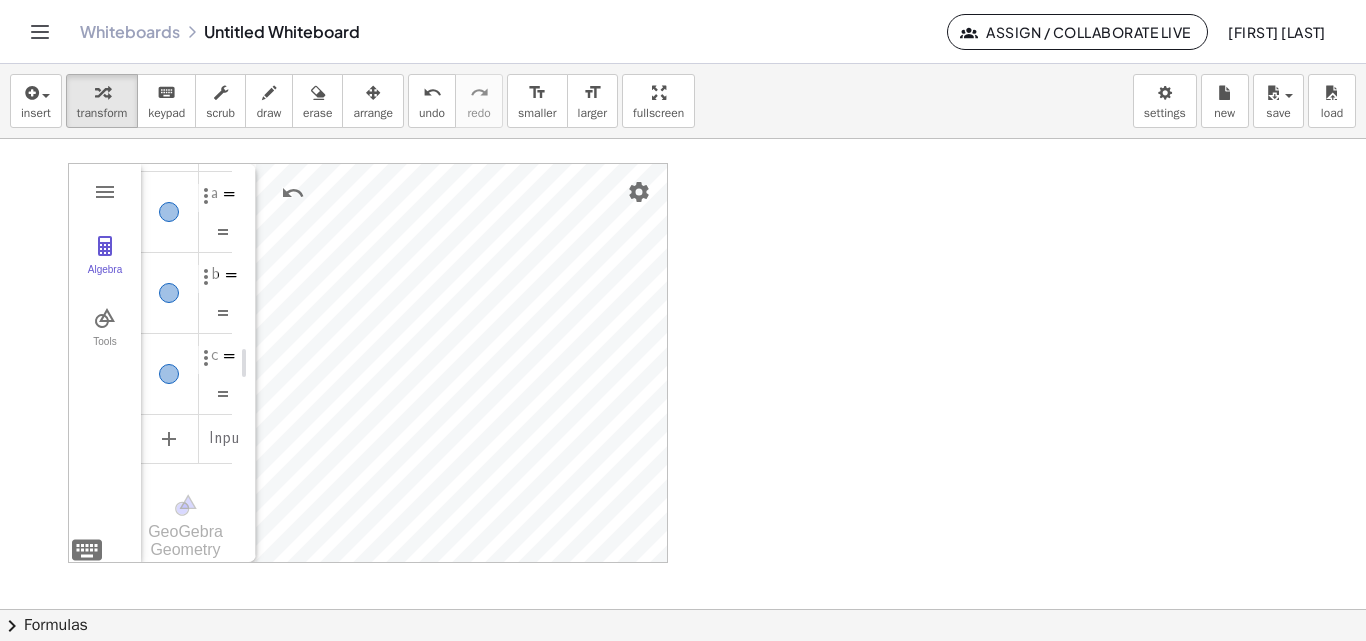 scroll, scrollTop: 229, scrollLeft: 0, axis: vertical 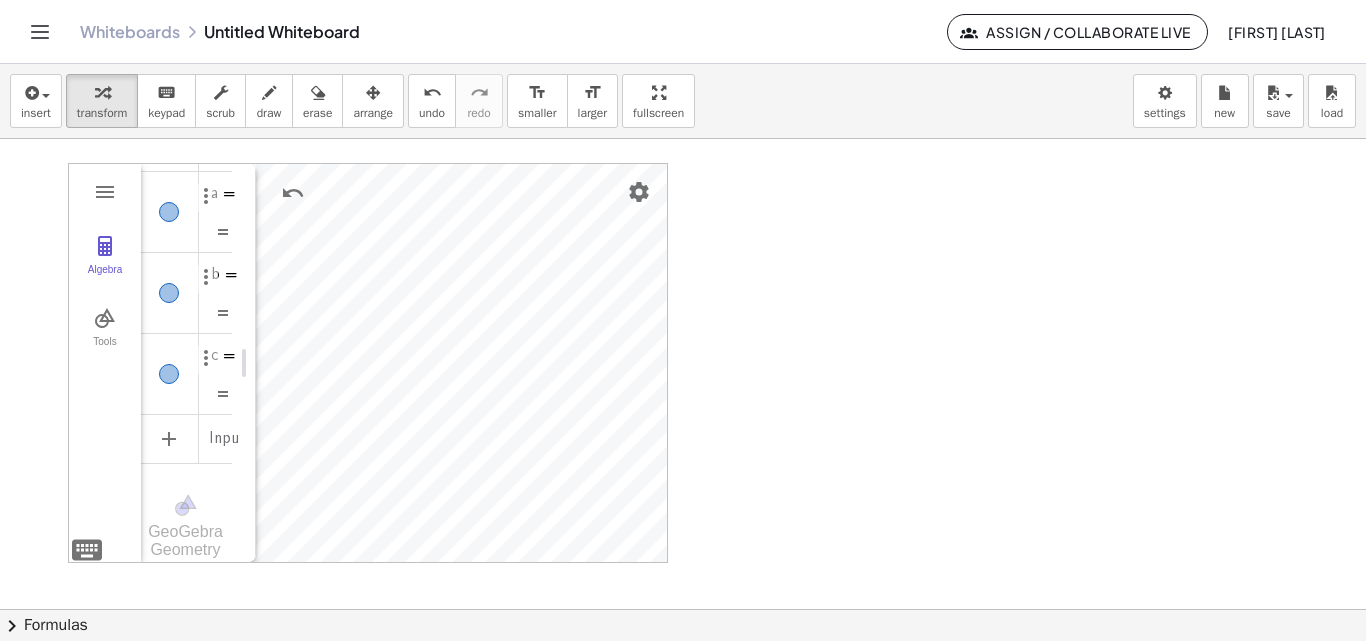 click at bounding box center (169, 374) 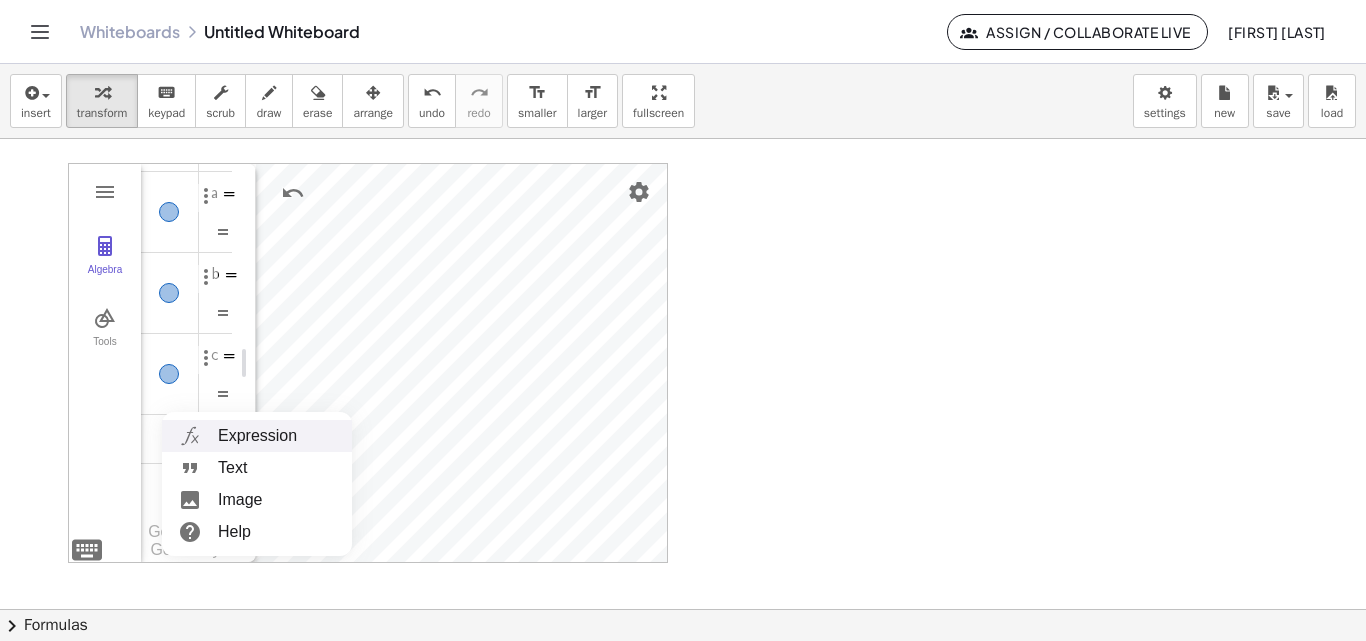 click on "Expression" at bounding box center (257, 436) 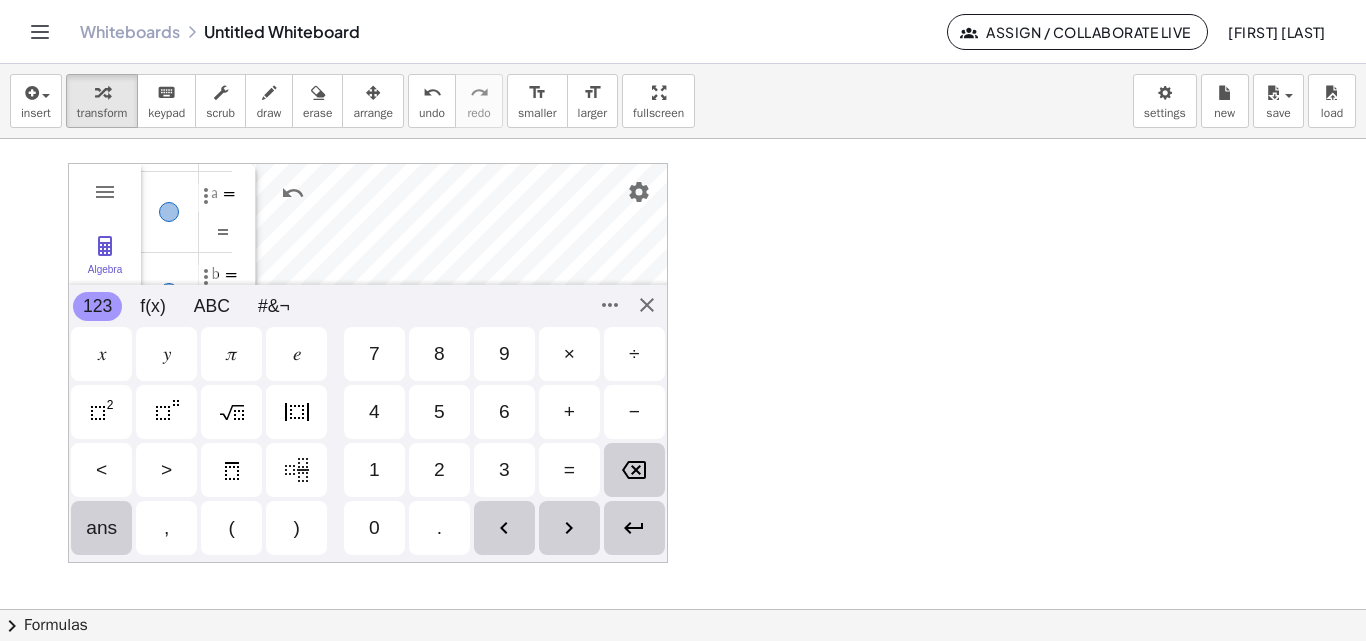 scroll, scrollTop: 11, scrollLeft: 0, axis: vertical 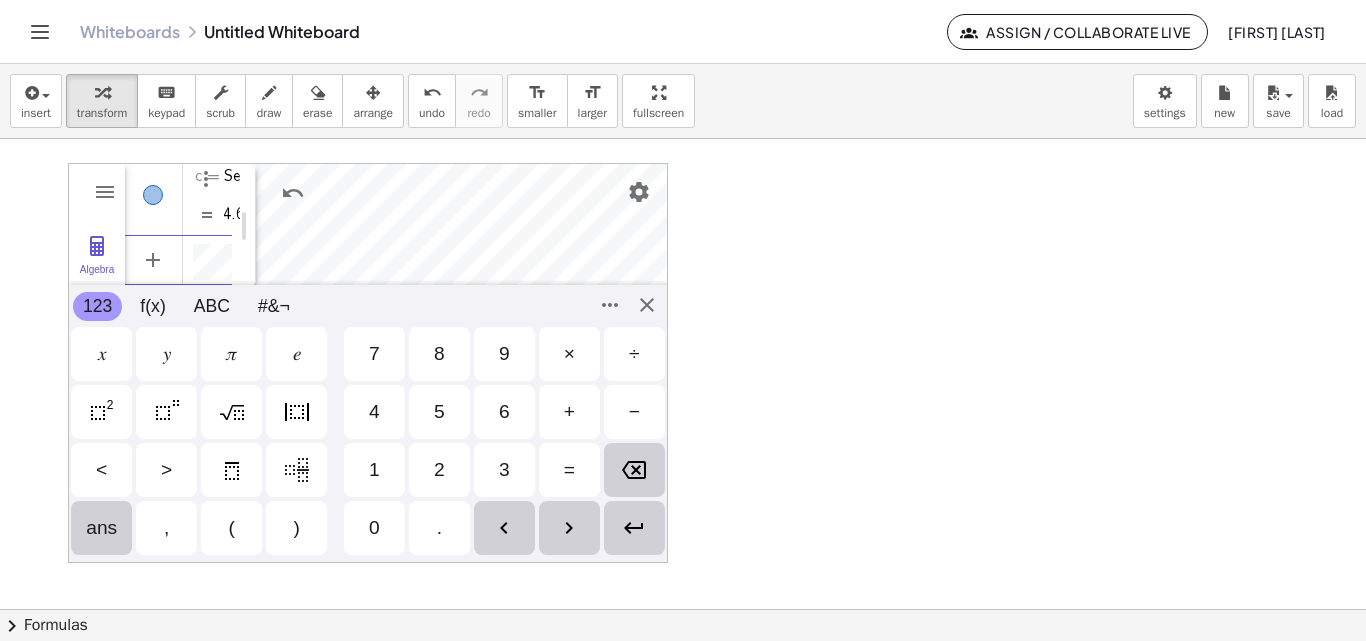 click on "2" at bounding box center (439, 470) 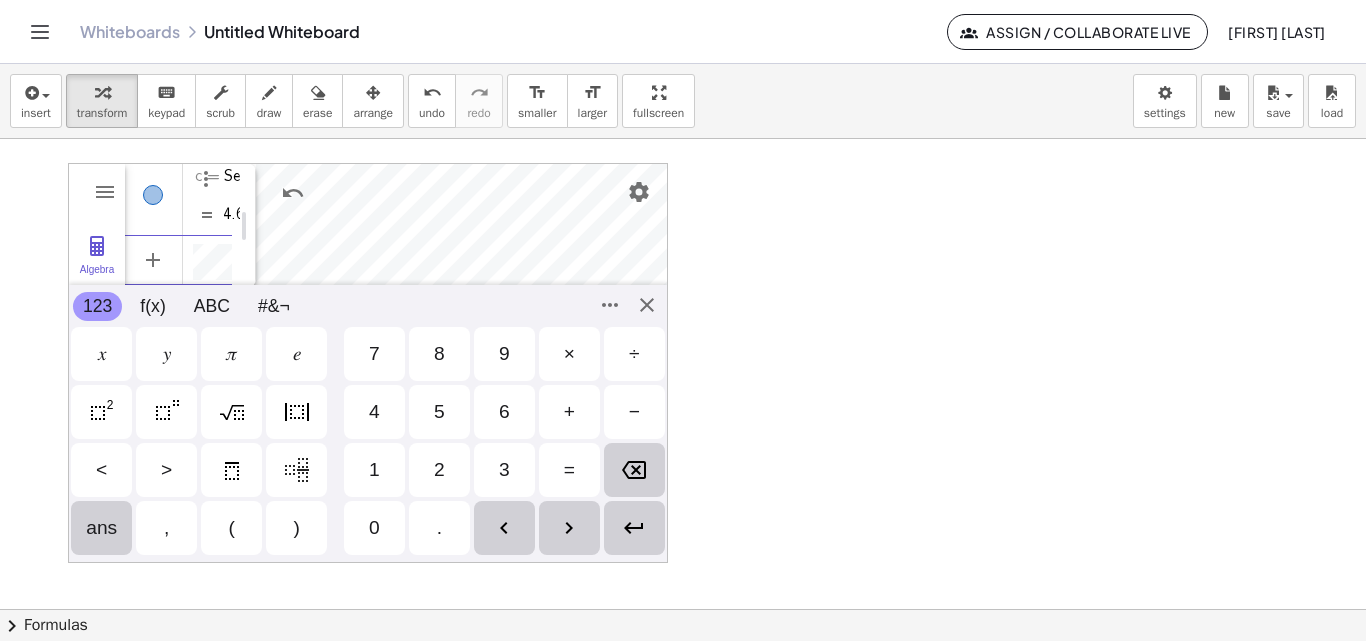 click on "𝑥" at bounding box center [101, 354] 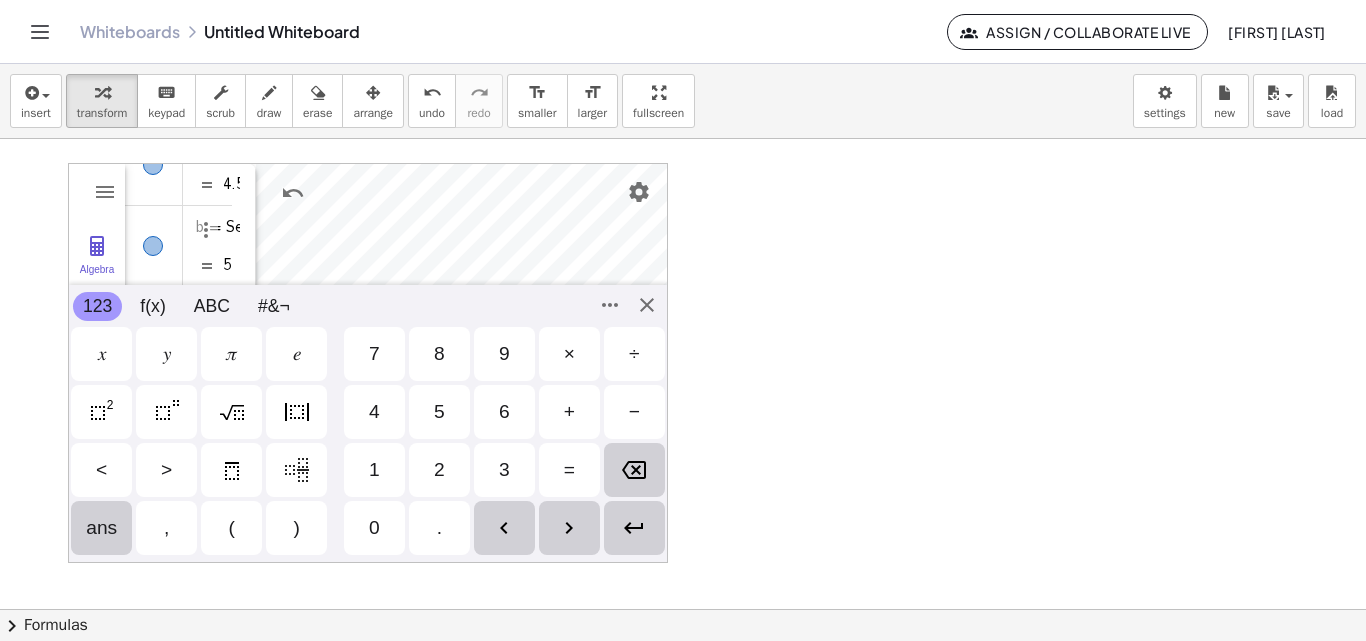 scroll, scrollTop: 276, scrollLeft: 0, axis: vertical 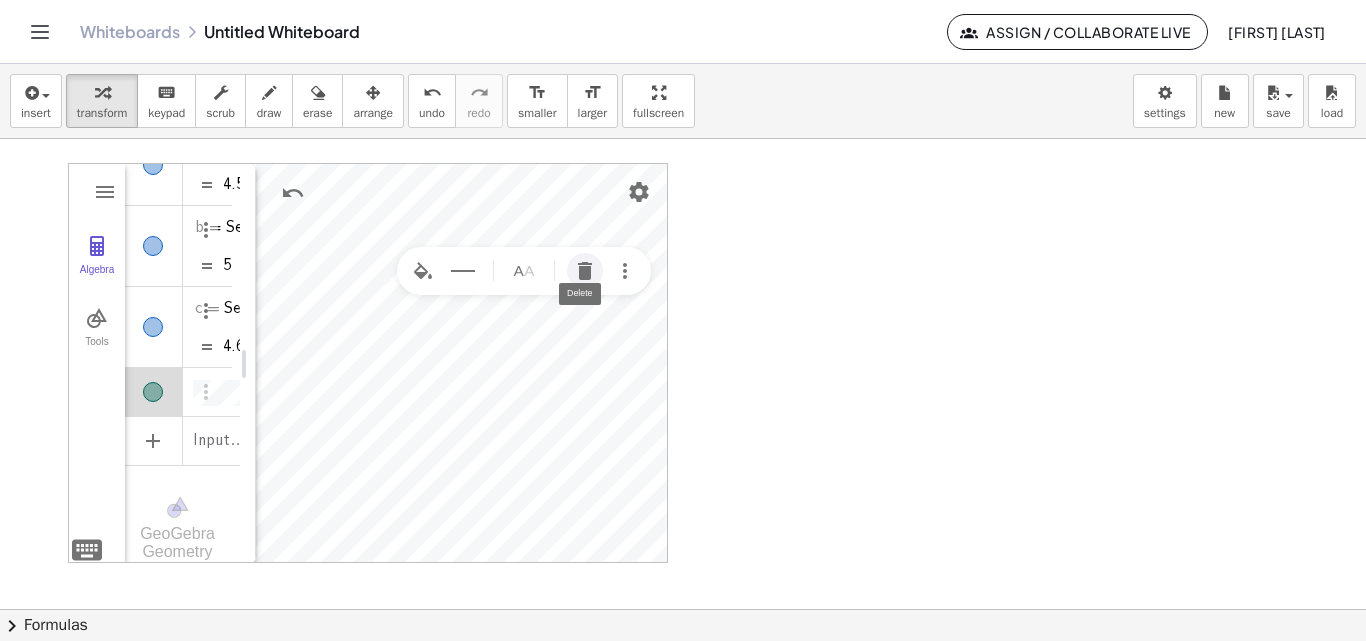 click at bounding box center (585, 271) 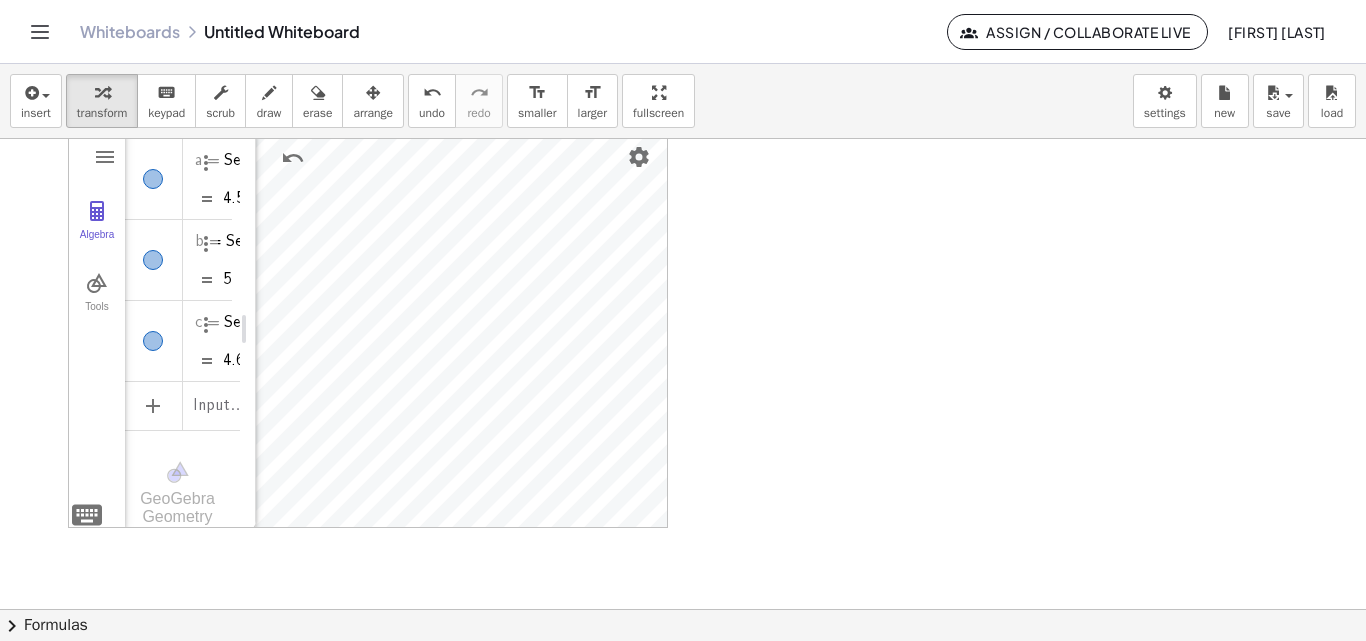 scroll, scrollTop: 0, scrollLeft: 0, axis: both 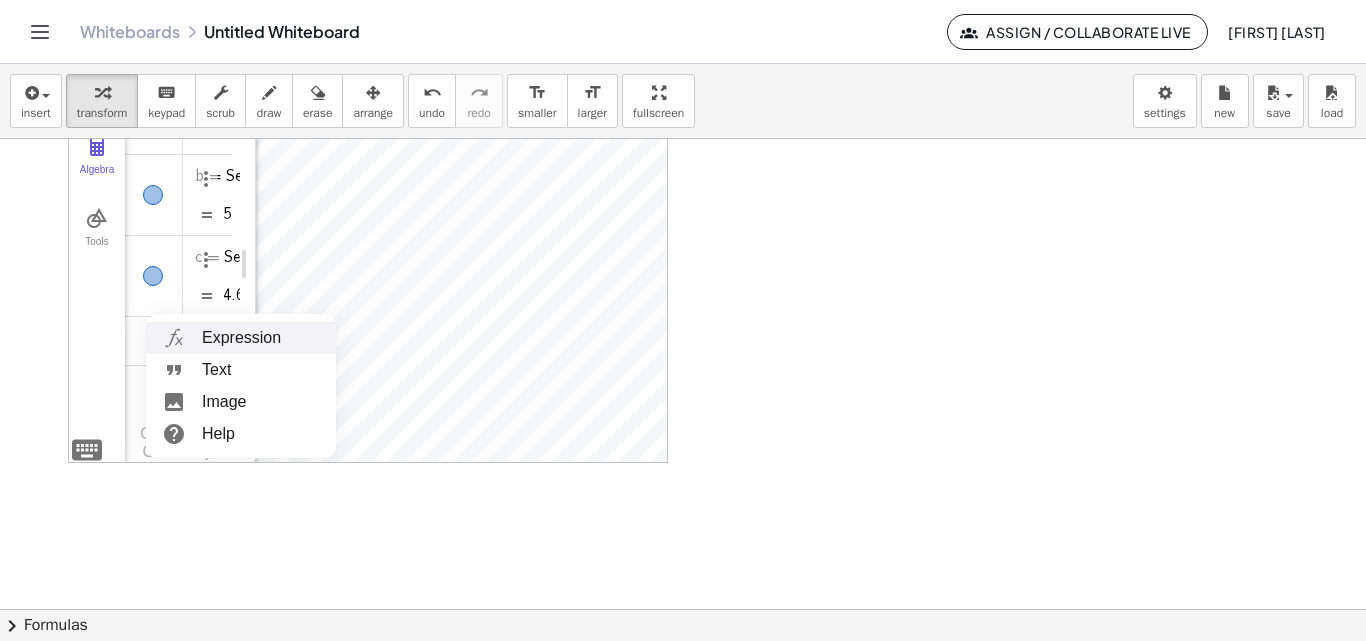 click at bounding box center (174, 338) 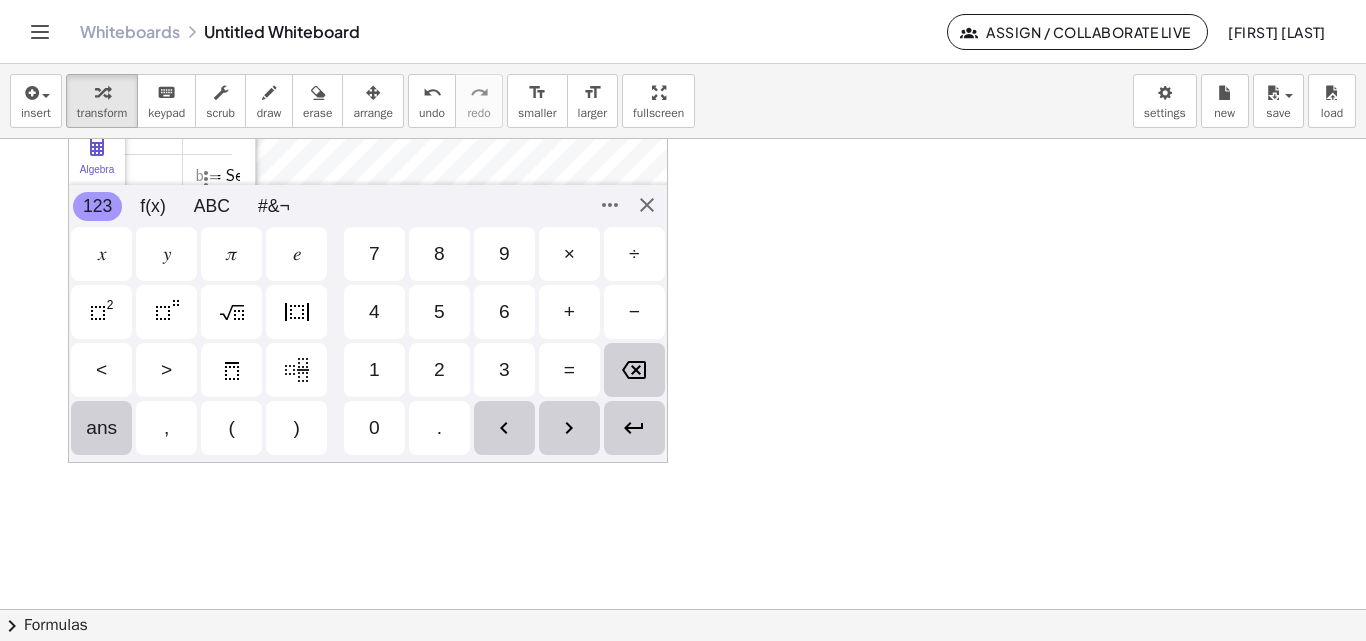 scroll, scrollTop: 11, scrollLeft: 0, axis: vertical 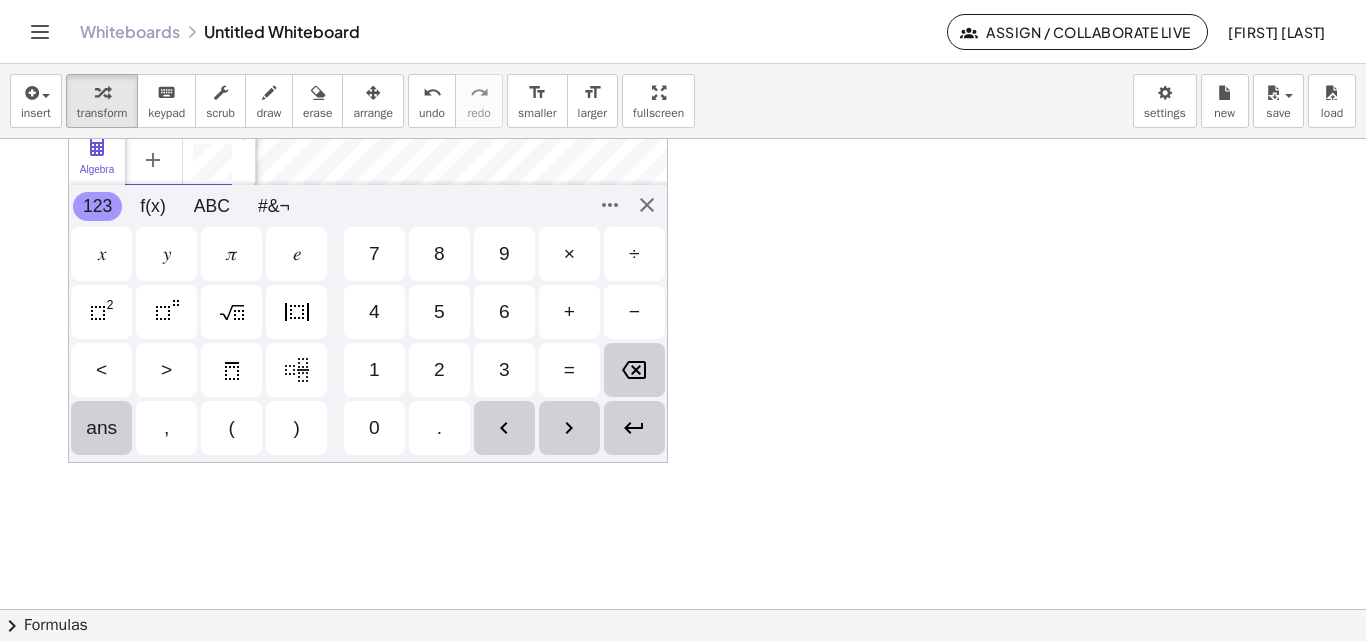click on "123" at bounding box center (97, 206) 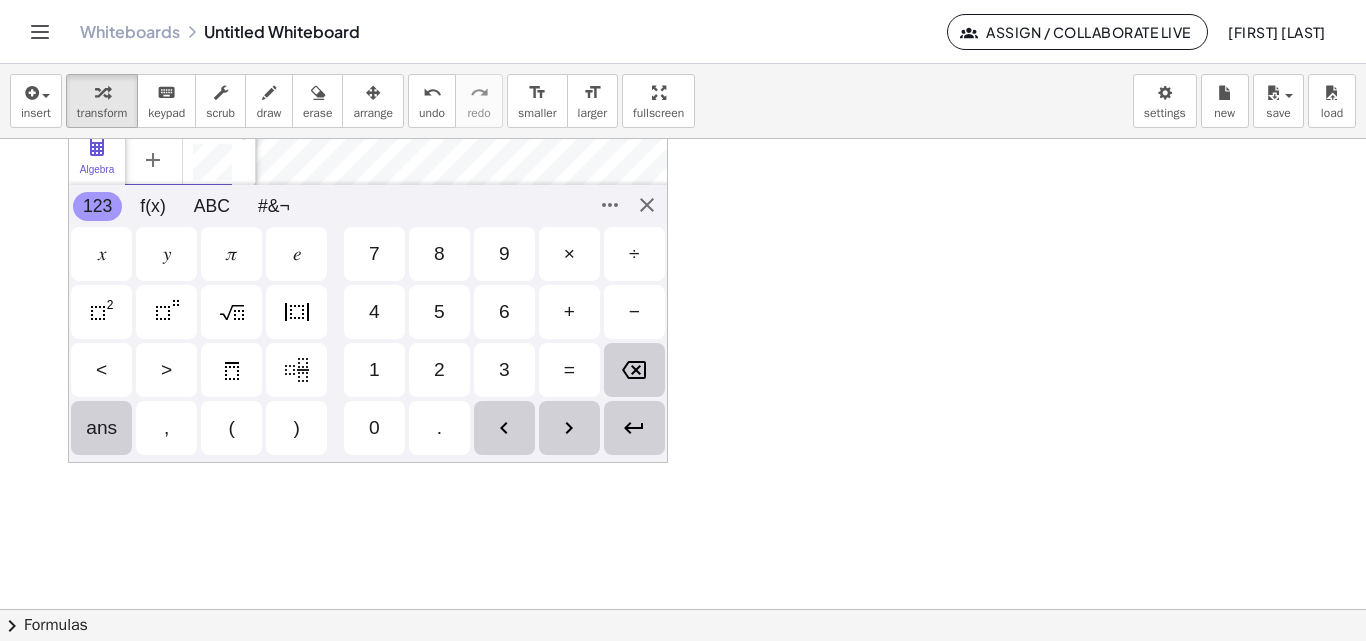 click on "𝑥" at bounding box center [102, 254] 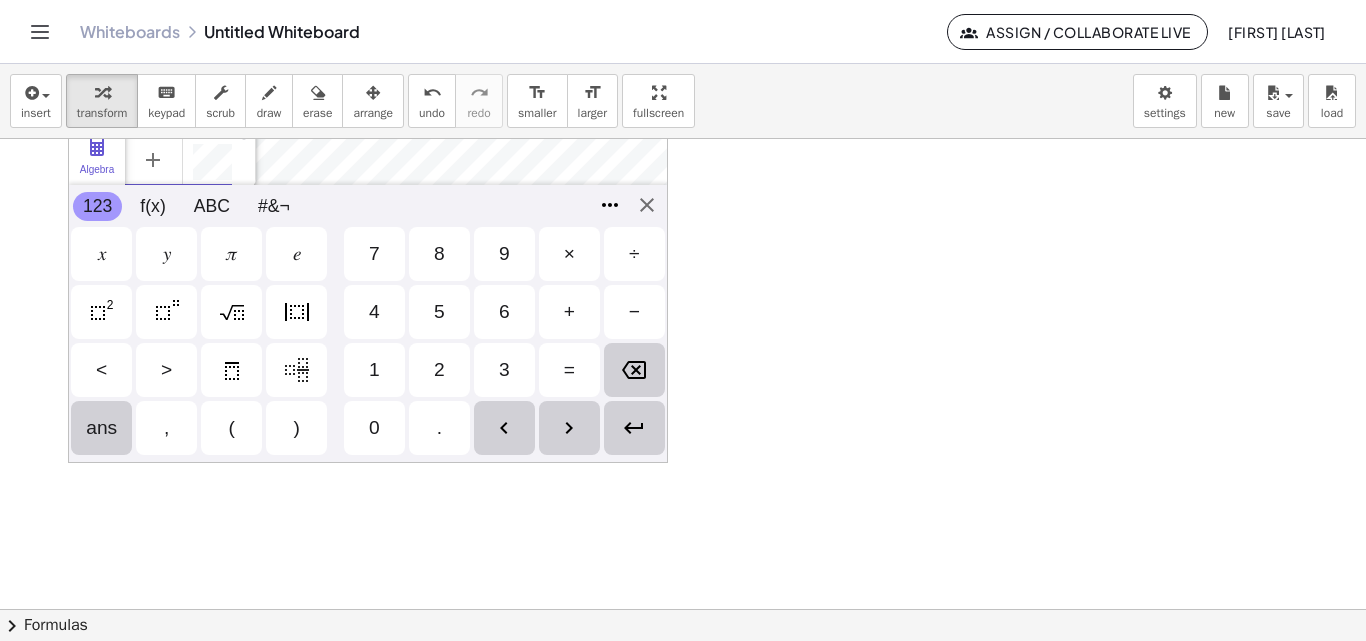 click at bounding box center [610, 205] 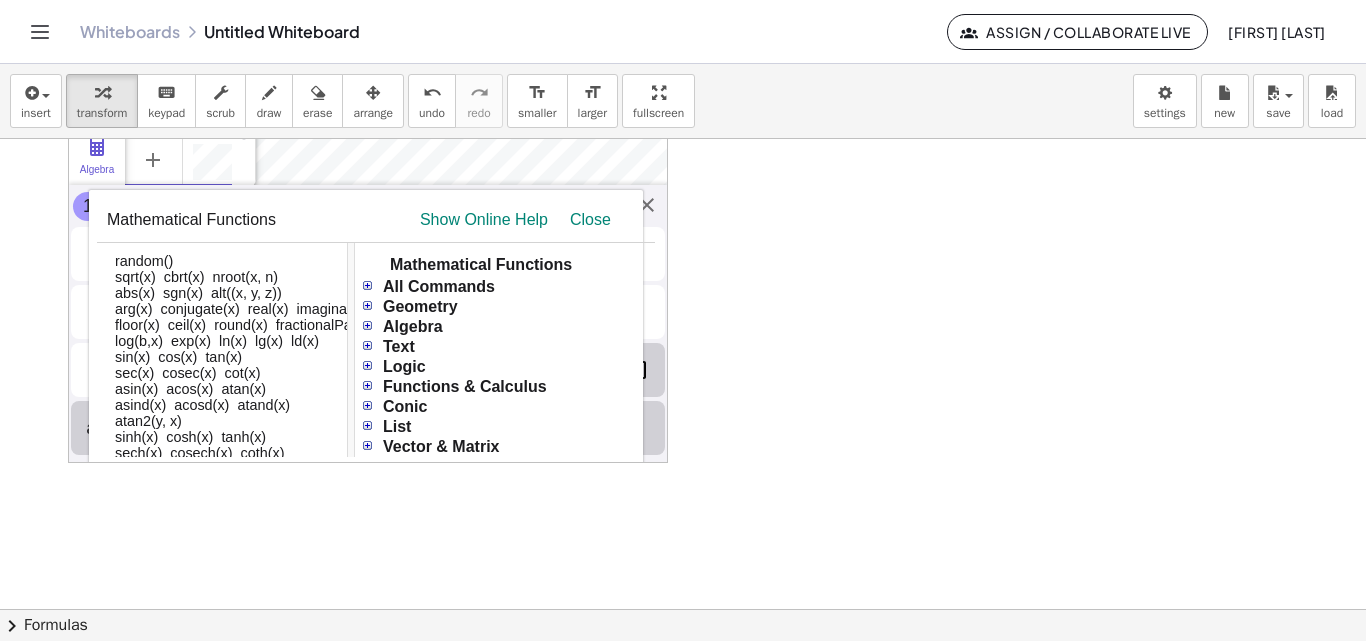 scroll, scrollTop: 457, scrollLeft: 0, axis: vertical 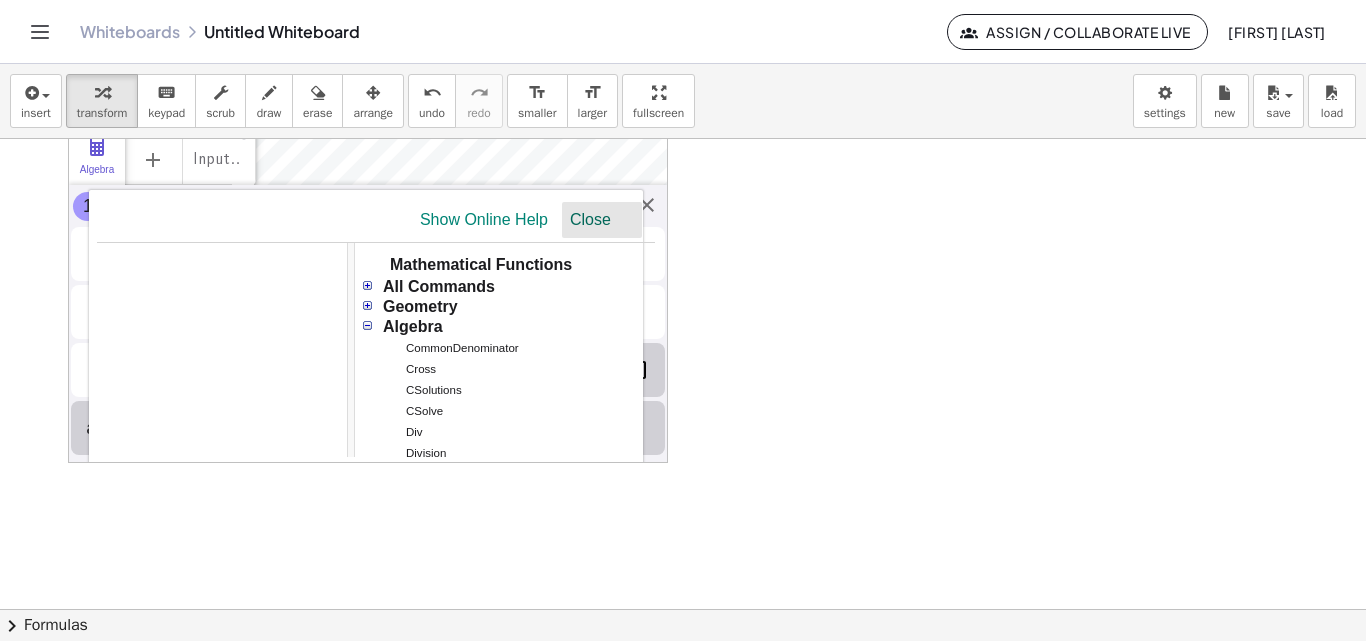 click on "Close" at bounding box center [602, 220] 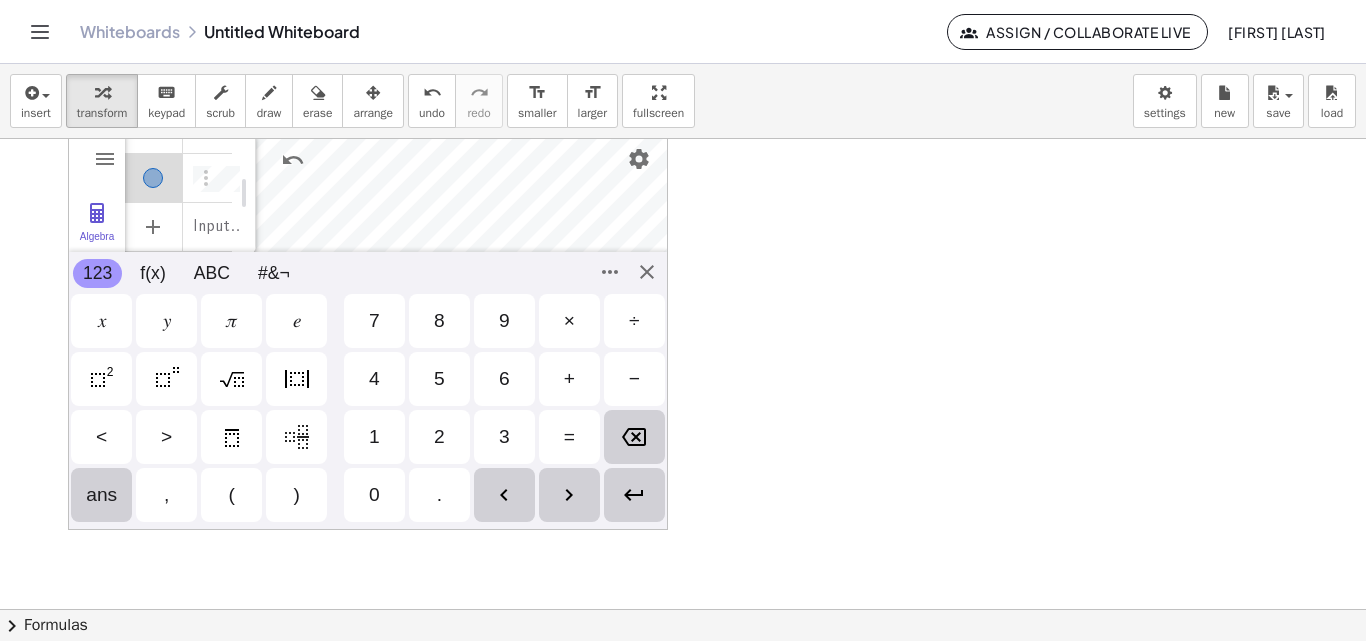 scroll, scrollTop: 0, scrollLeft: 0, axis: both 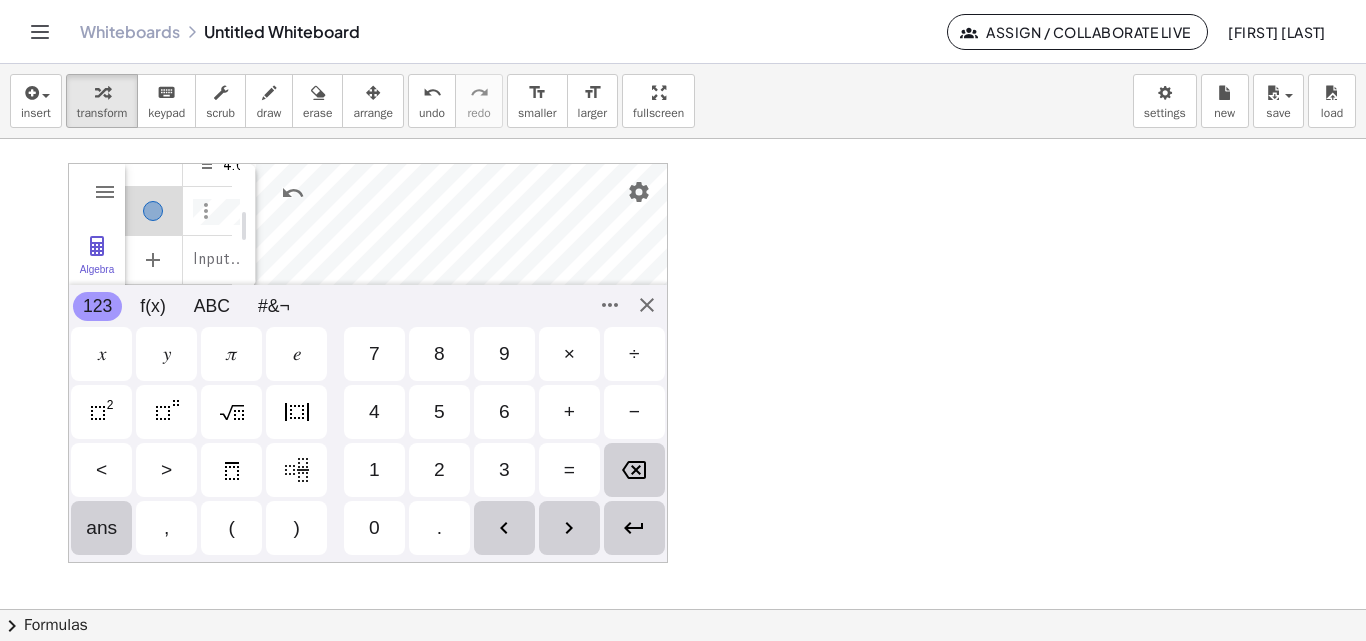 click at bounding box center (206, 211) 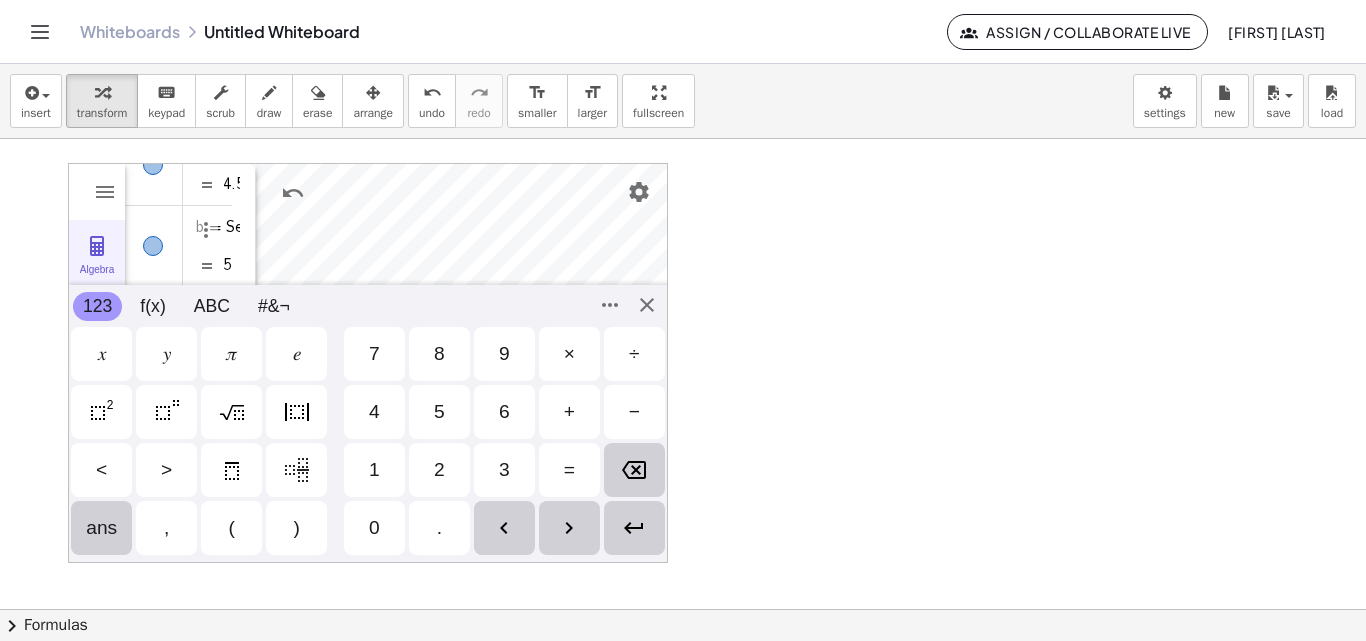 scroll, scrollTop: 276, scrollLeft: 0, axis: vertical 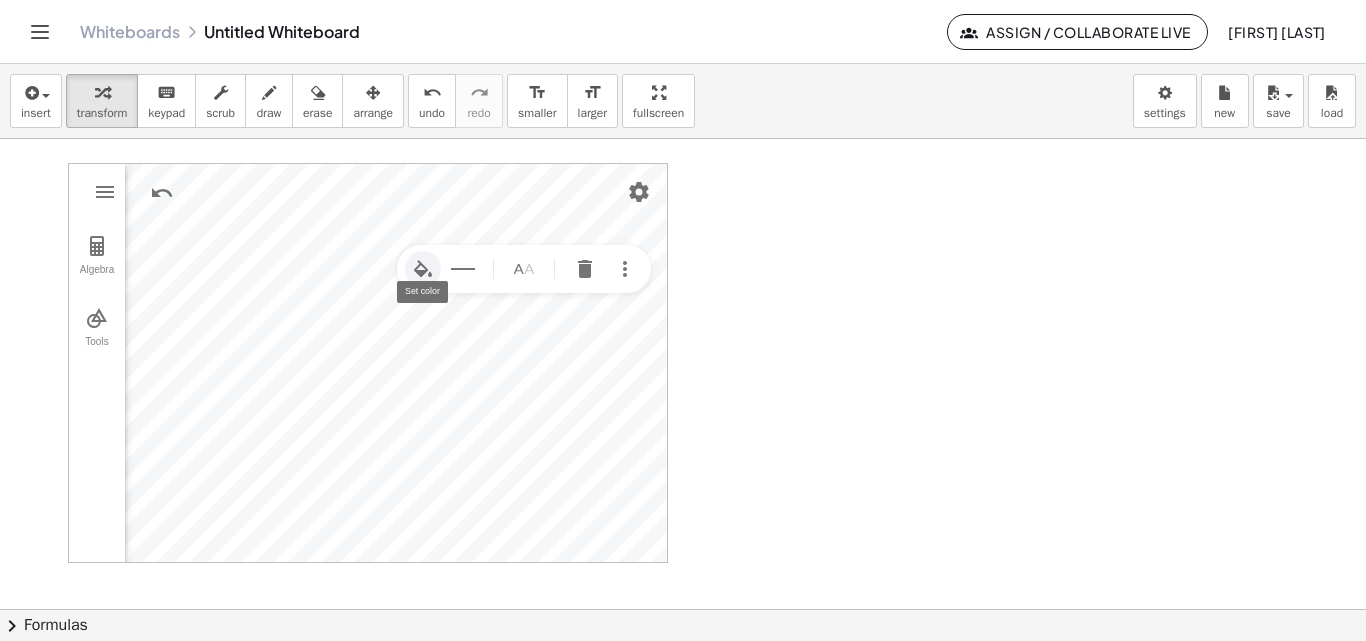 click at bounding box center (423, 269) 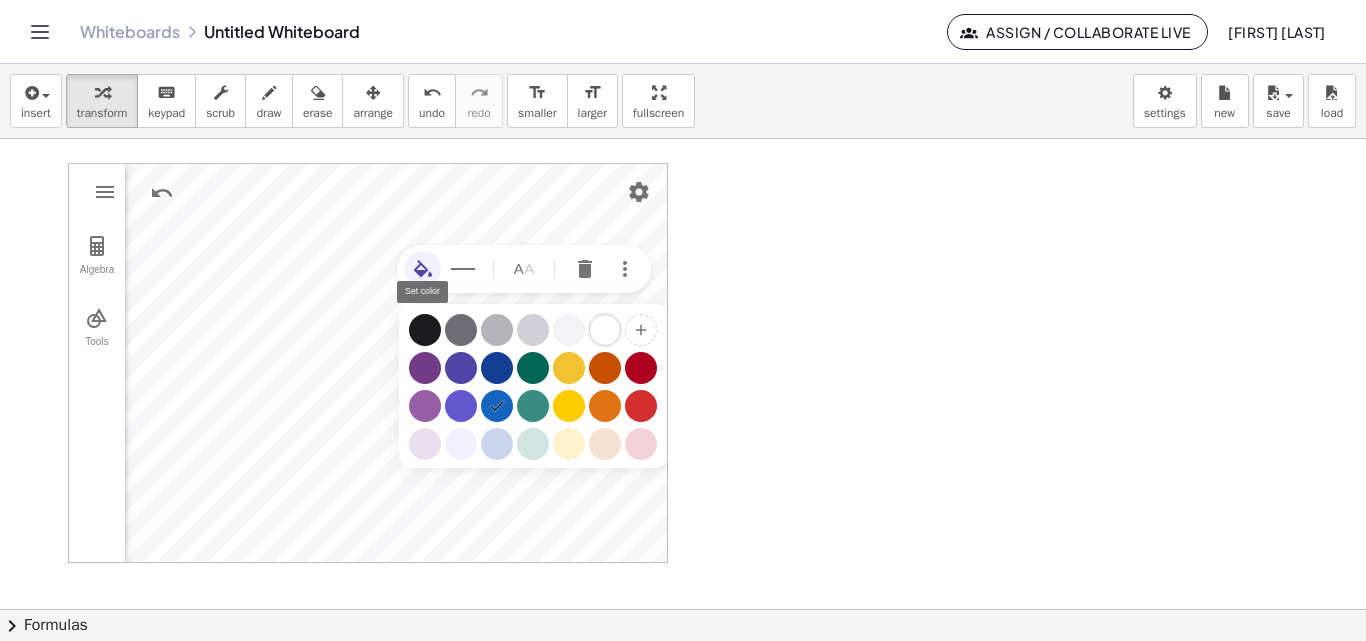 click at bounding box center [605, 330] 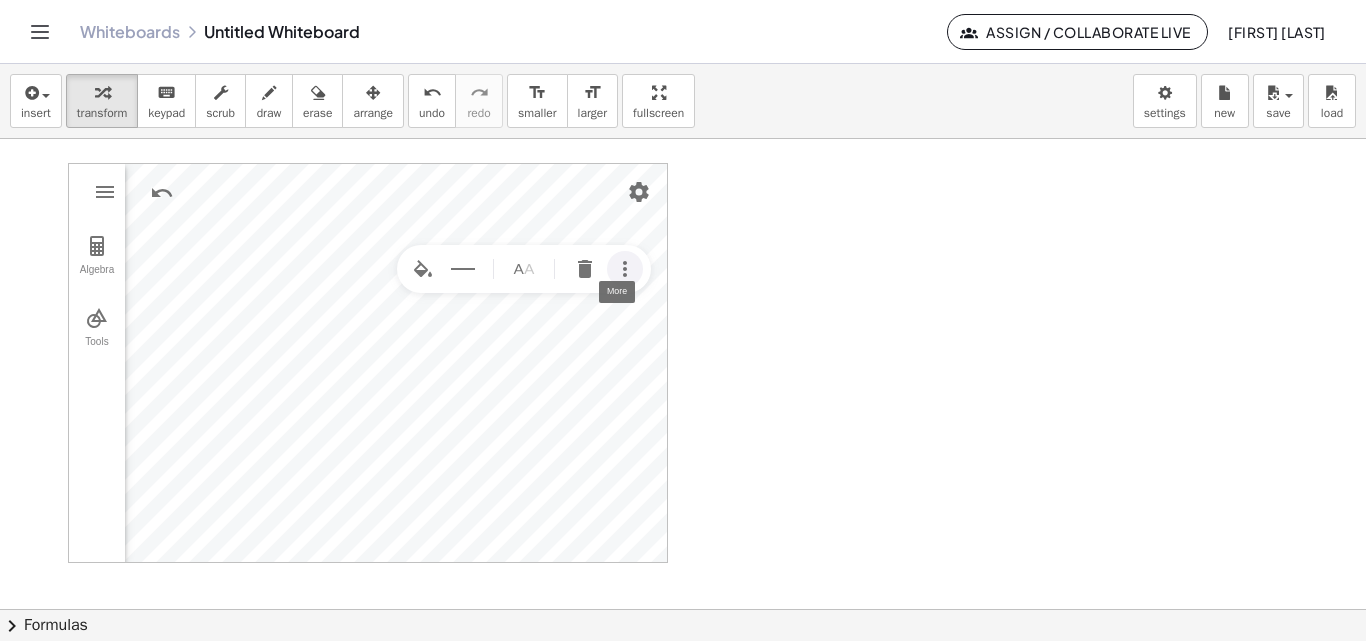 click at bounding box center [625, 269] 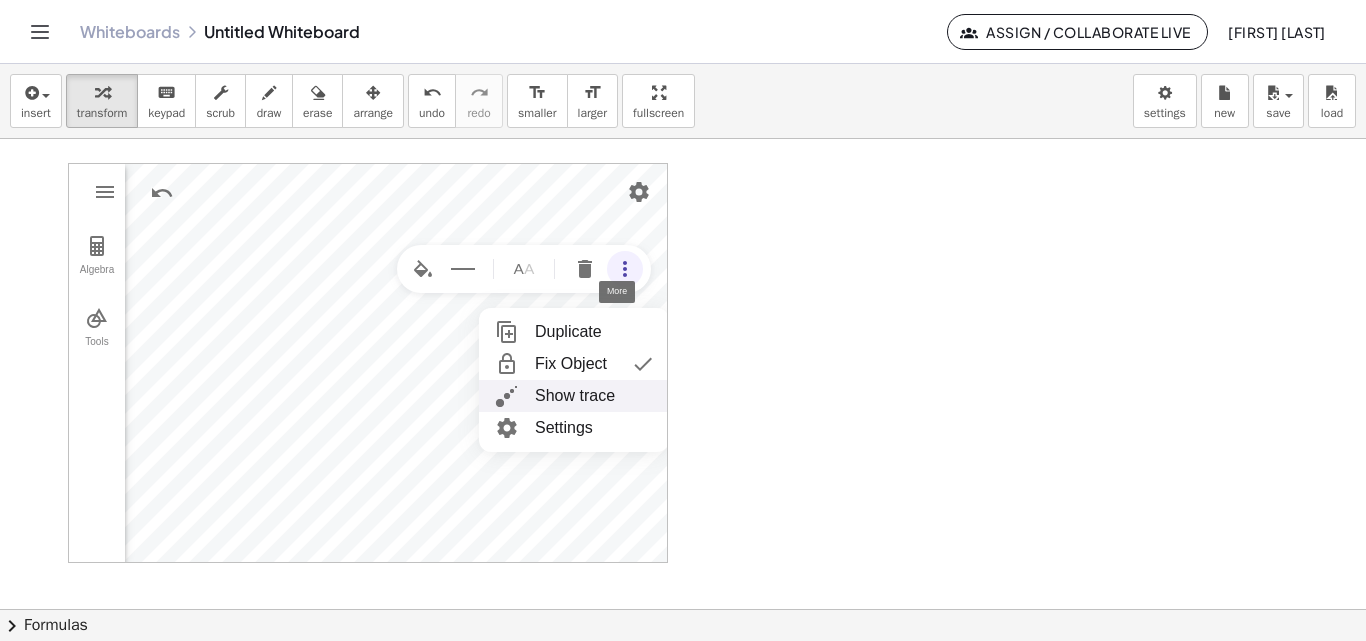 click at bounding box center [683, 609] 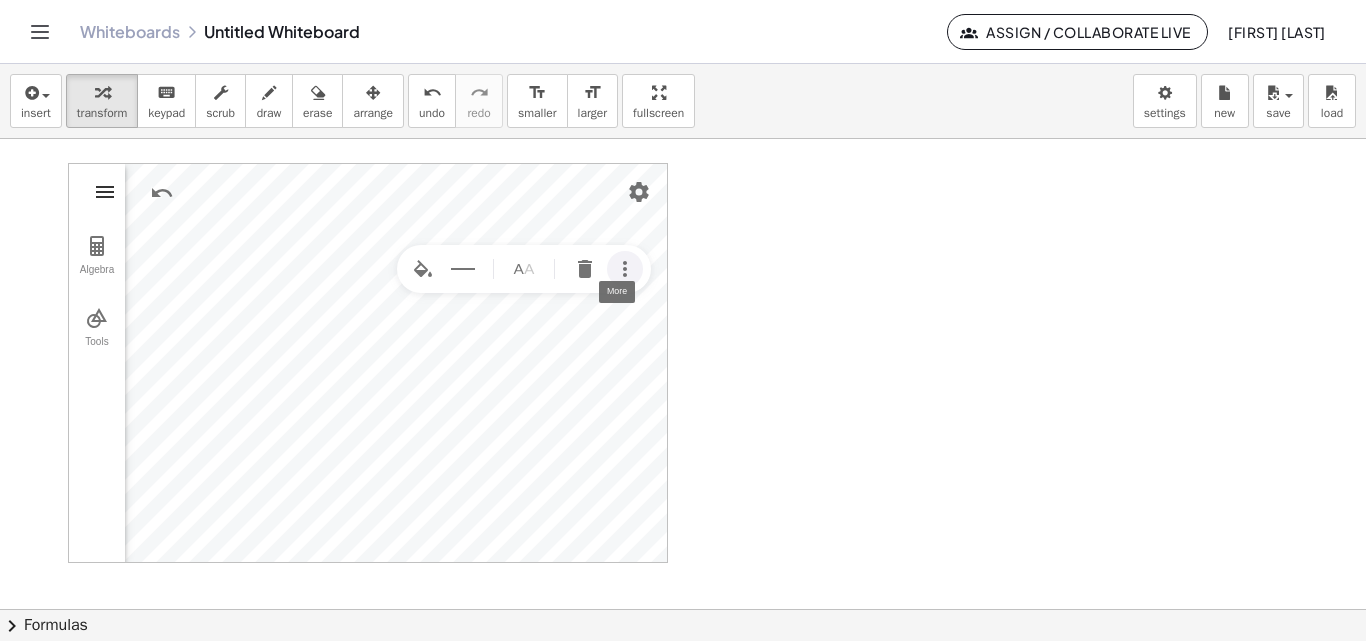 click at bounding box center [105, 192] 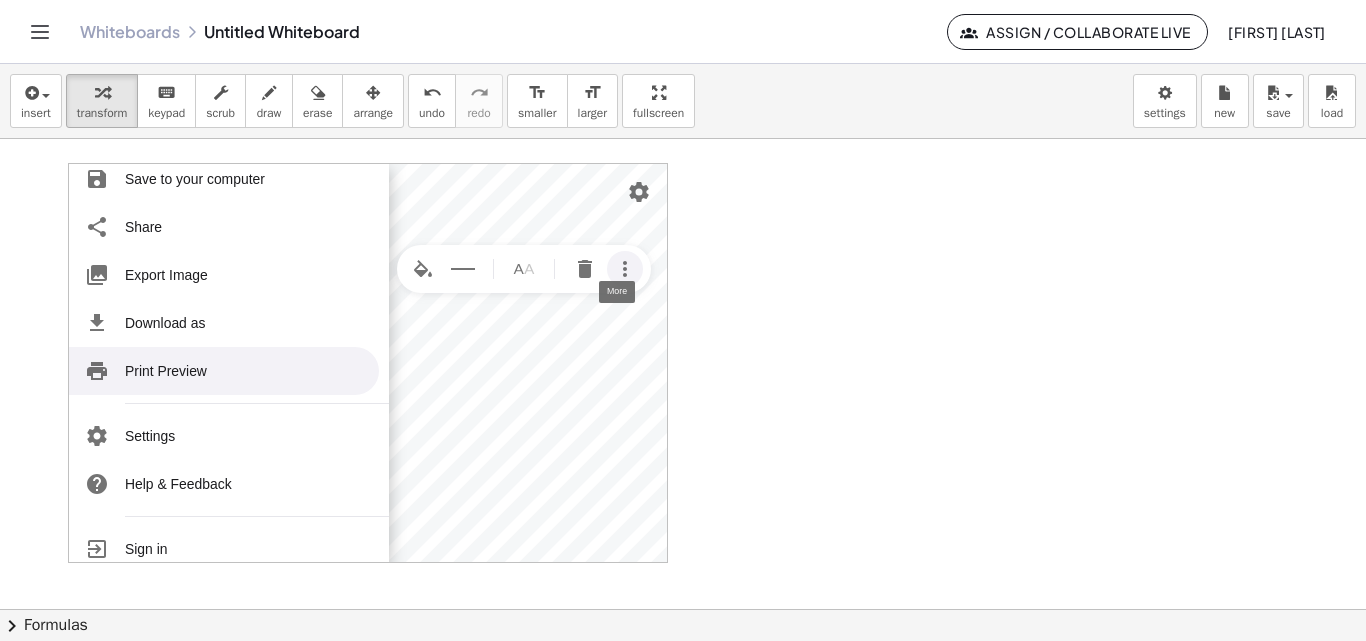 scroll, scrollTop: 245, scrollLeft: 0, axis: vertical 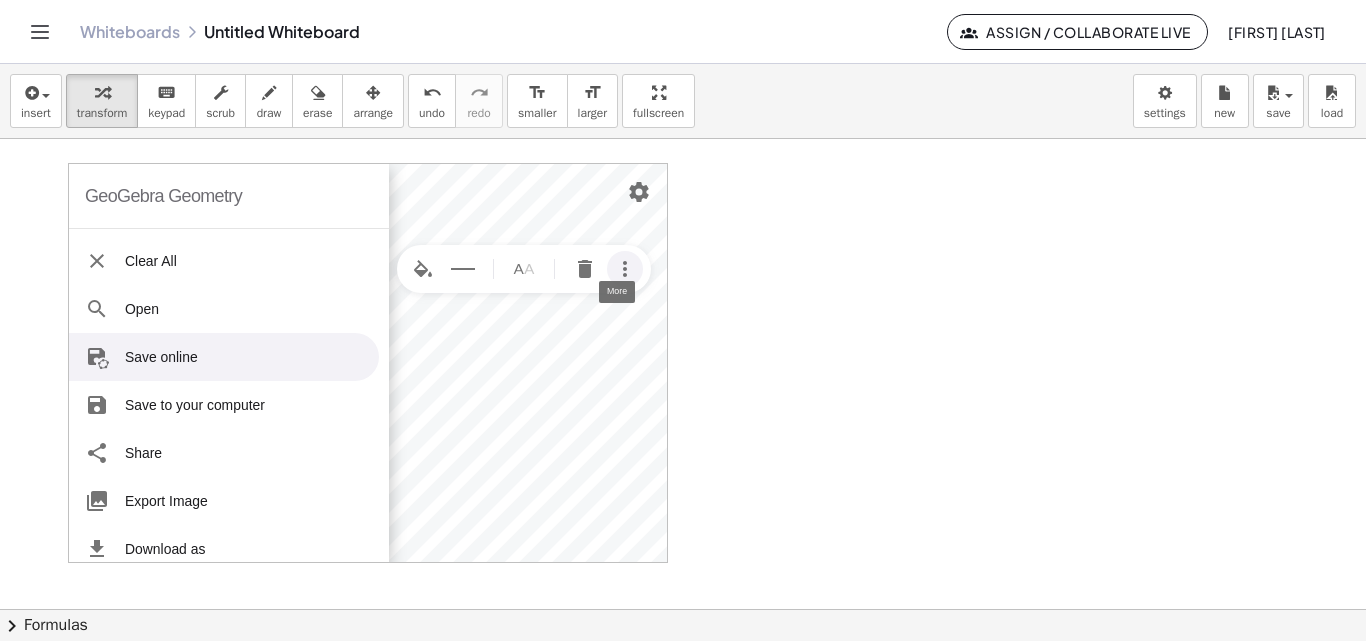 click at bounding box center (683, 609) 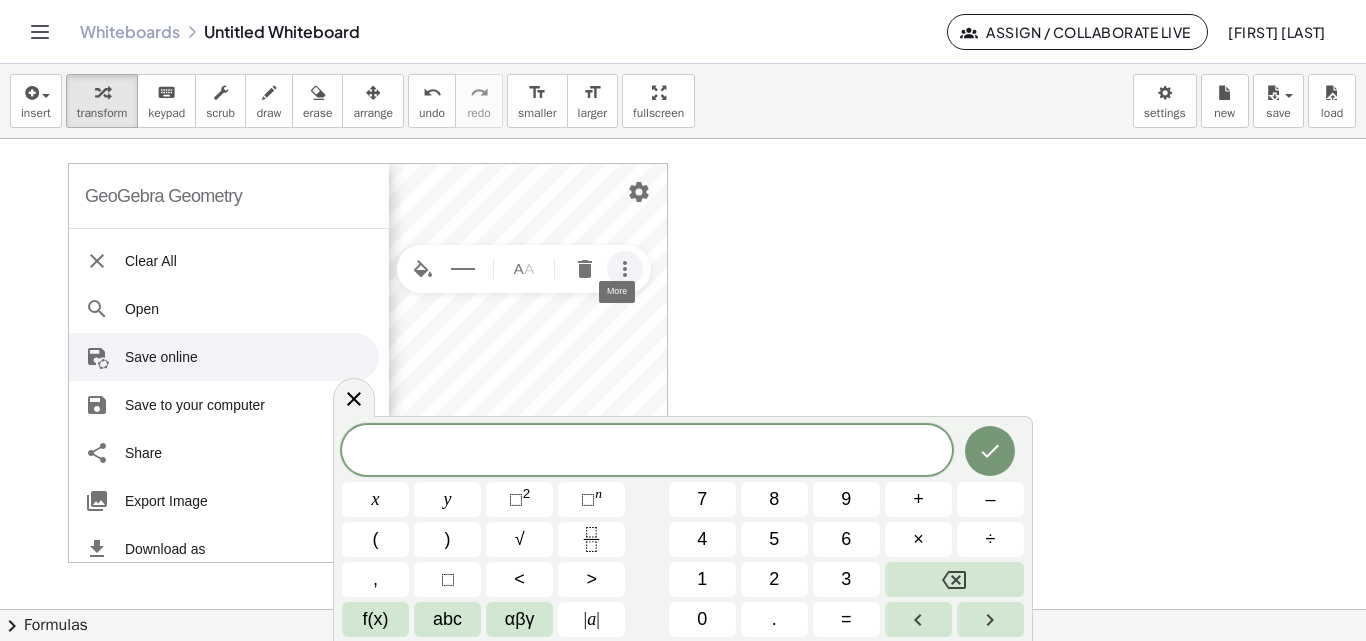 click at bounding box center (683, 609) 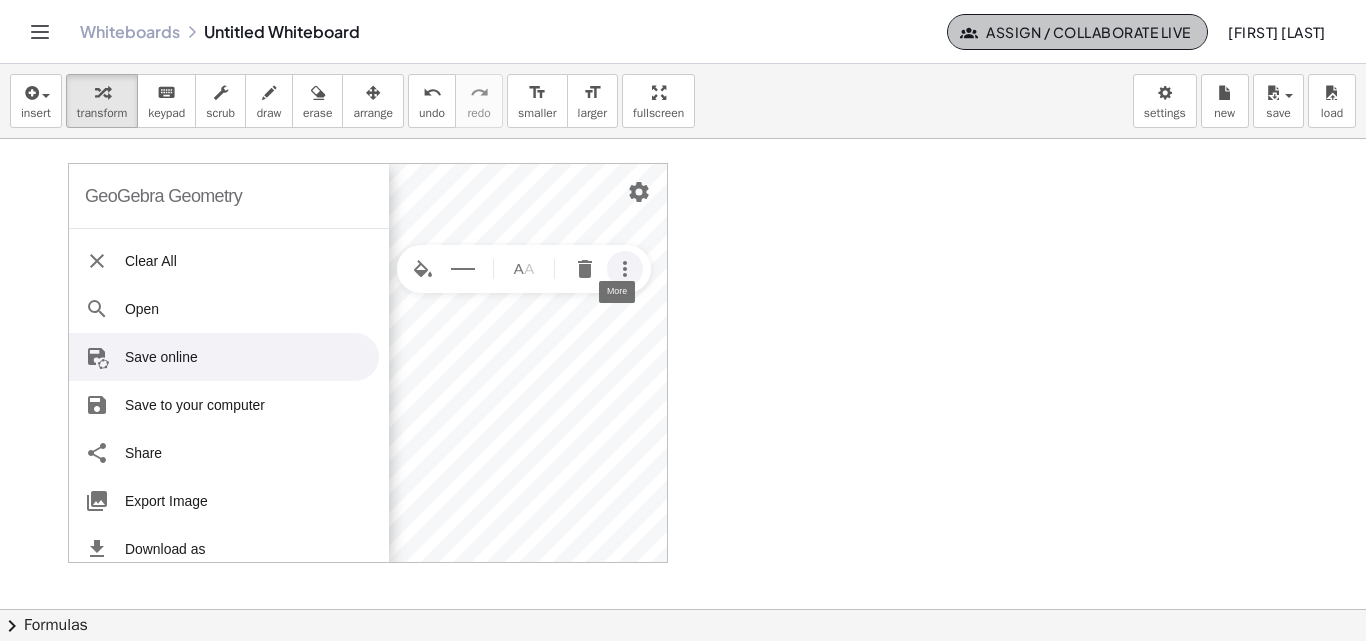 click on "Assign / Collaborate Live" 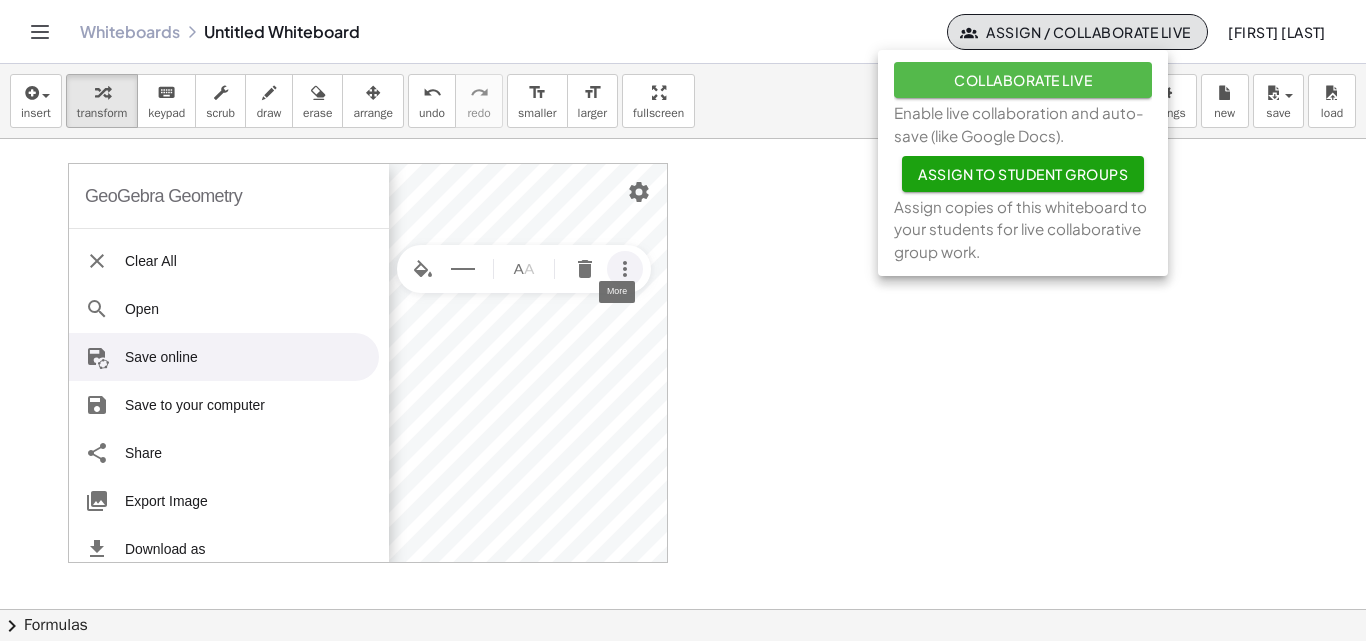 click on "Collaborate Live" 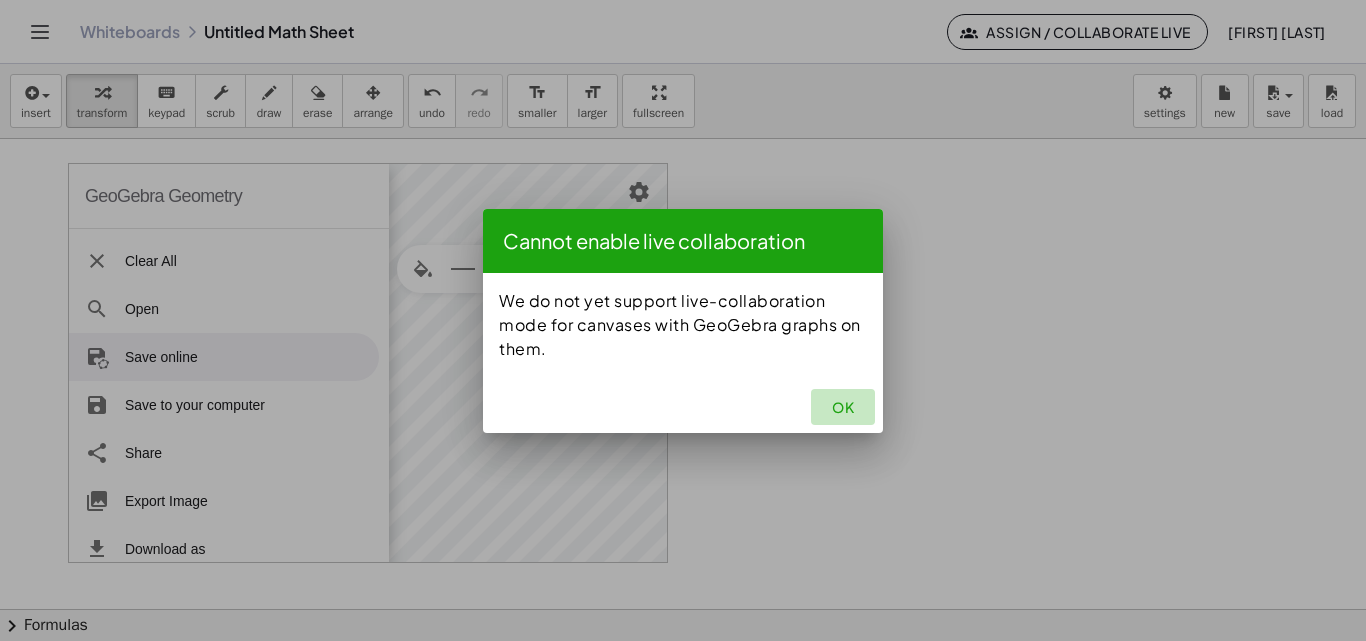 click on "OK" 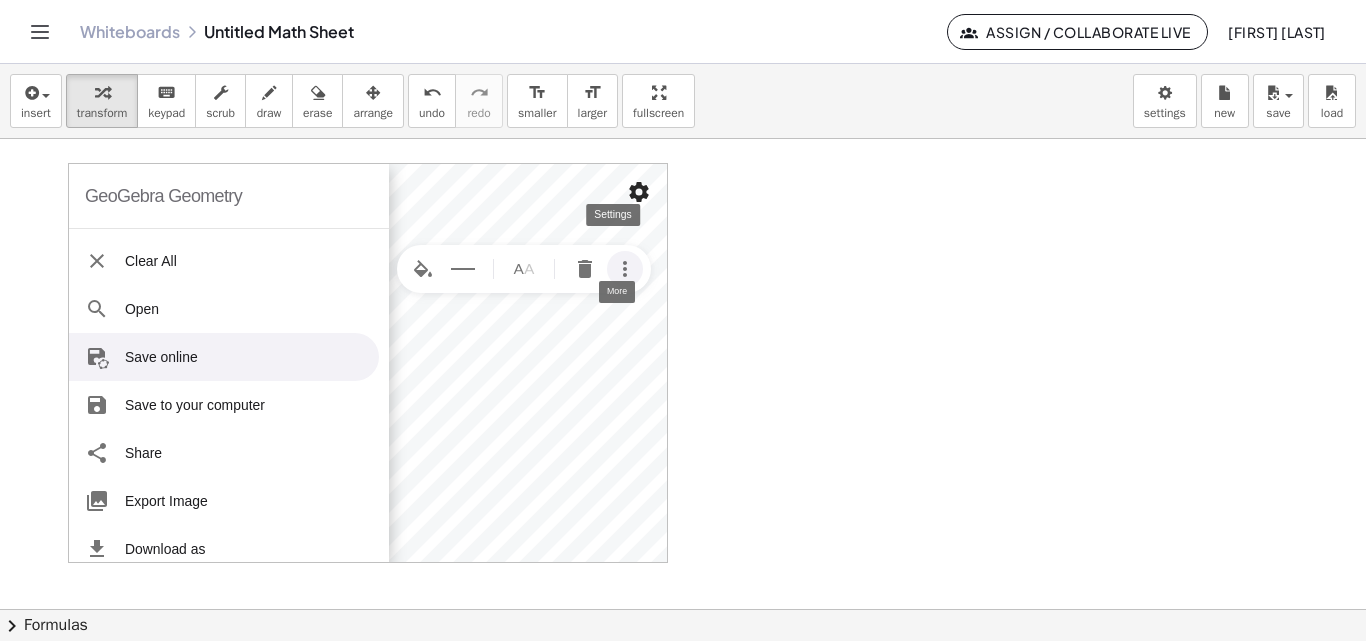 click at bounding box center (639, 192) 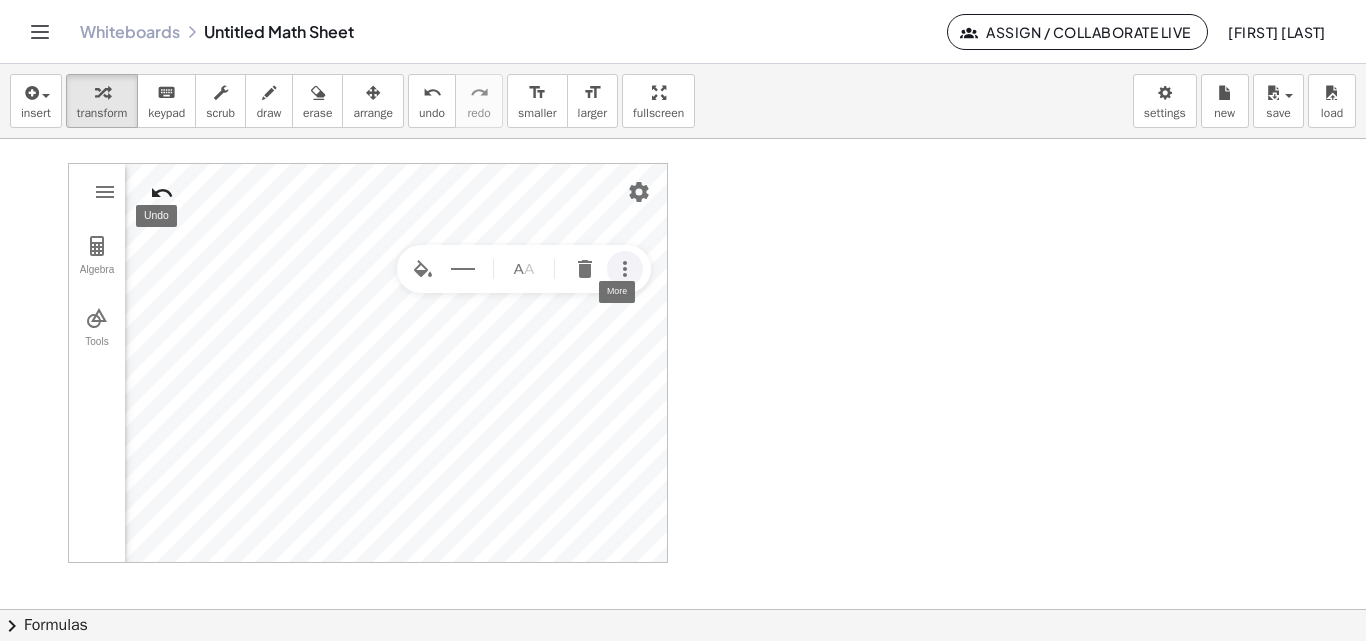 click at bounding box center [162, 193] 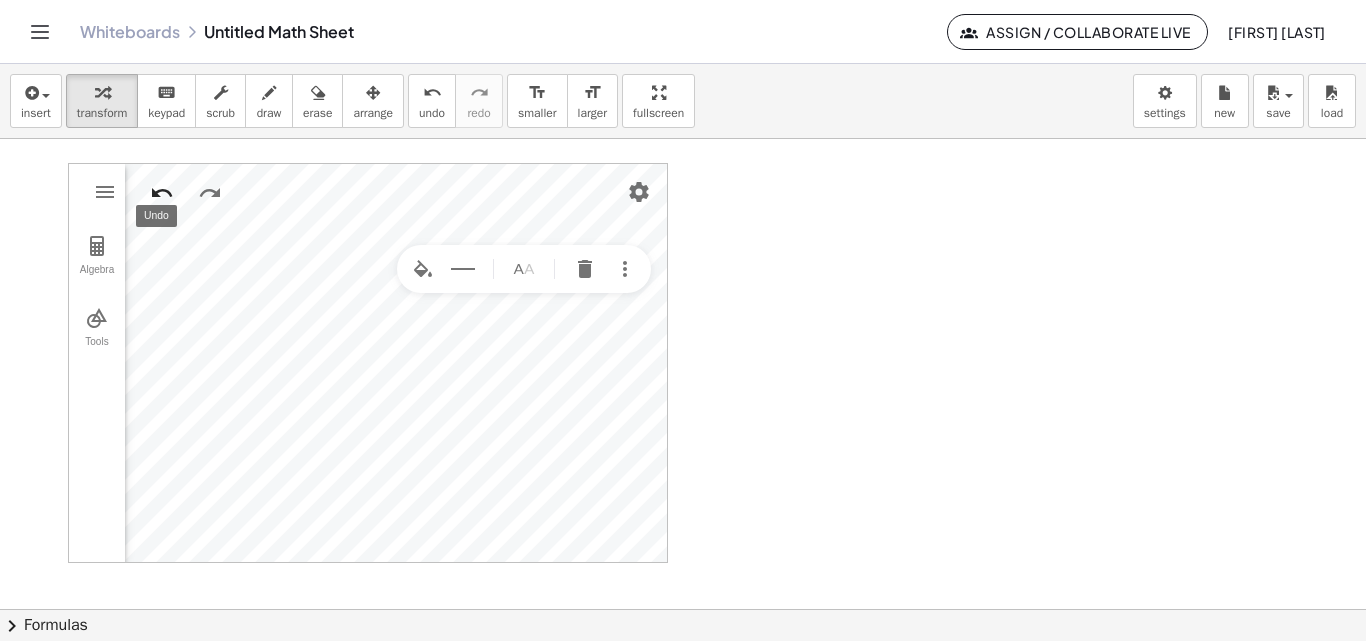click at bounding box center [162, 193] 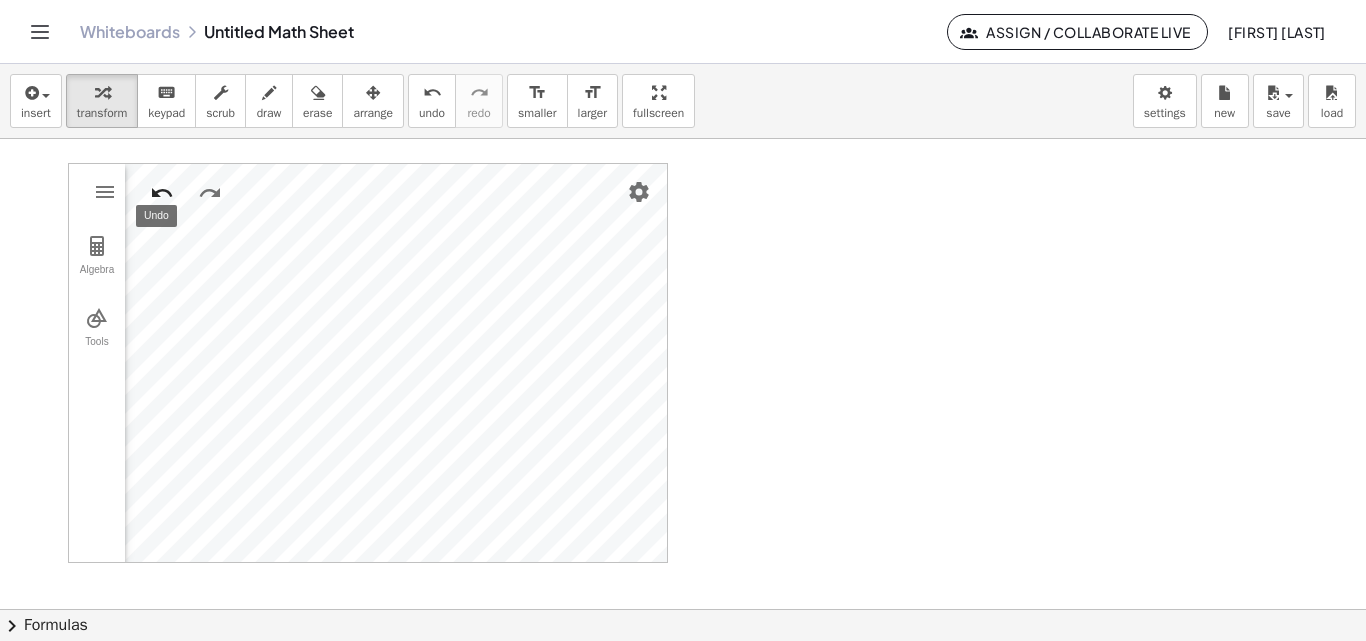 click at bounding box center [162, 193] 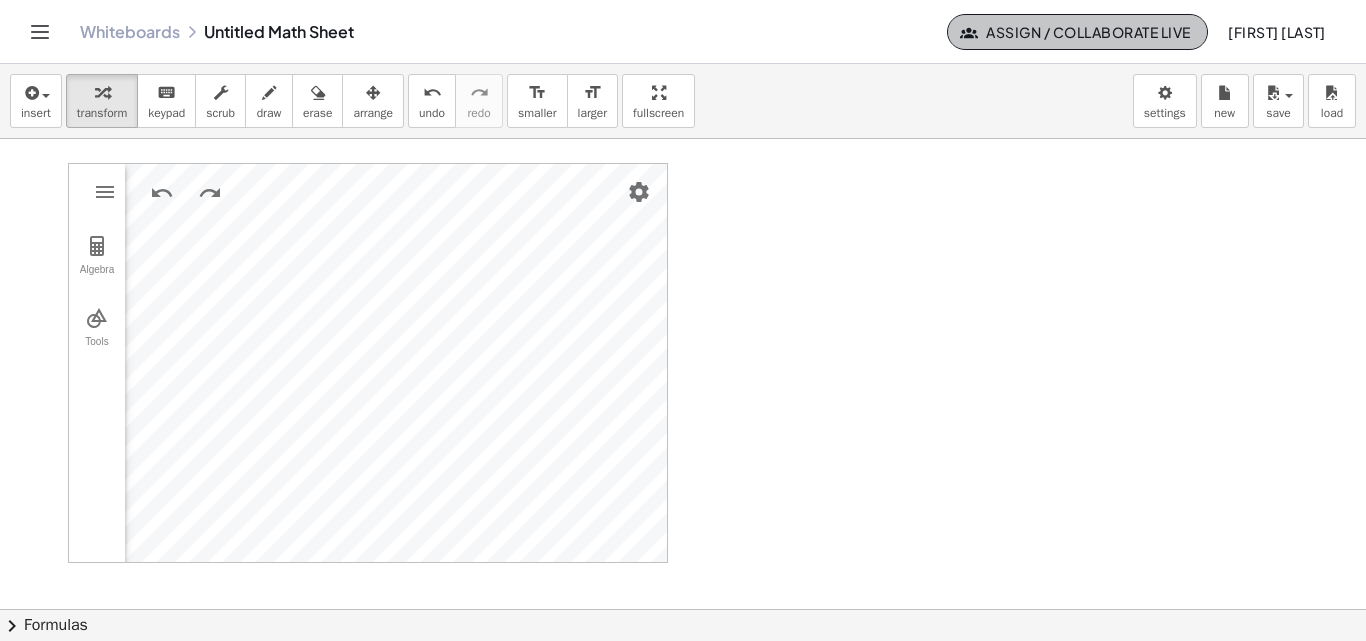 click on "Assign / Collaborate Live" 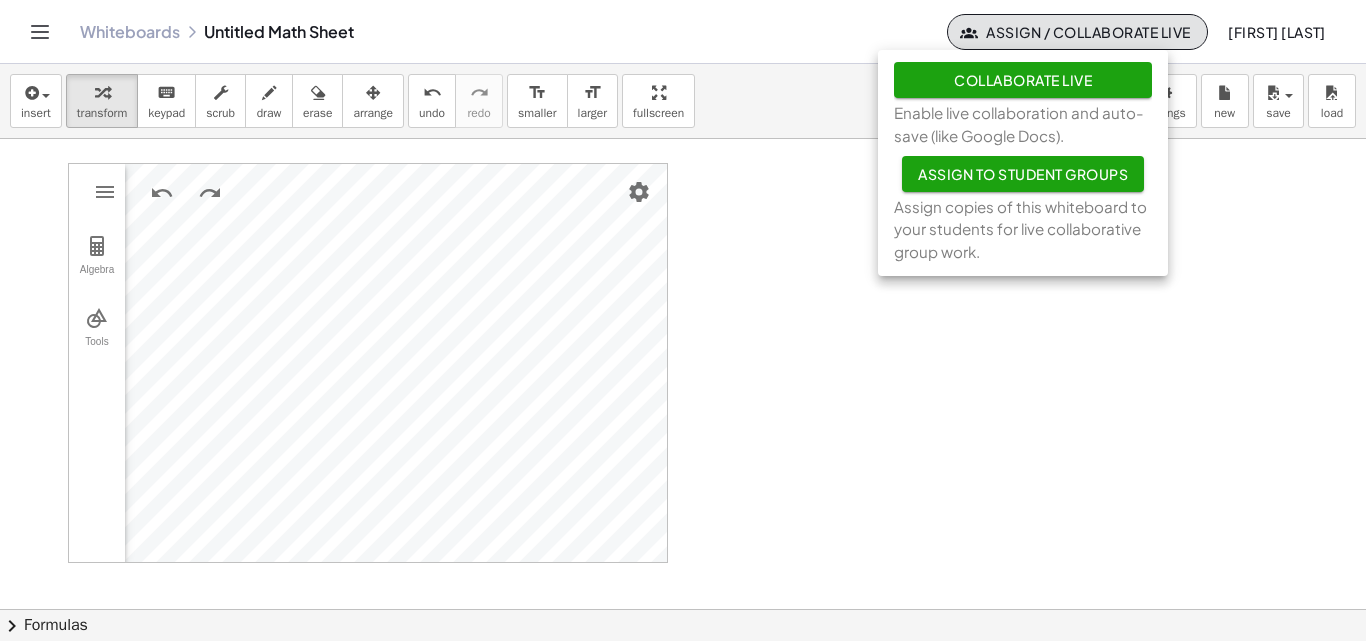 click on "Collaborate Live" at bounding box center (1023, 80) 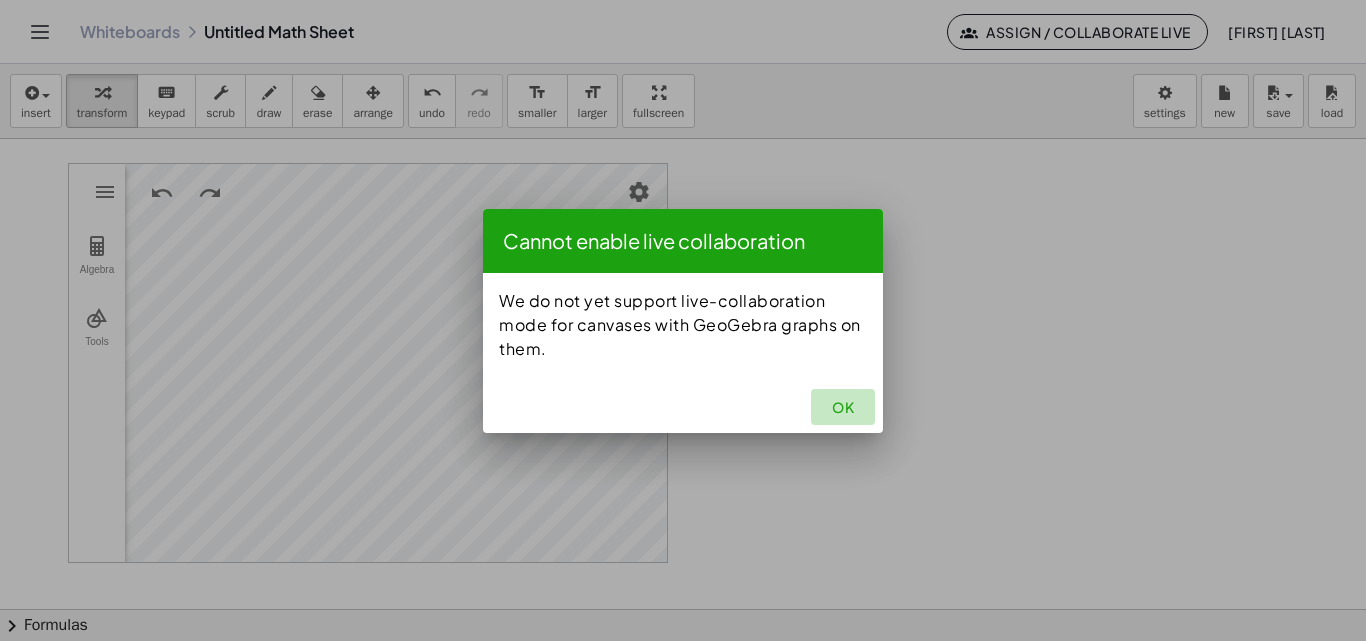 click on "OK" 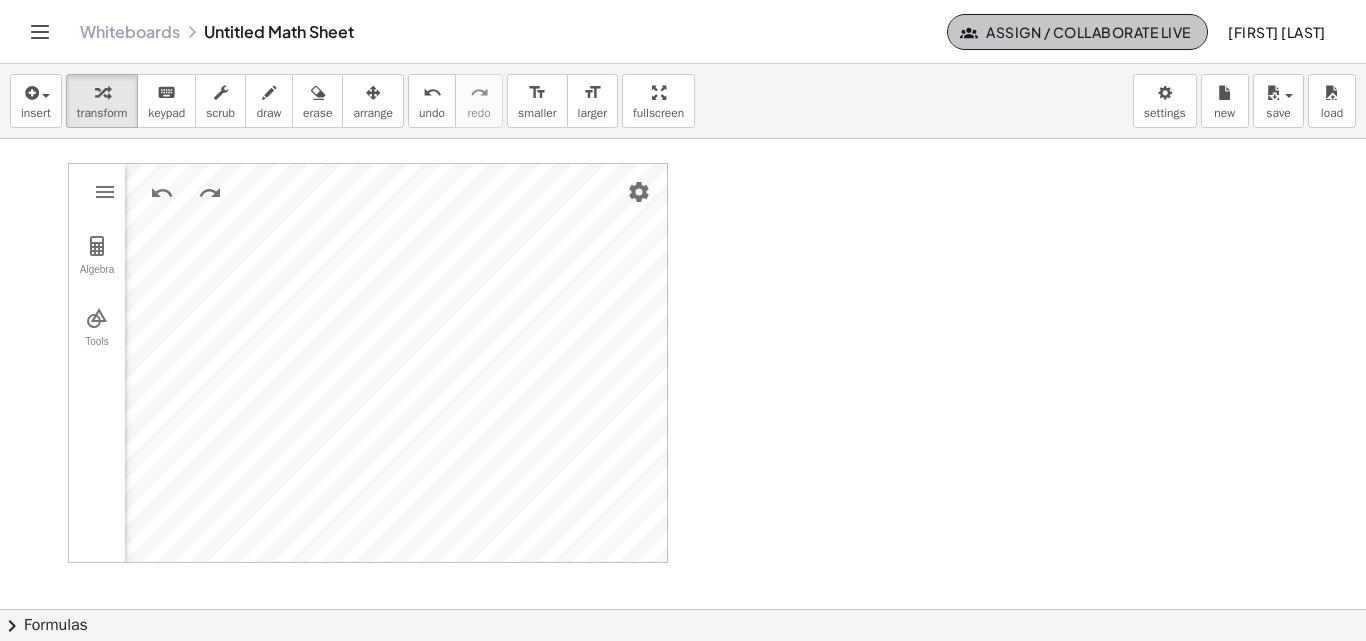 click on "Assign / Collaborate Live" 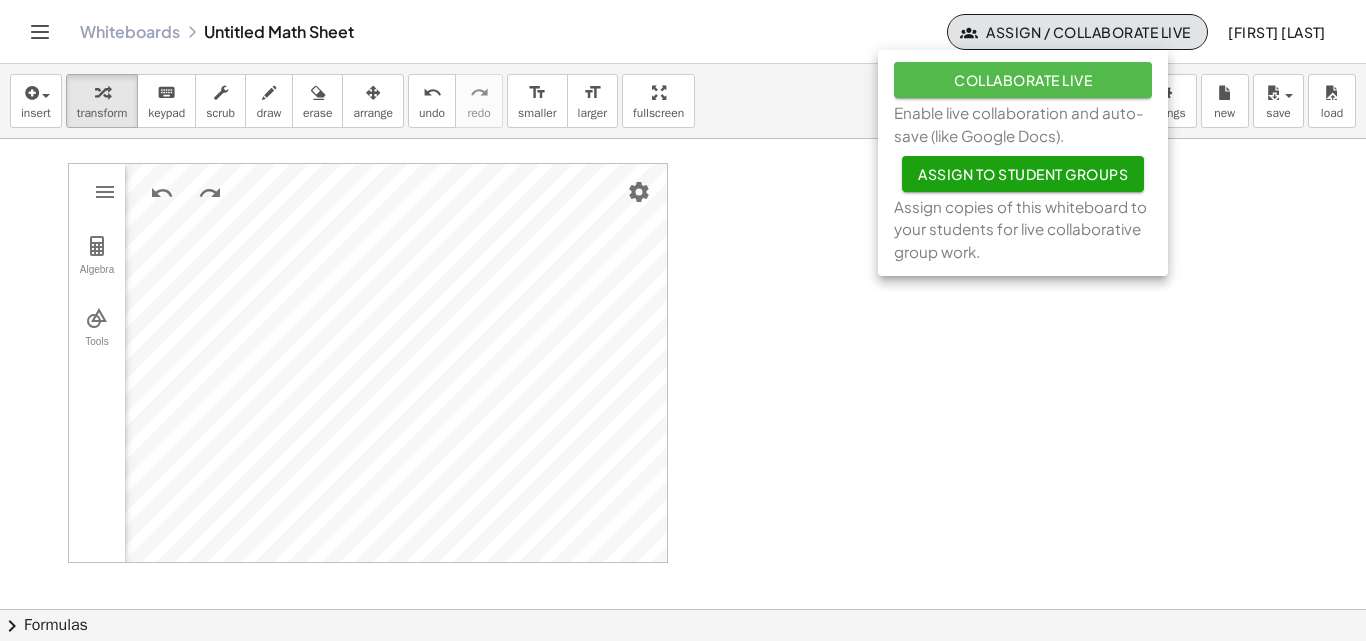 click on "Collaborate Live" 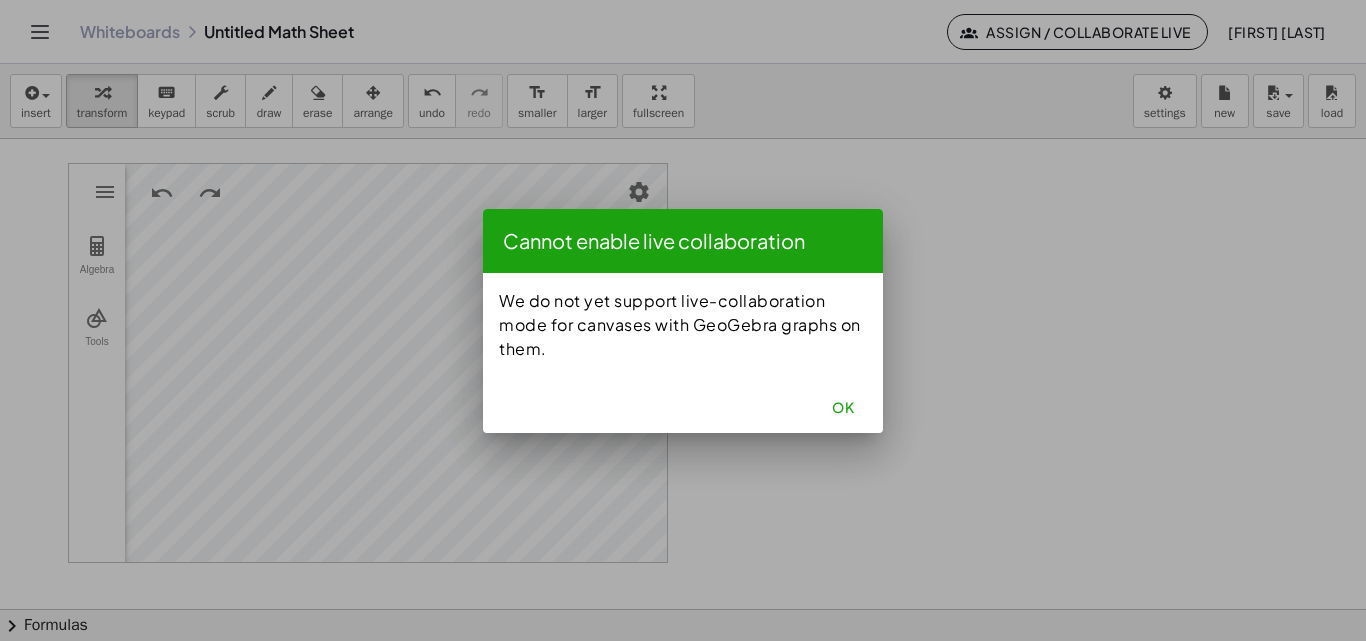 click at bounding box center (683, 320) 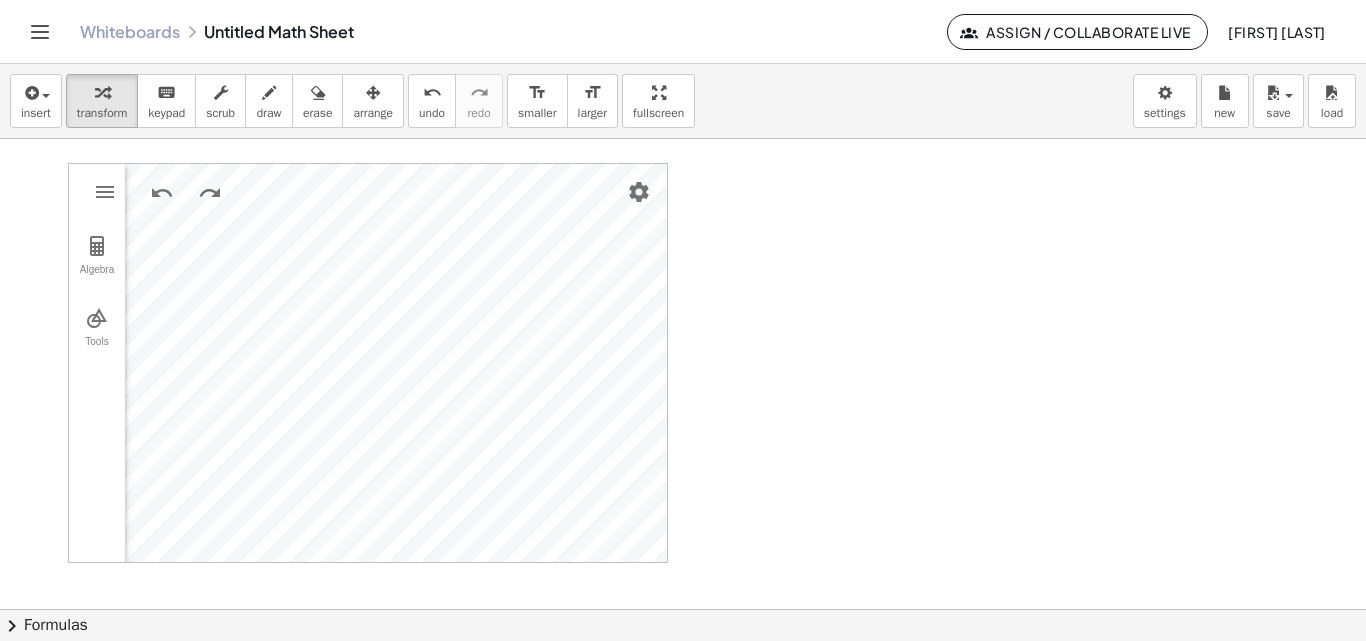 click 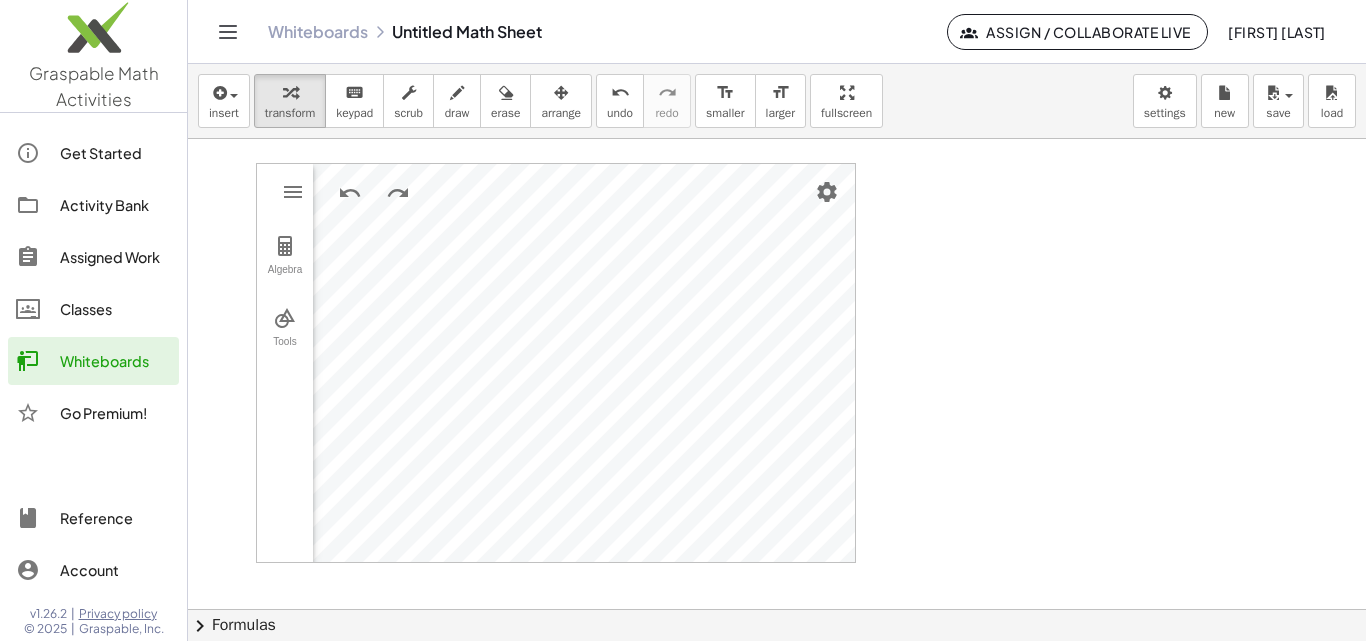 click on "Whiteboards" 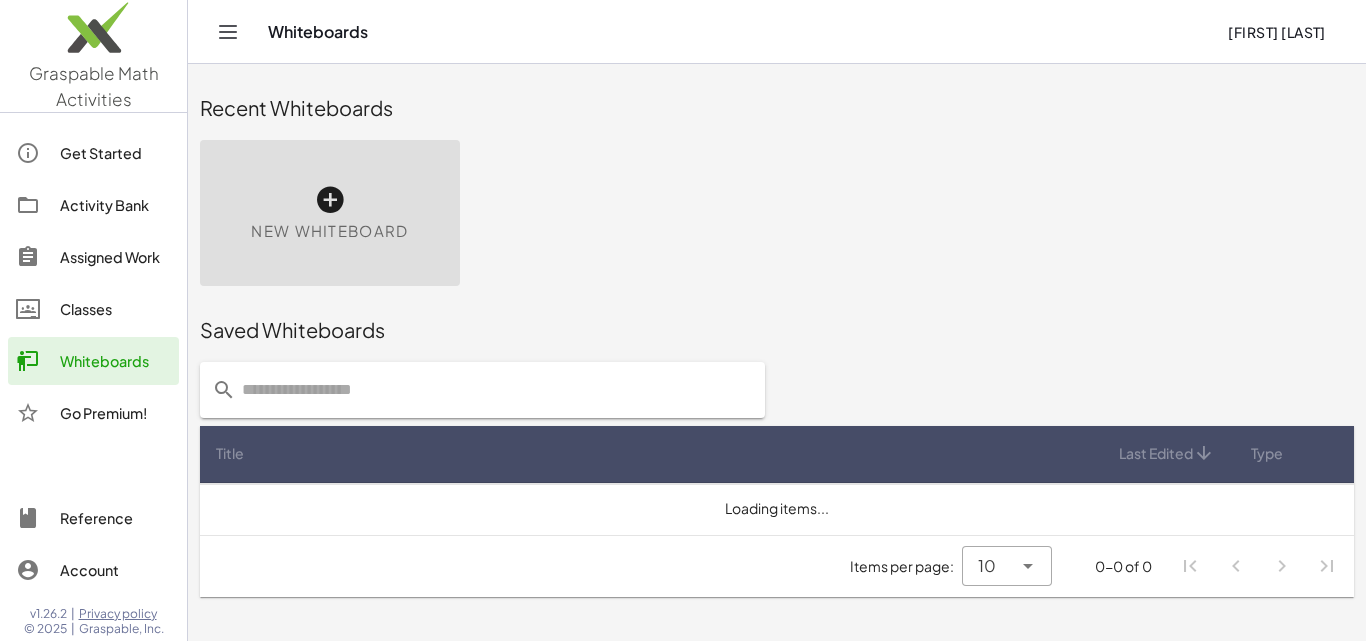 click at bounding box center (330, 200) 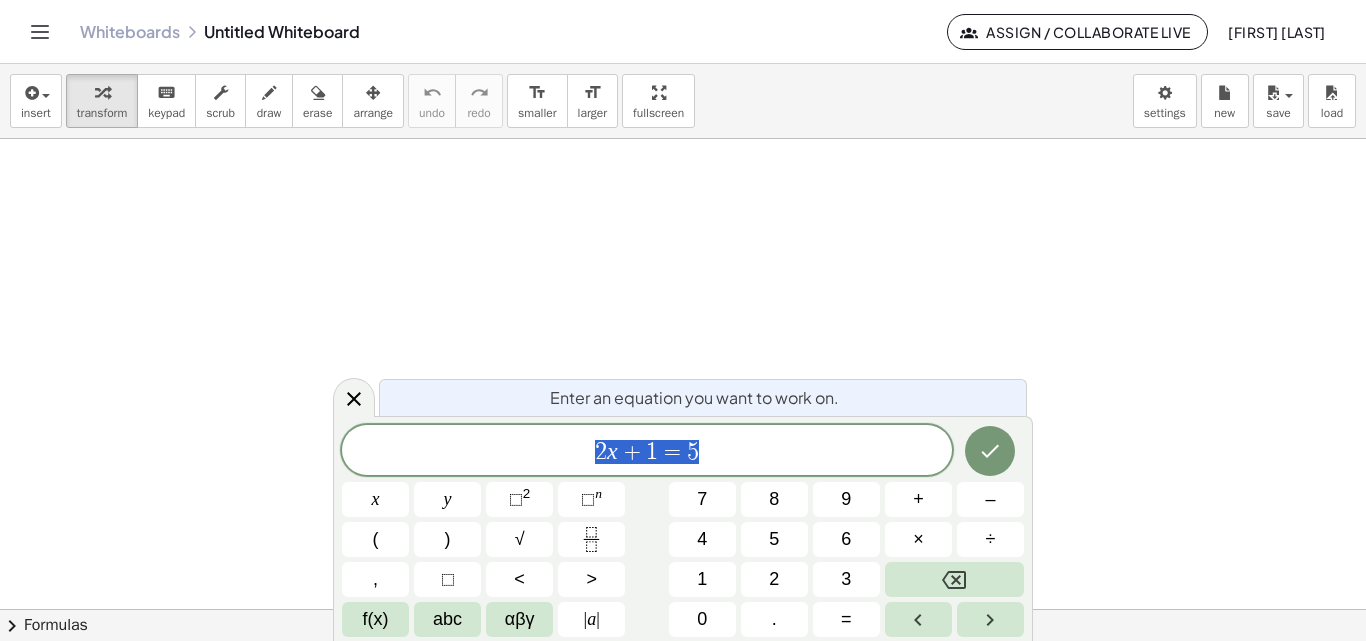 click on "Assign / Collaborate Live" 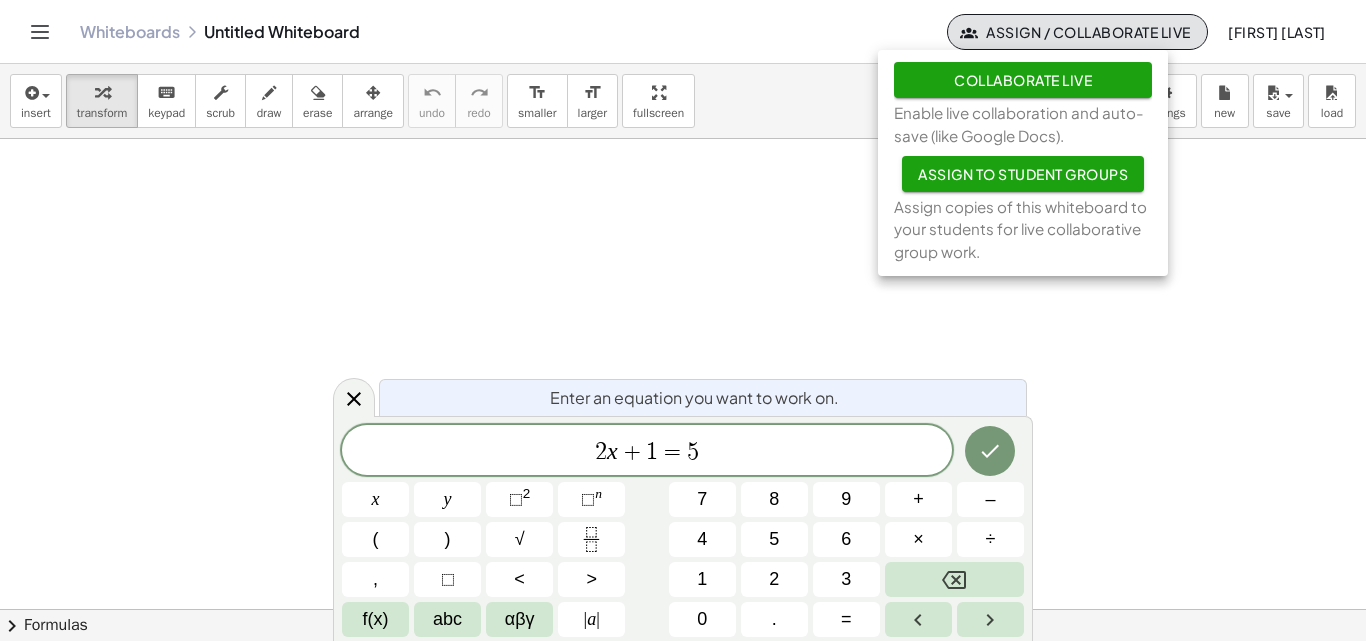 click on "Collaborate Live" 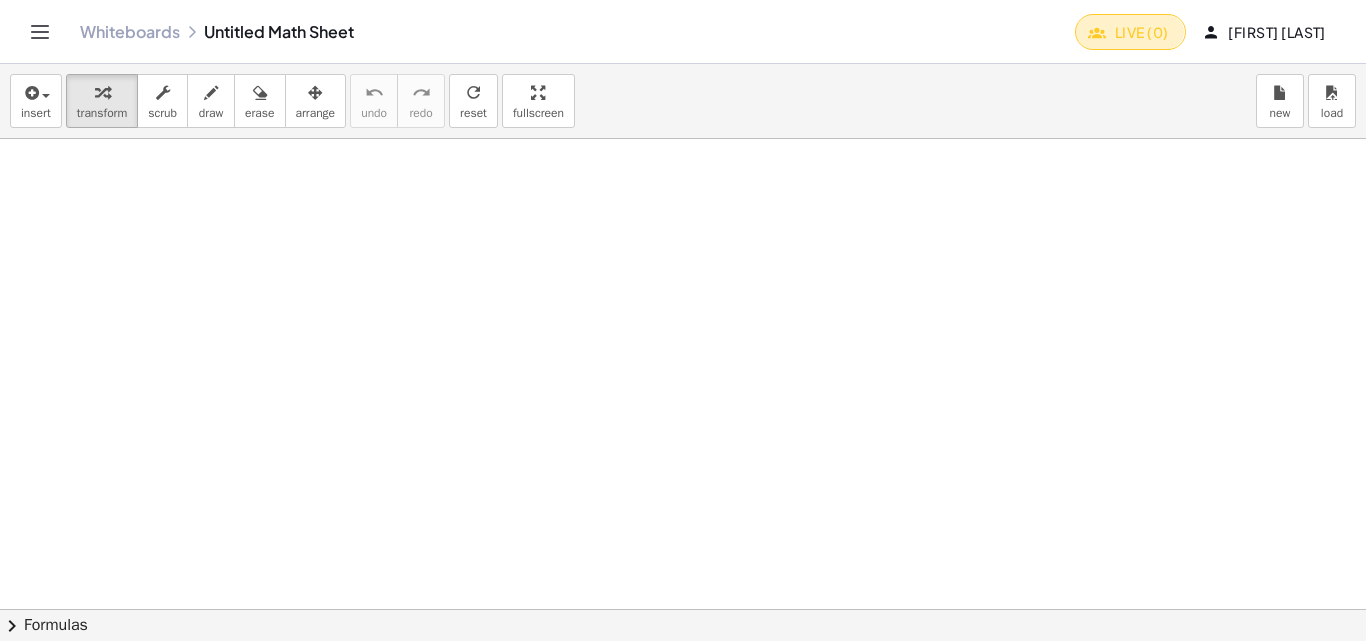 click on "Live (0)" 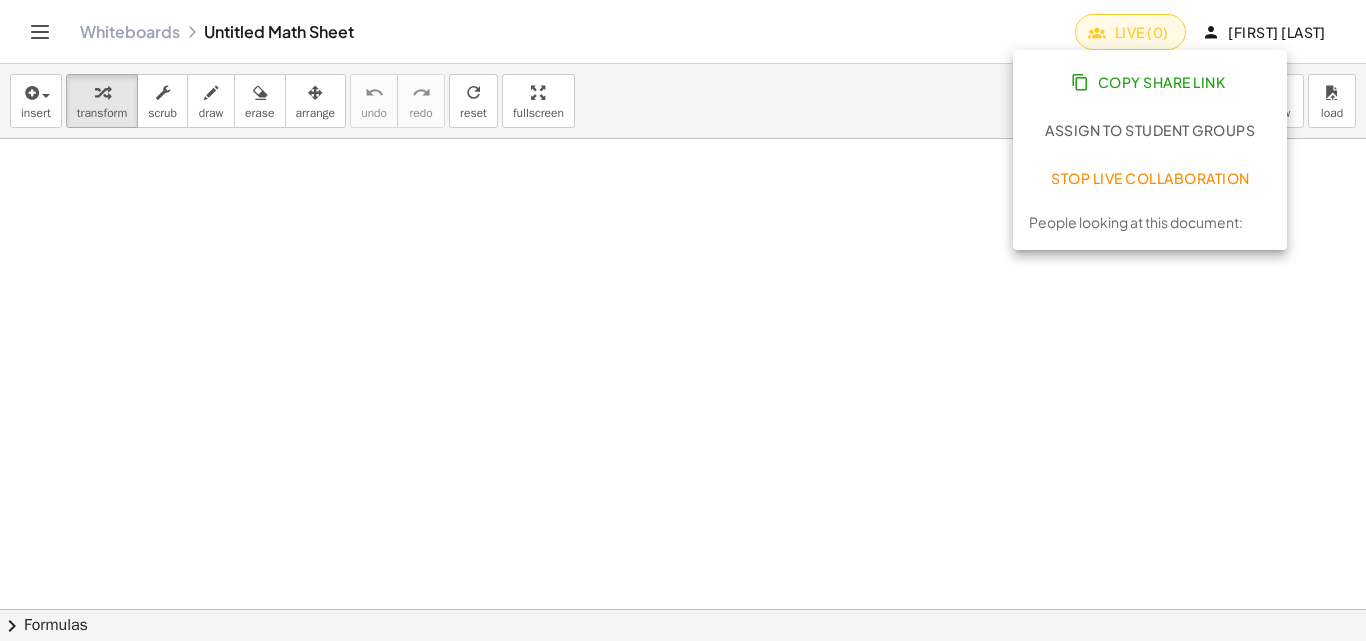click on "Copy Share Link" 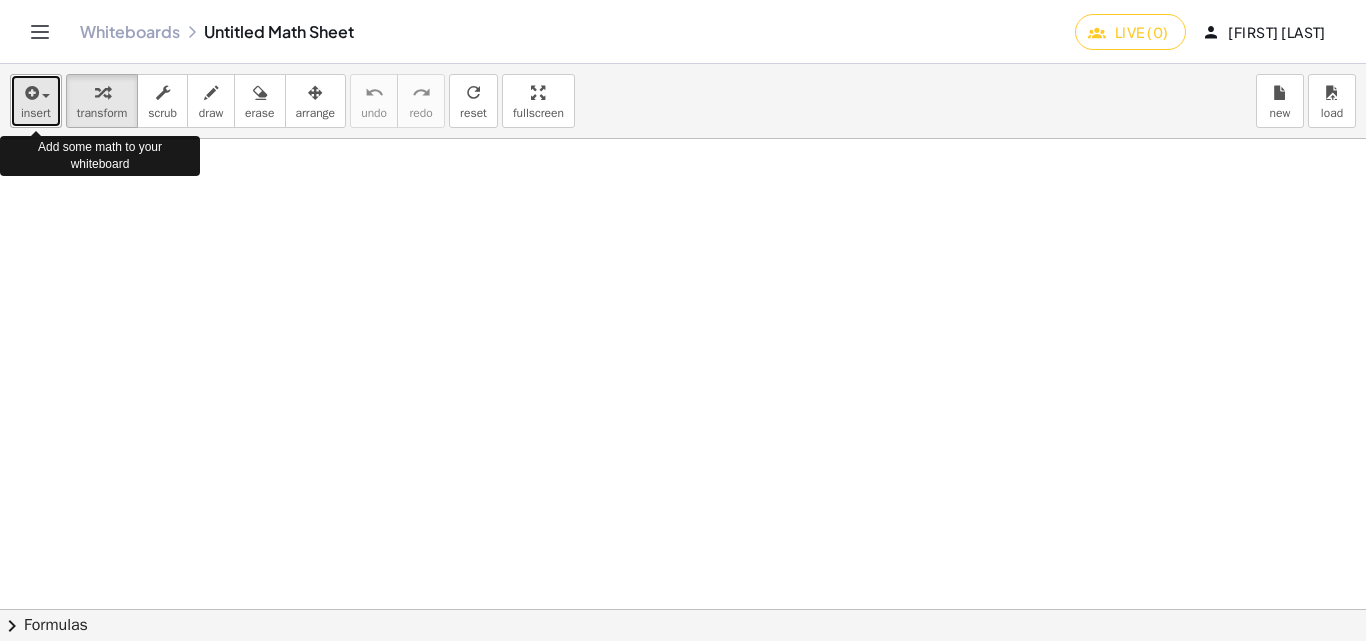 click at bounding box center [36, 92] 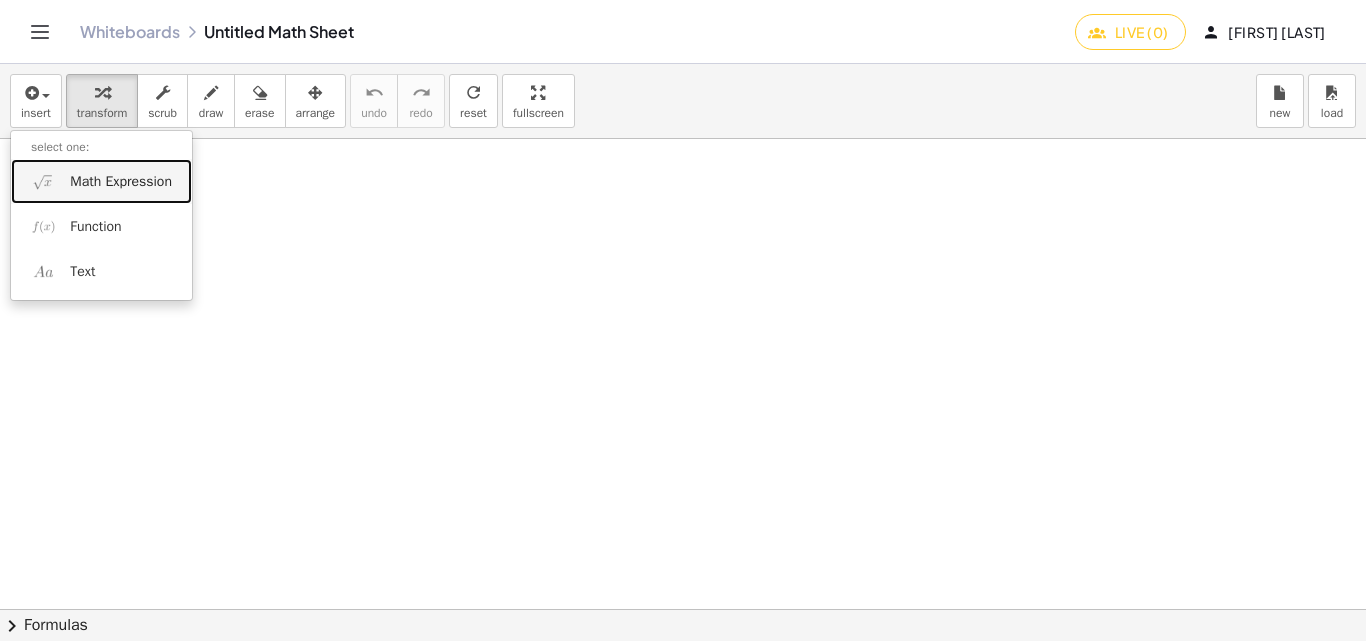 click on "Math Expression" at bounding box center (121, 182) 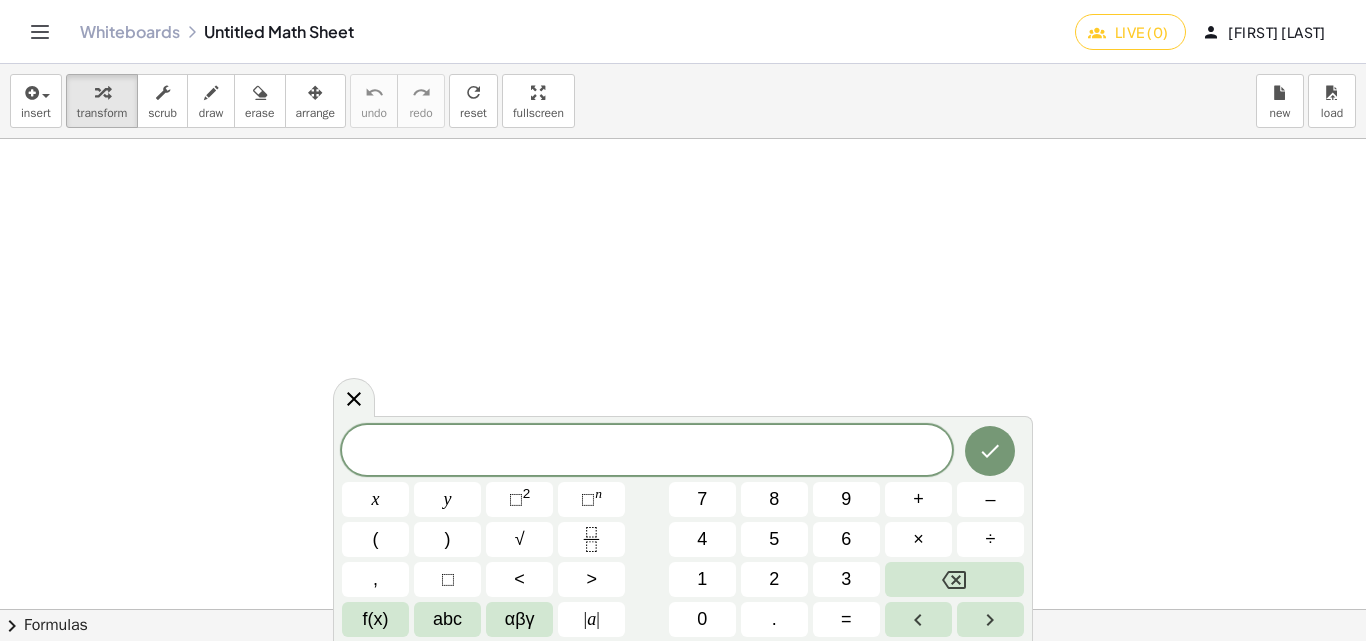 scroll, scrollTop: 100, scrollLeft: 0, axis: vertical 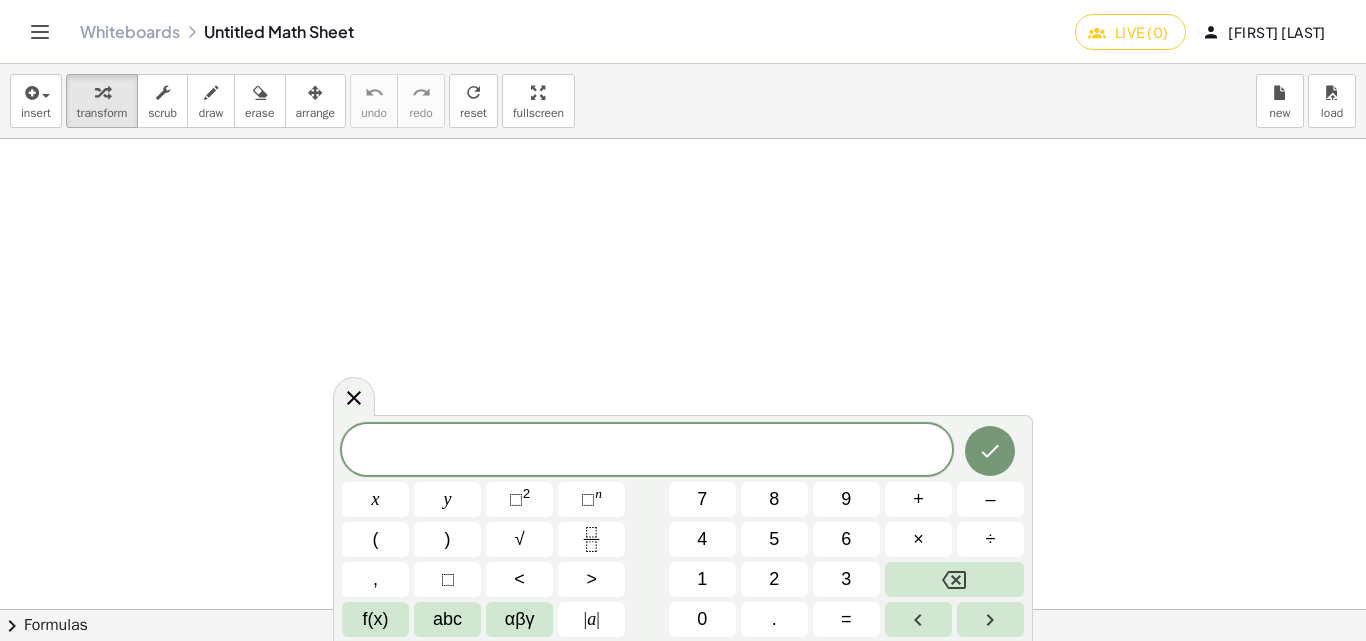 click on "chevron_right  Formulas" 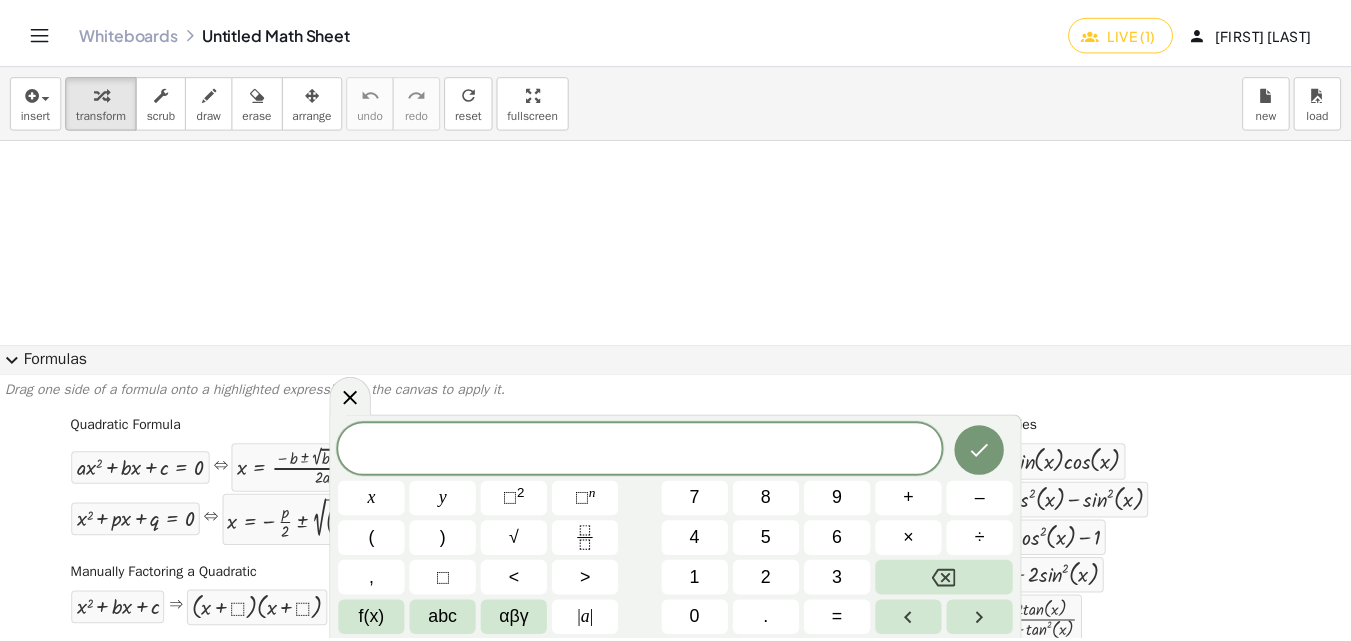 scroll, scrollTop: 0, scrollLeft: 0, axis: both 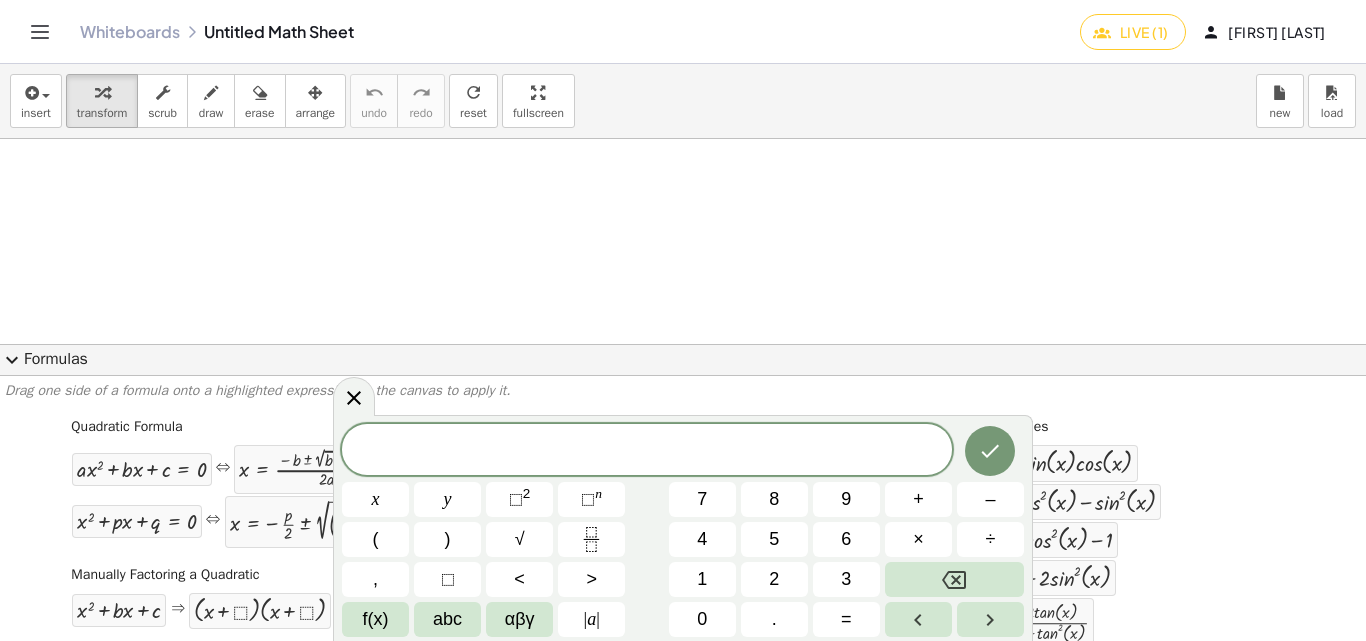 click on "expand_more" at bounding box center (12, 360) 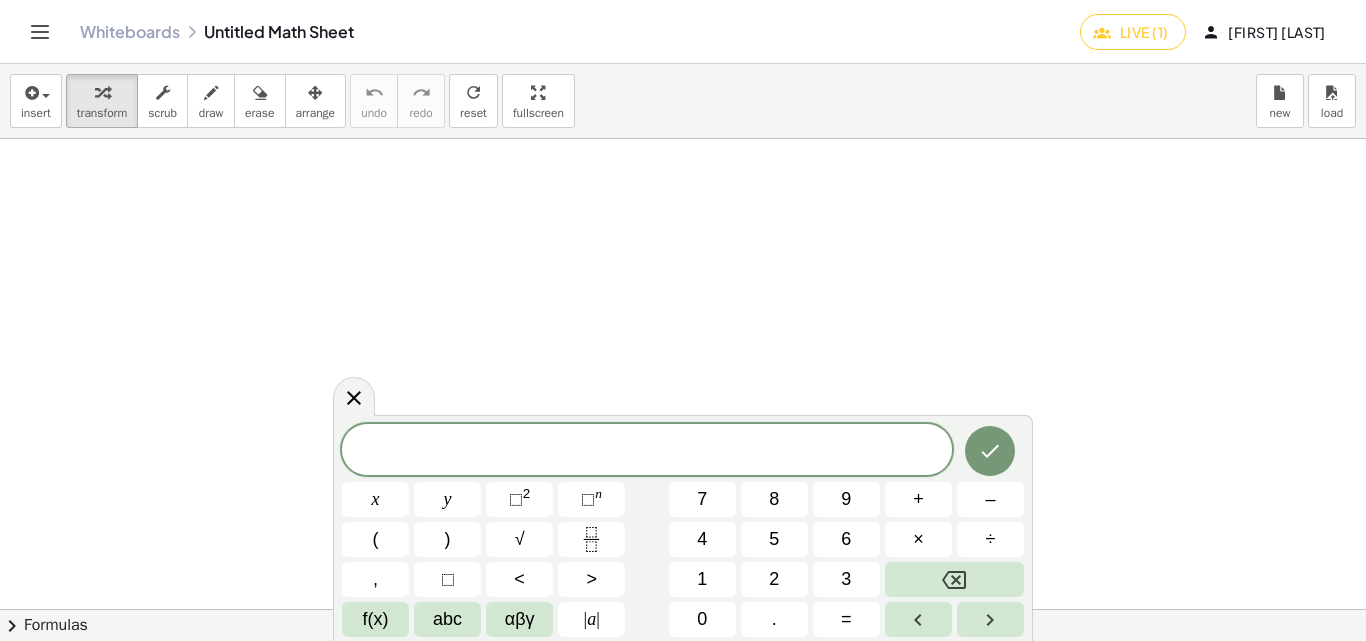 click 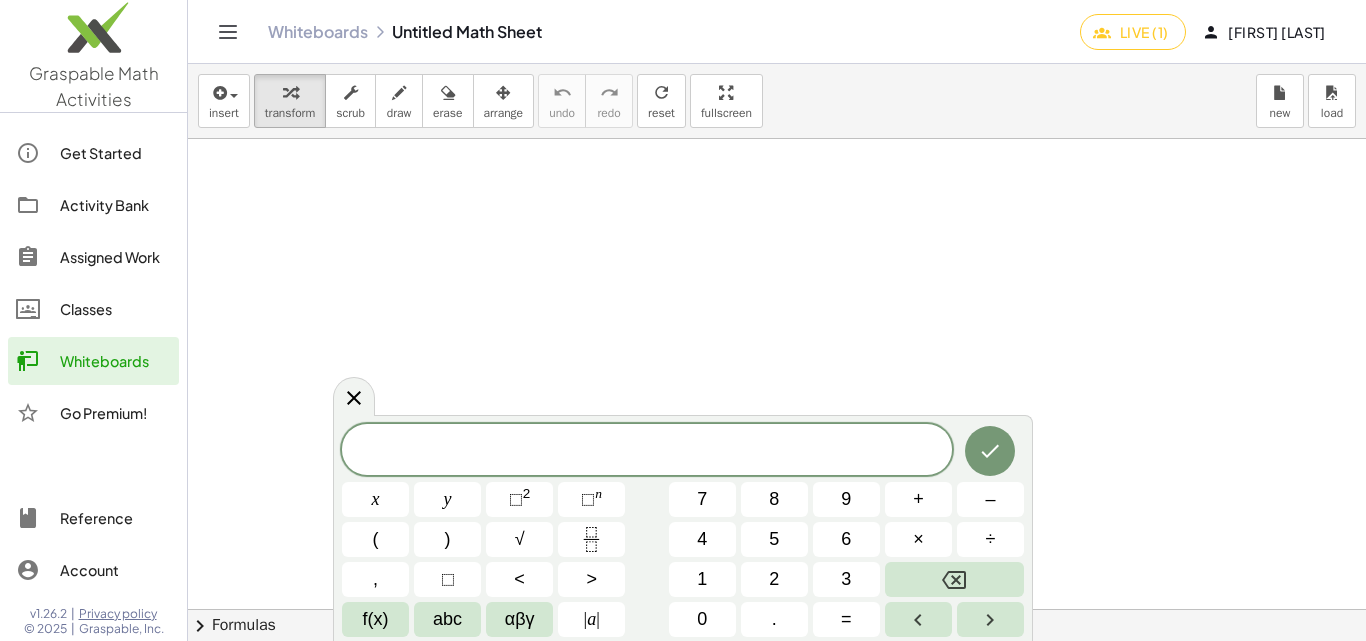 click 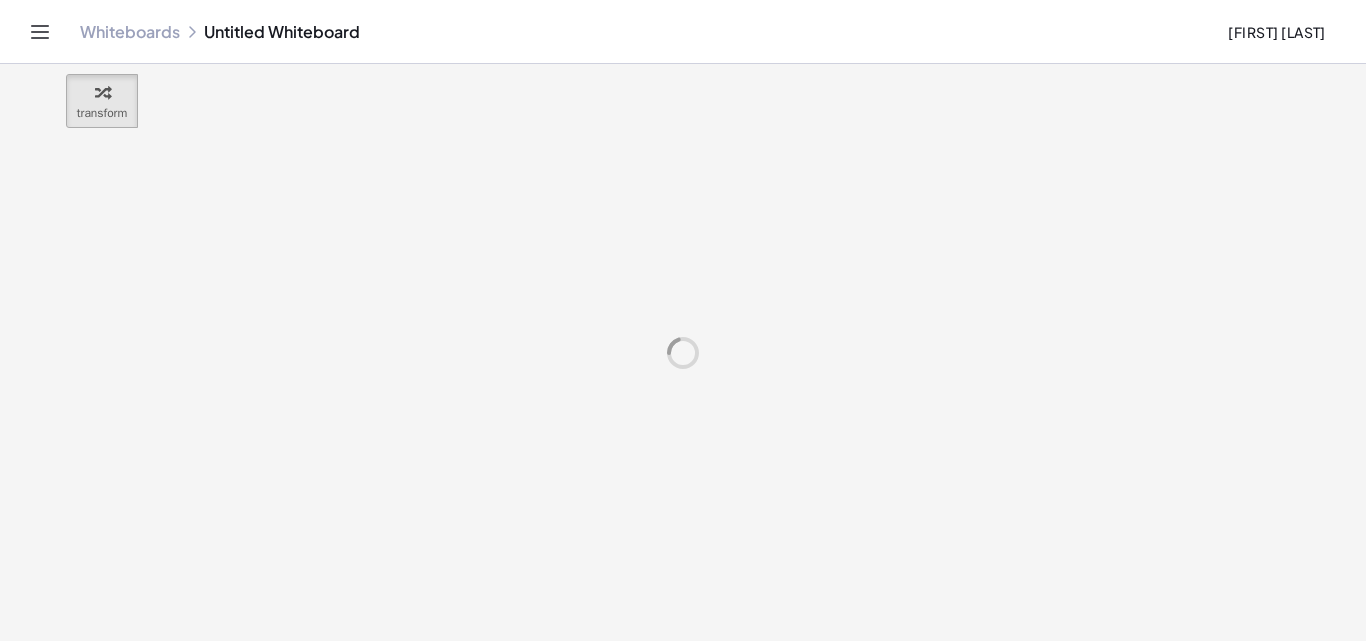 scroll, scrollTop: 0, scrollLeft: 0, axis: both 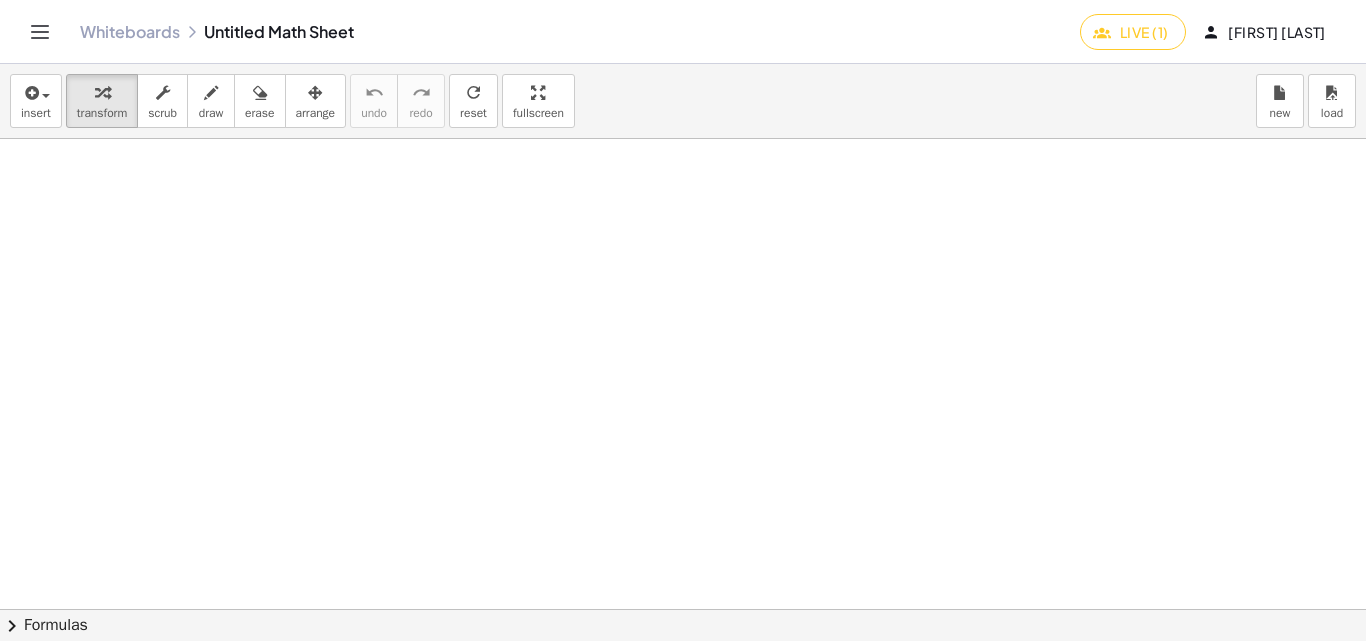 drag, startPoint x: 259, startPoint y: 396, endPoint x: 370, endPoint y: 207, distance: 219.18486 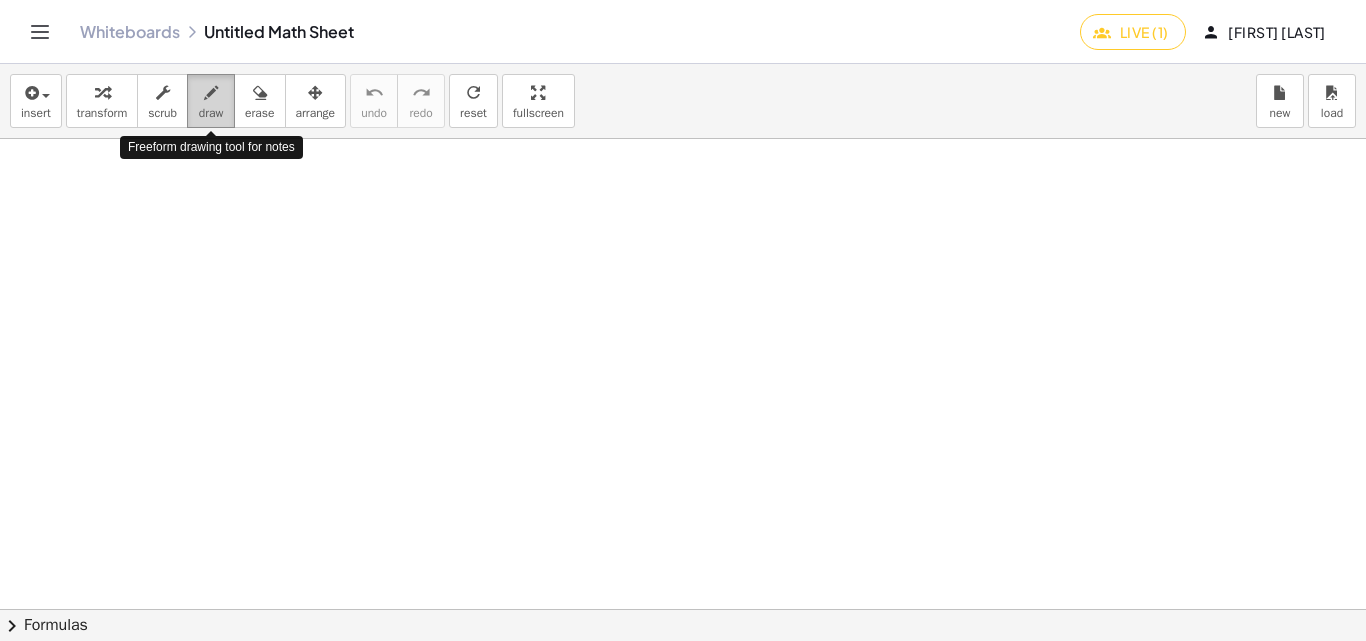 click at bounding box center [211, 93] 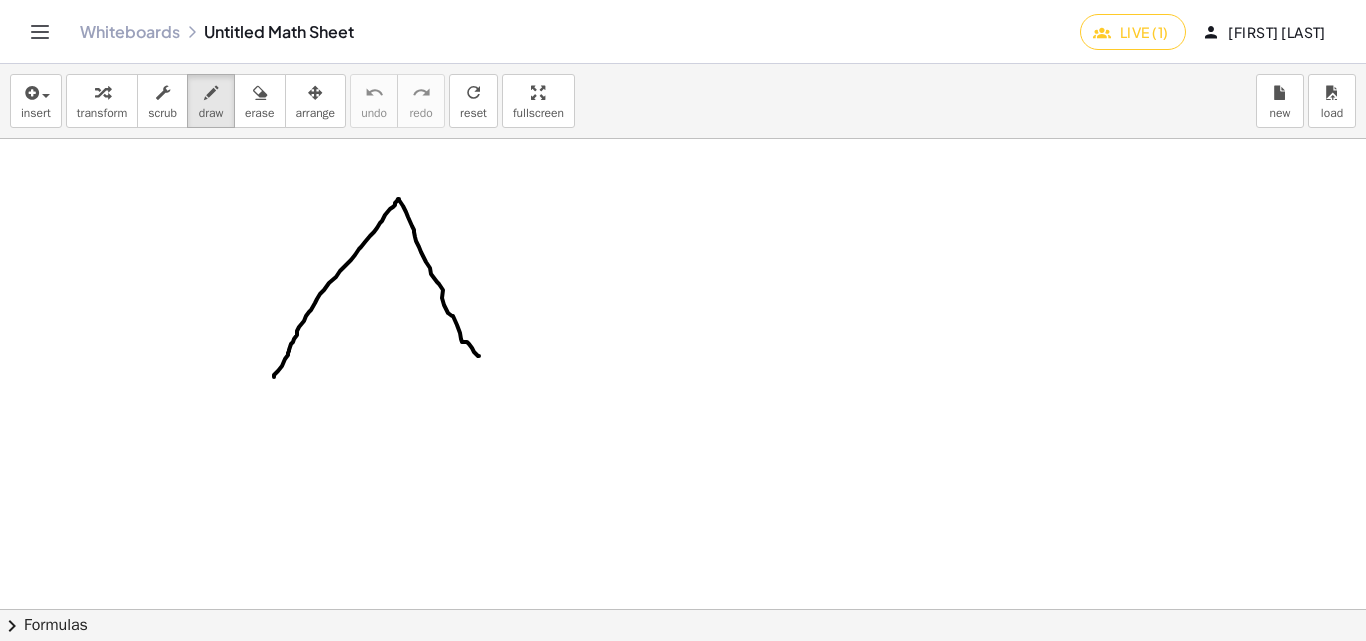 drag, startPoint x: 274, startPoint y: 377, endPoint x: 479, endPoint y: 347, distance: 207.18349 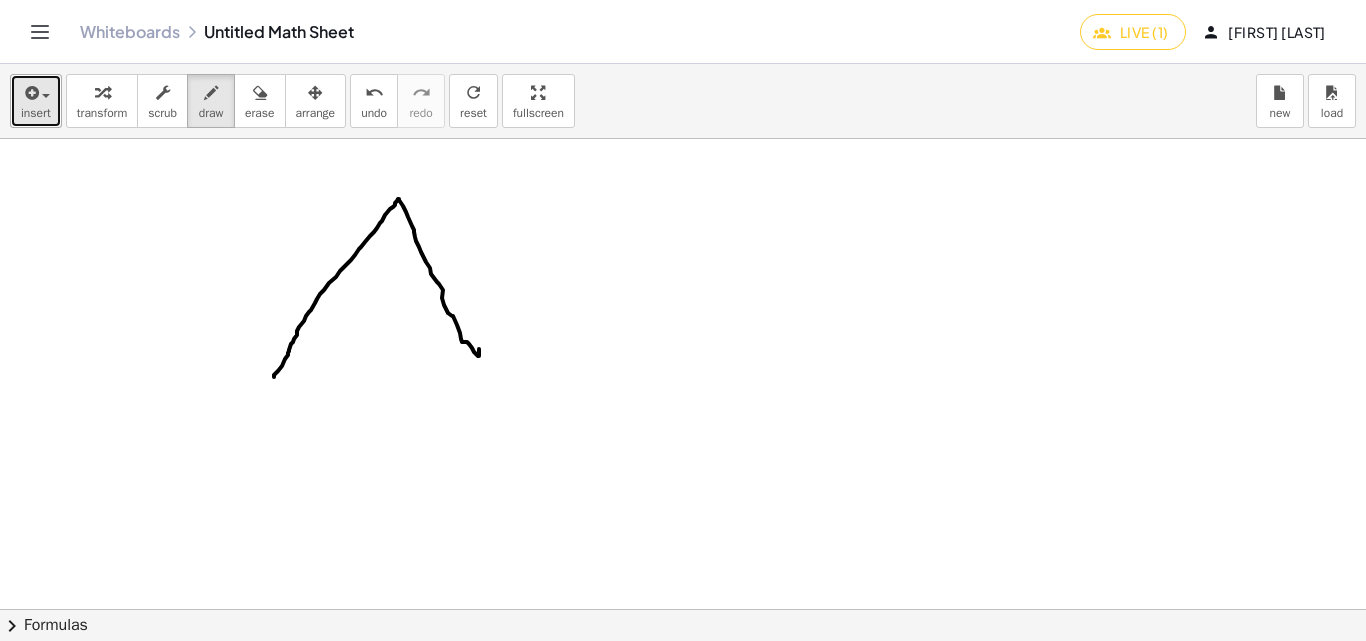 click at bounding box center [30, 93] 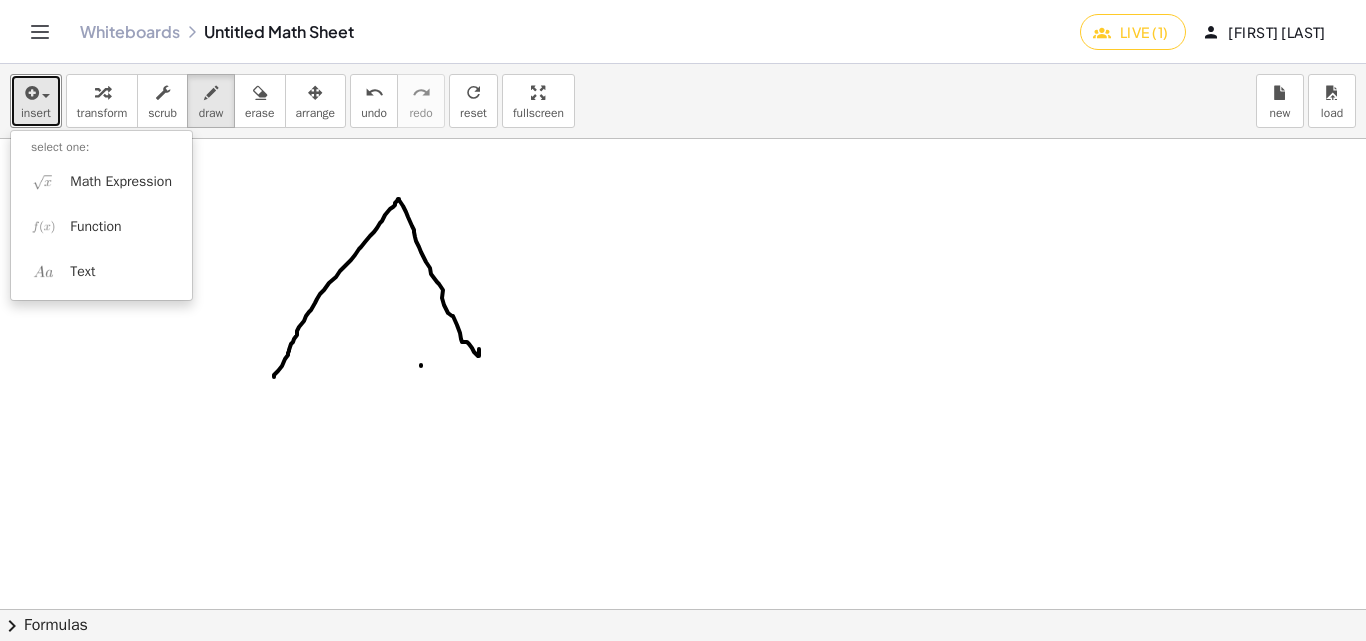 click at bounding box center (683, 609) 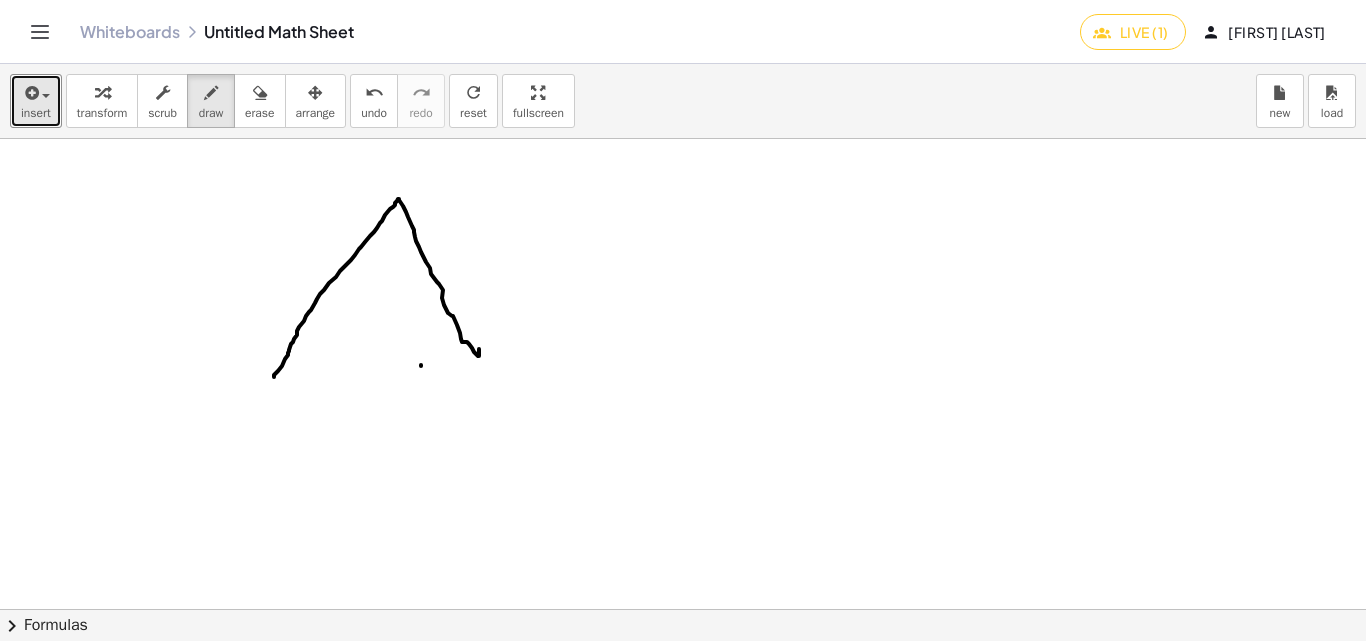 click at bounding box center (683, 609) 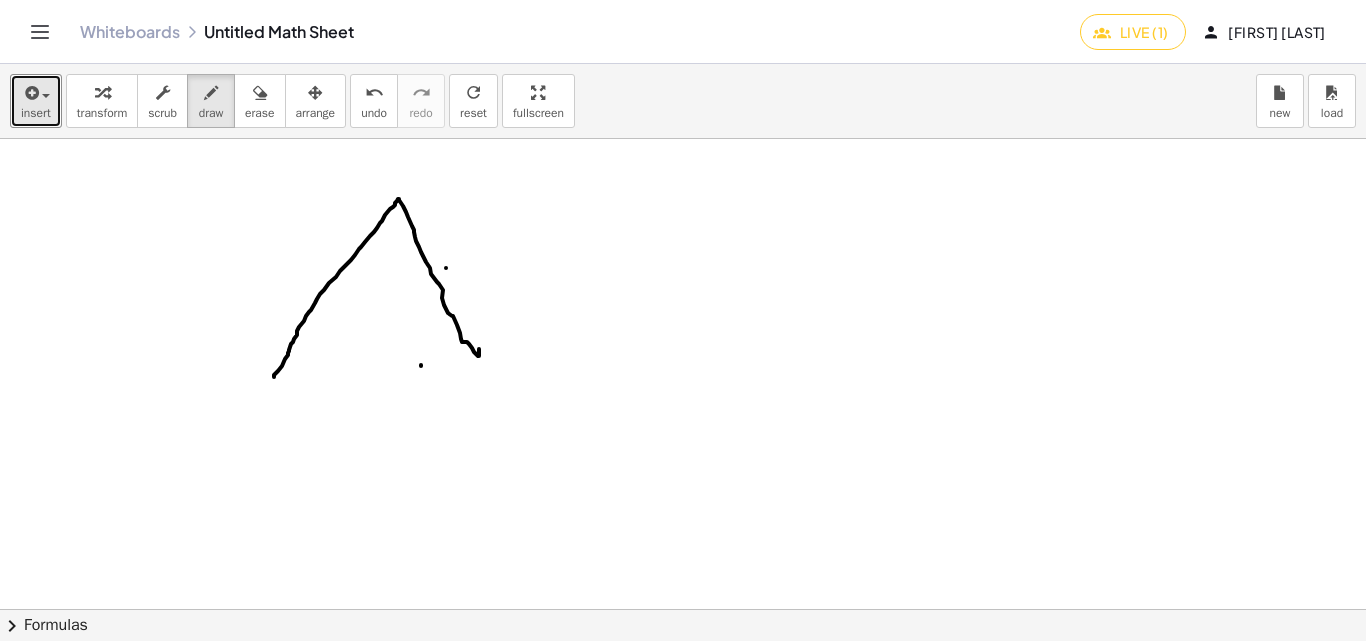click at bounding box center [683, 609] 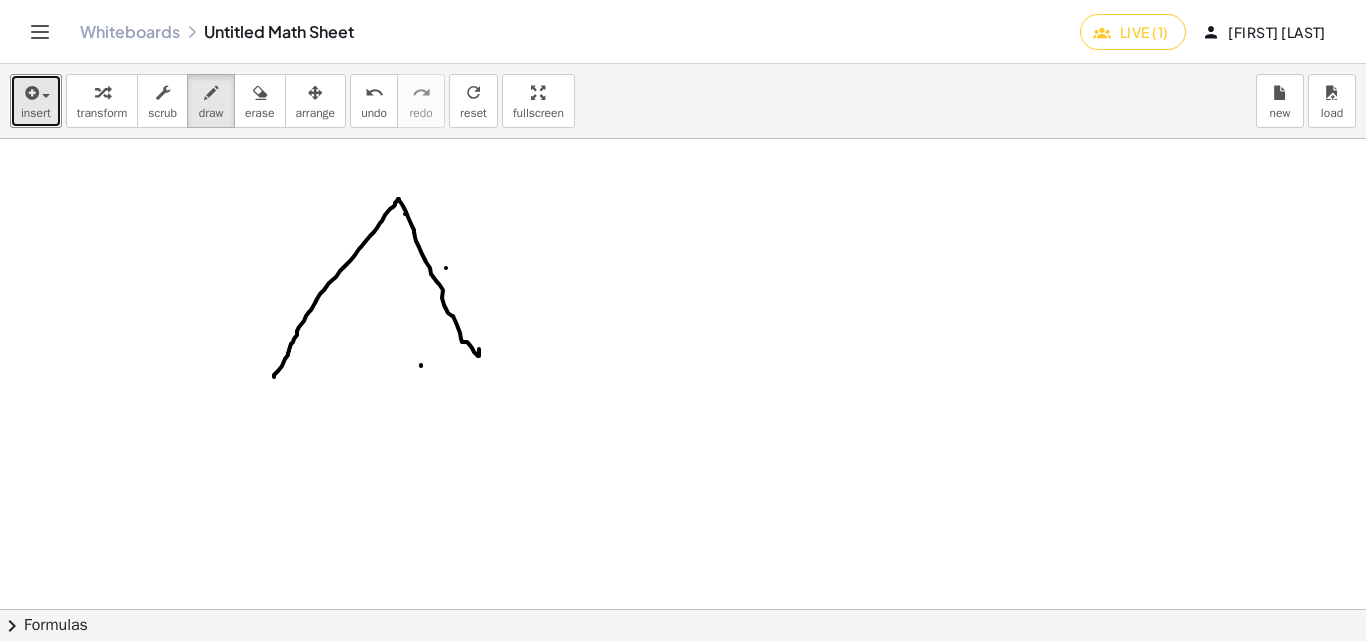click at bounding box center [683, 609] 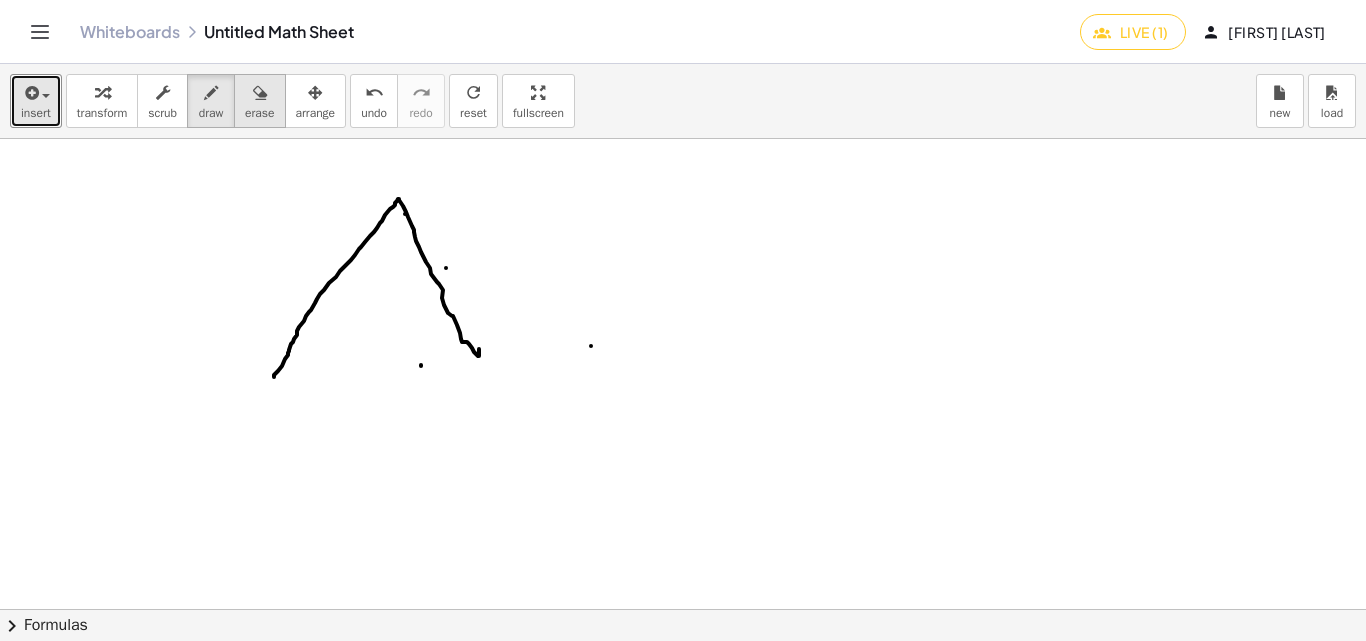 click at bounding box center [259, 92] 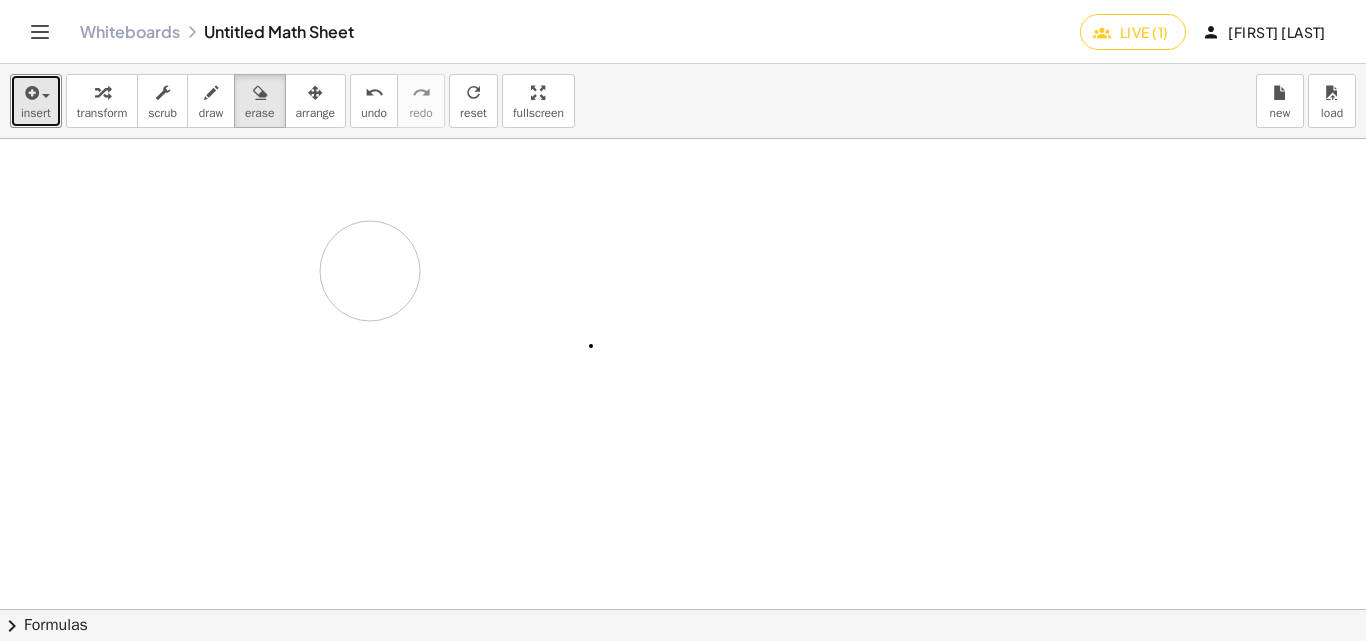 drag, startPoint x: 286, startPoint y: 342, endPoint x: 419, endPoint y: 288, distance: 143.54442 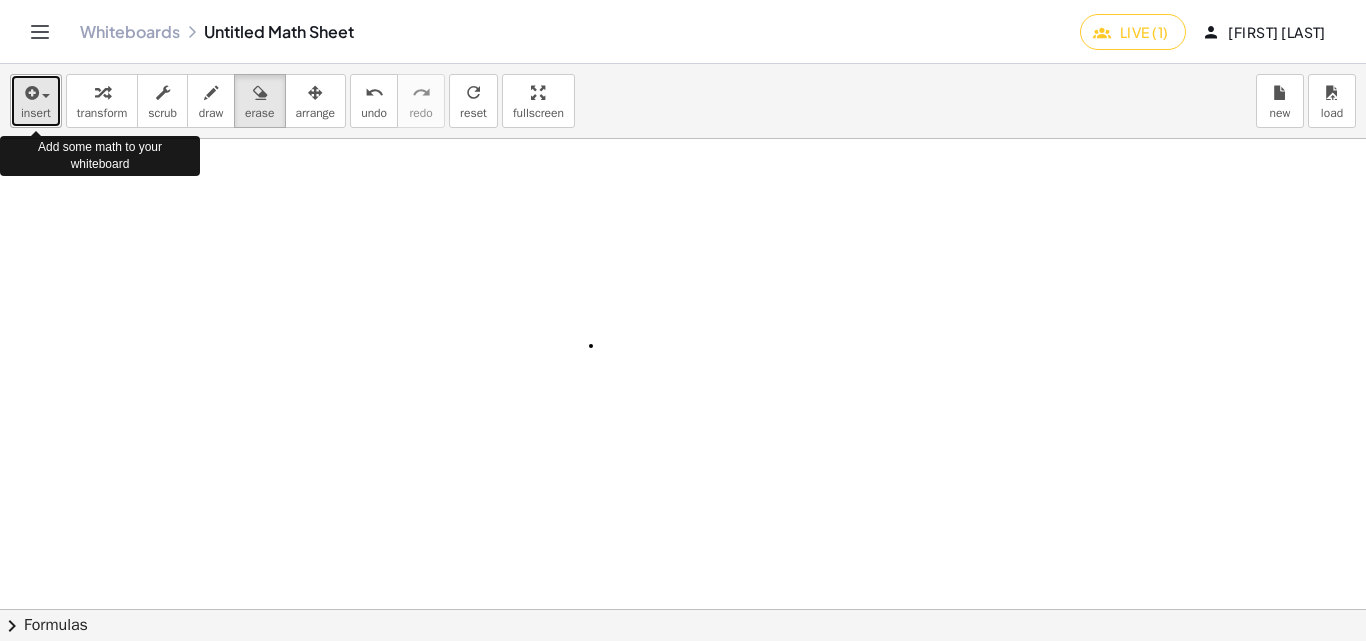 click at bounding box center (46, 96) 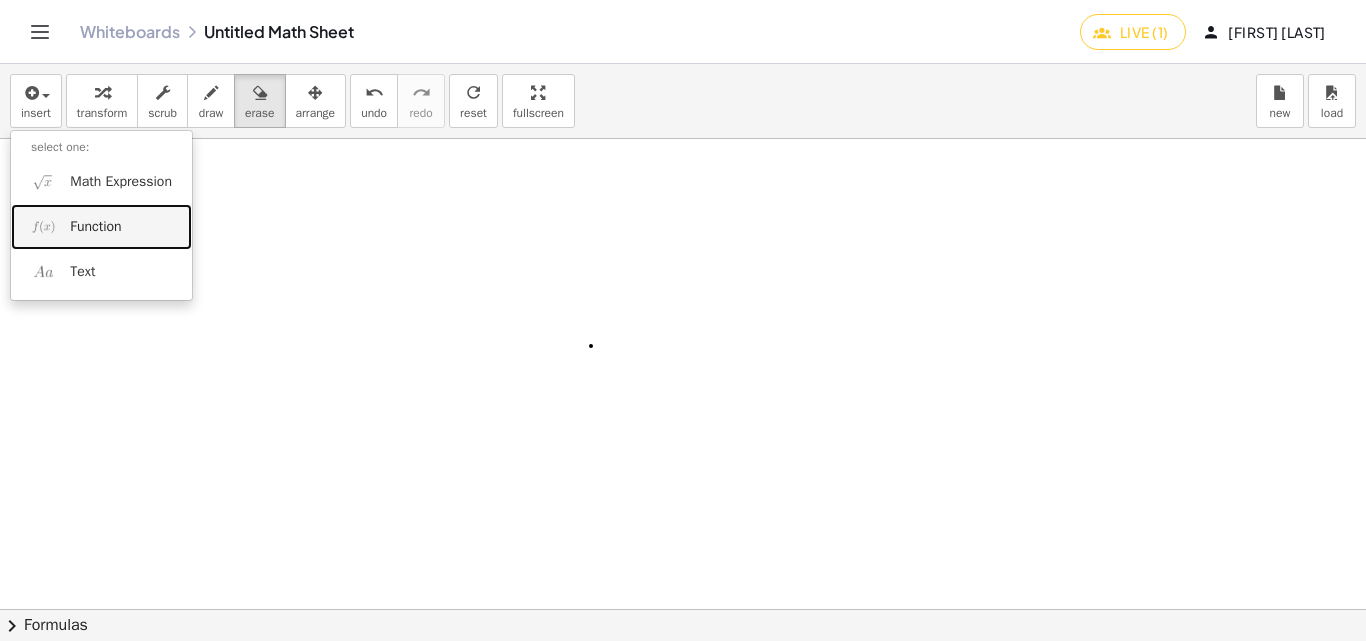 click on "Function" at bounding box center [95, 227] 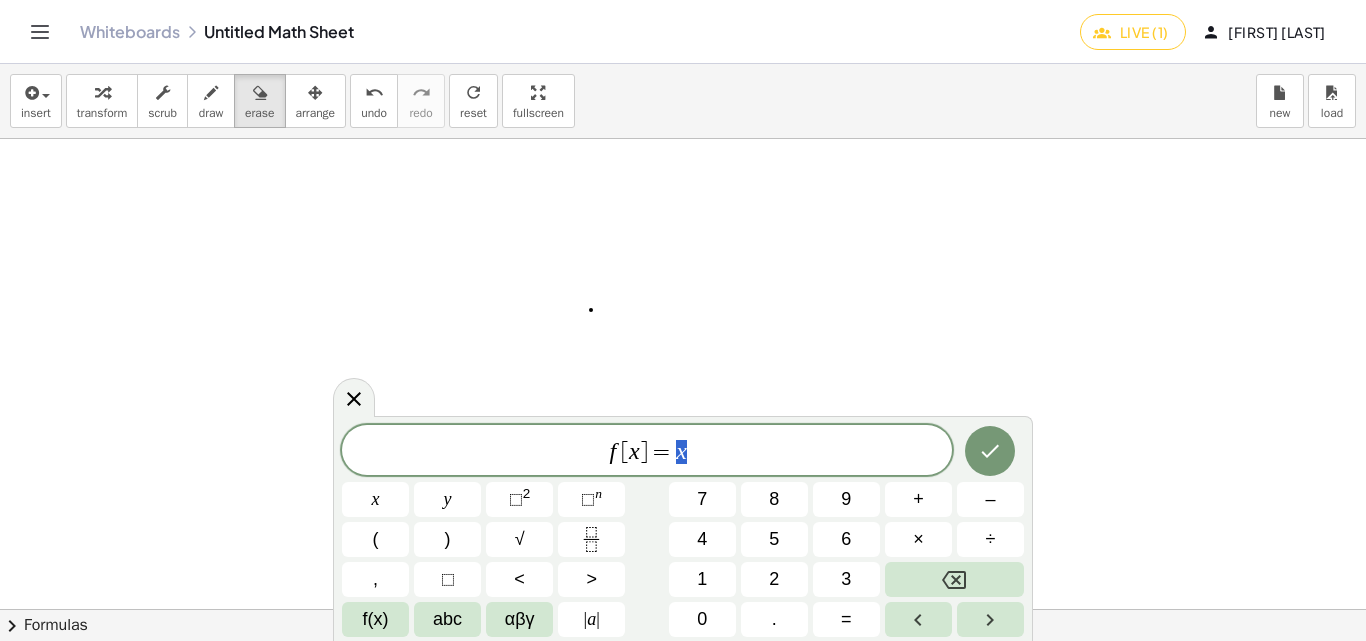 scroll, scrollTop: 0, scrollLeft: 0, axis: both 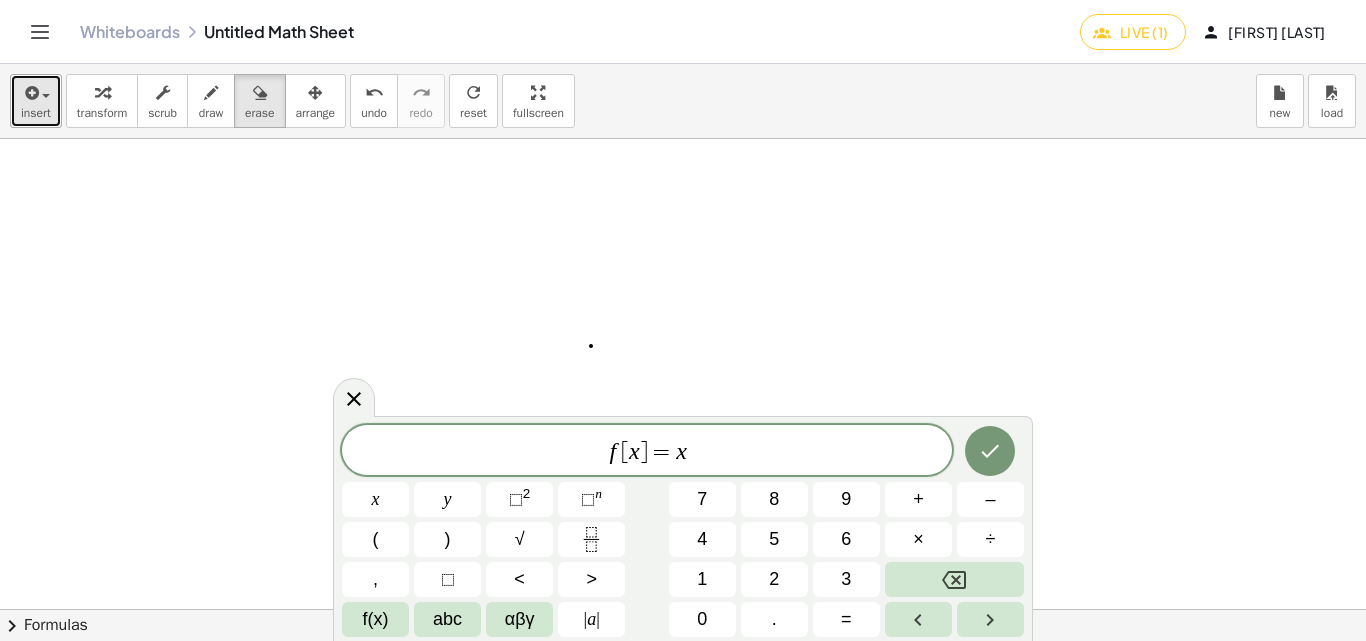 click at bounding box center [36, 92] 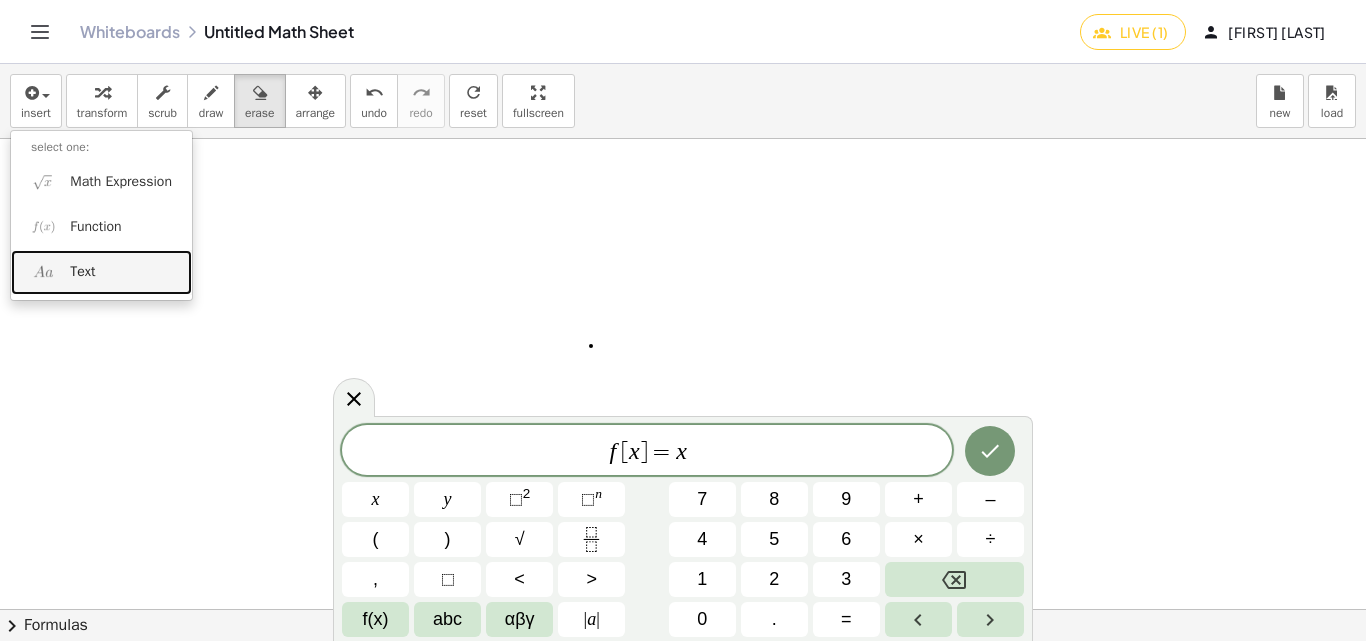 click on "Text" at bounding box center [82, 272] 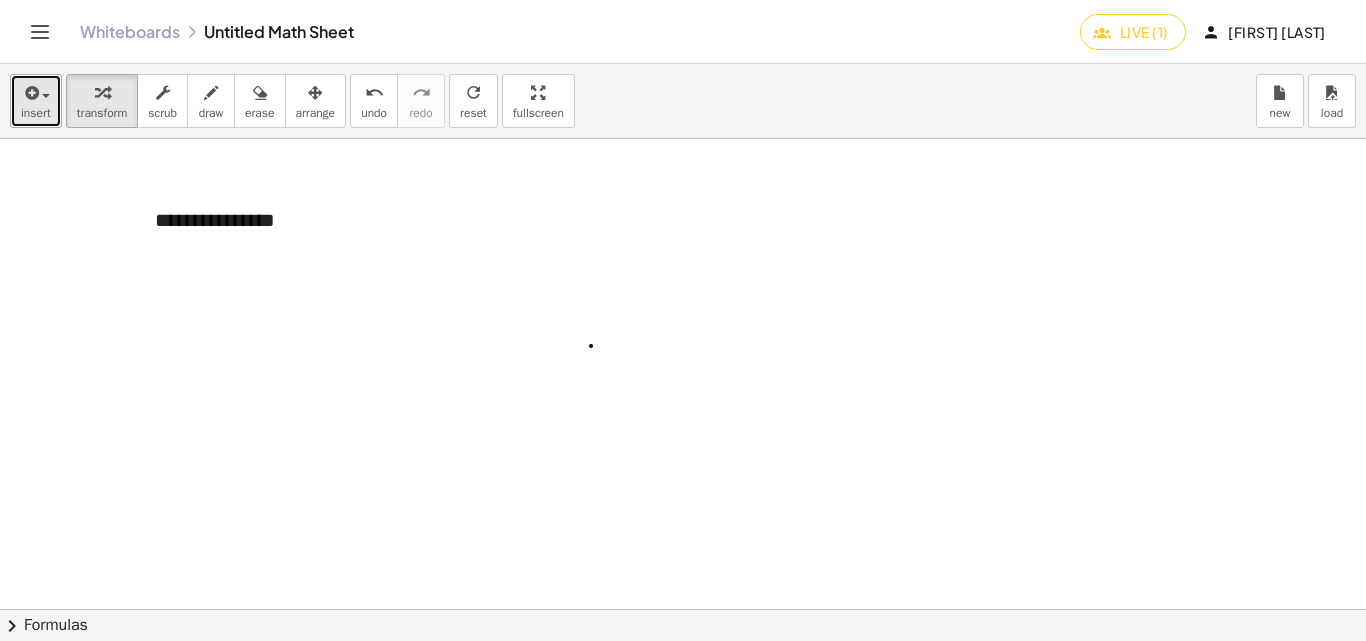 click at bounding box center [36, 92] 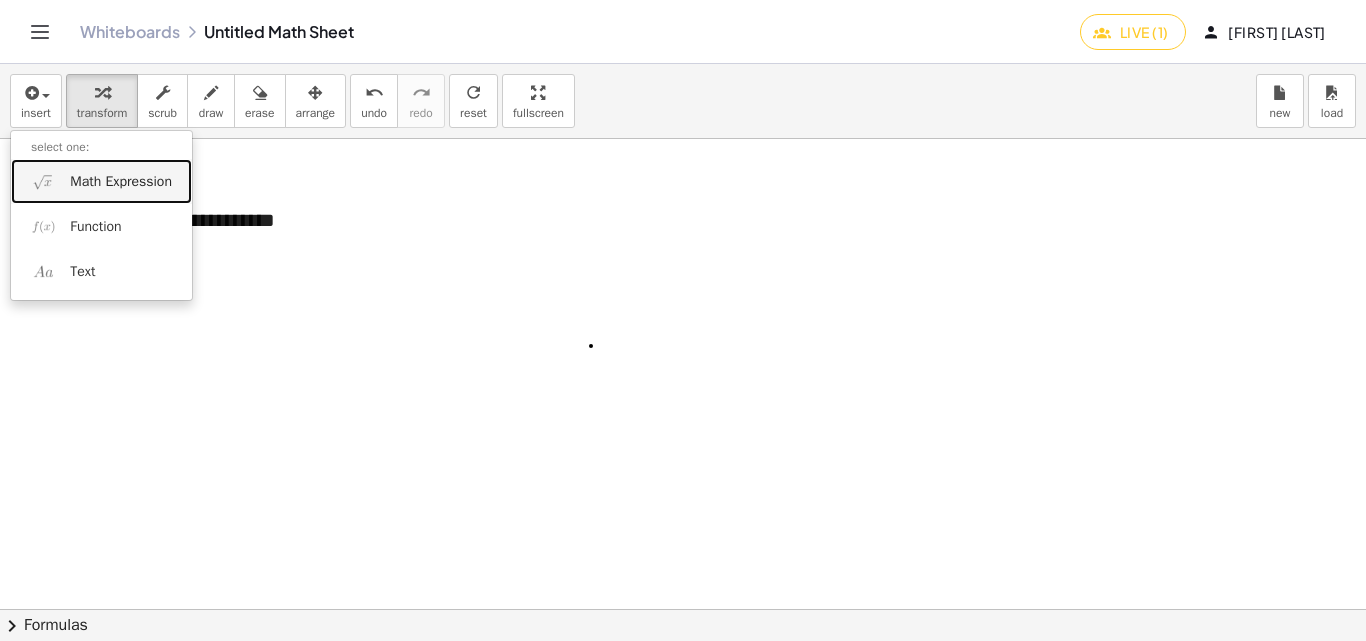 click on "Math Expression" at bounding box center (121, 182) 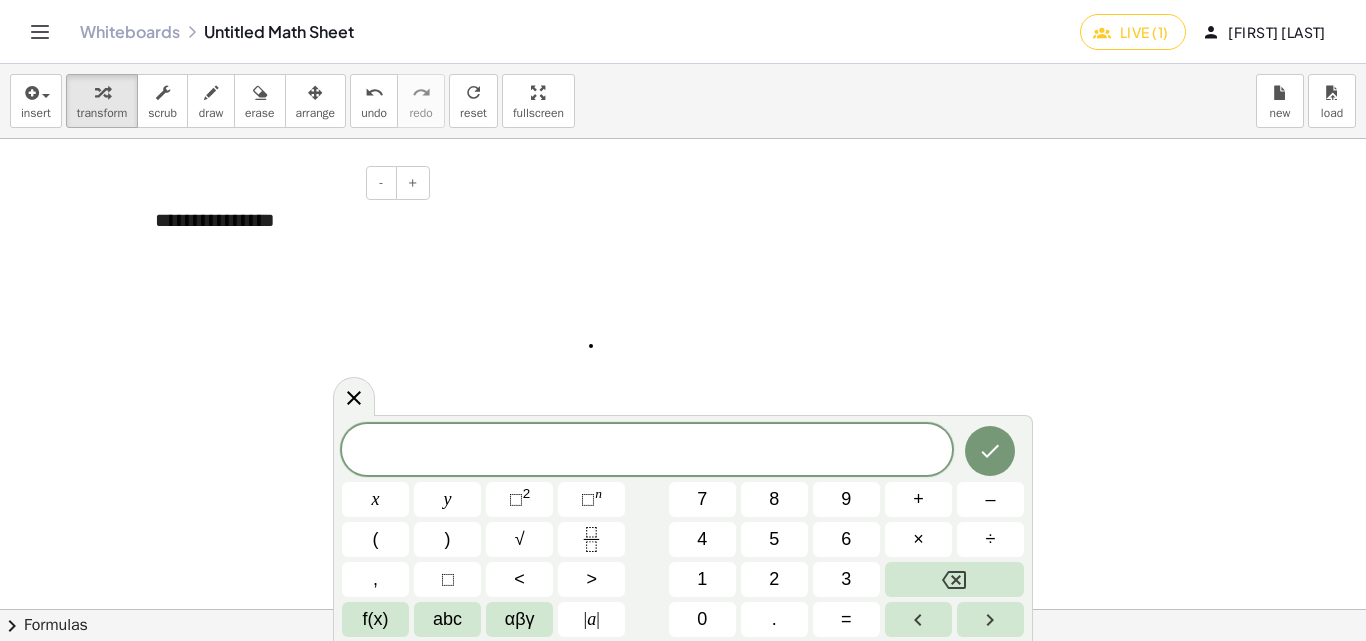click on "**********" at bounding box center [285, 220] 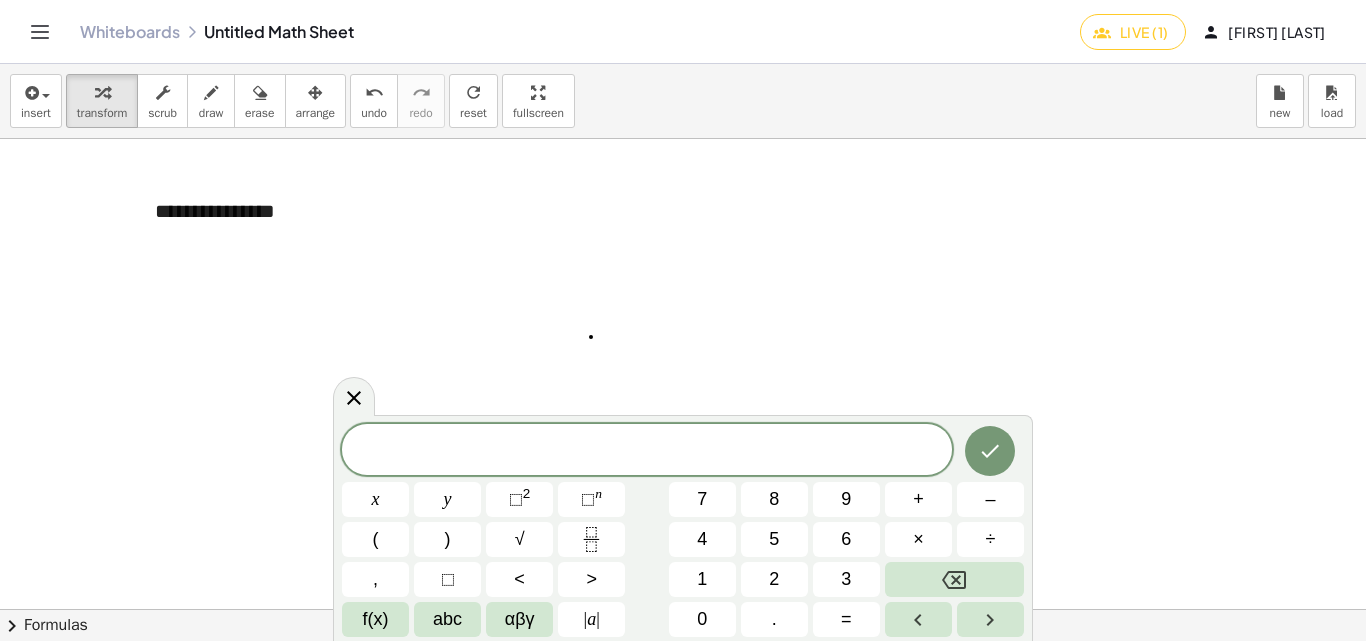 scroll, scrollTop: 0, scrollLeft: 0, axis: both 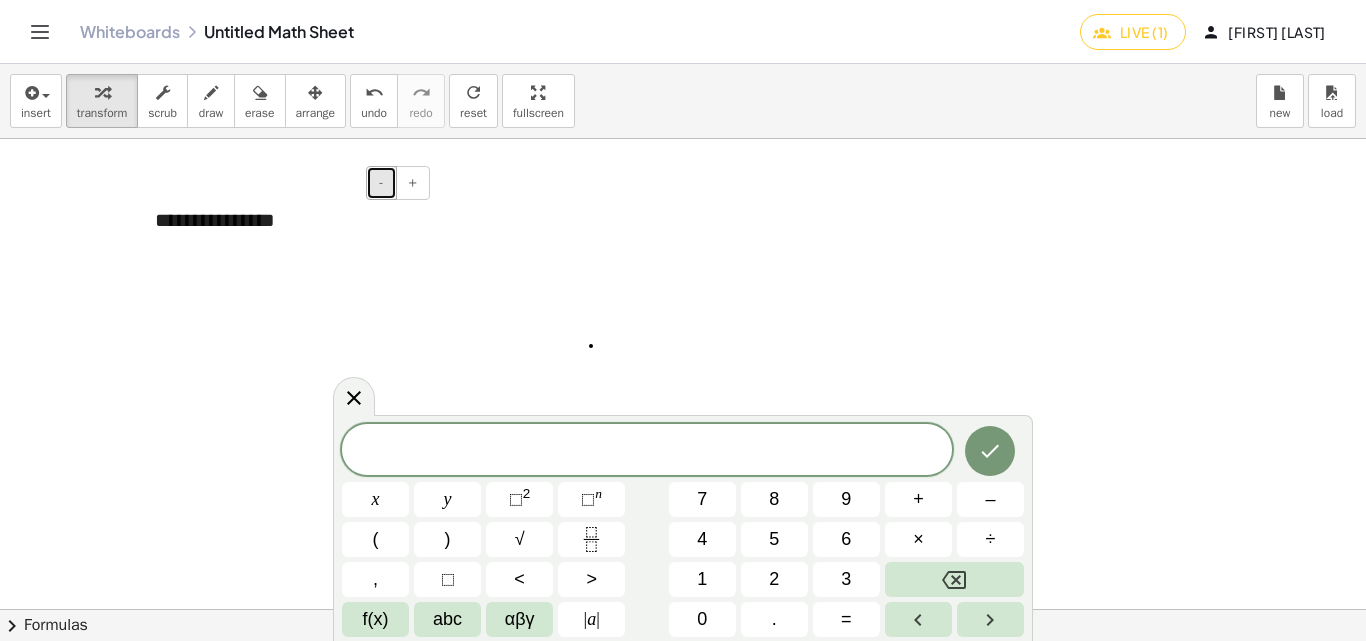click on "-" at bounding box center (381, 183) 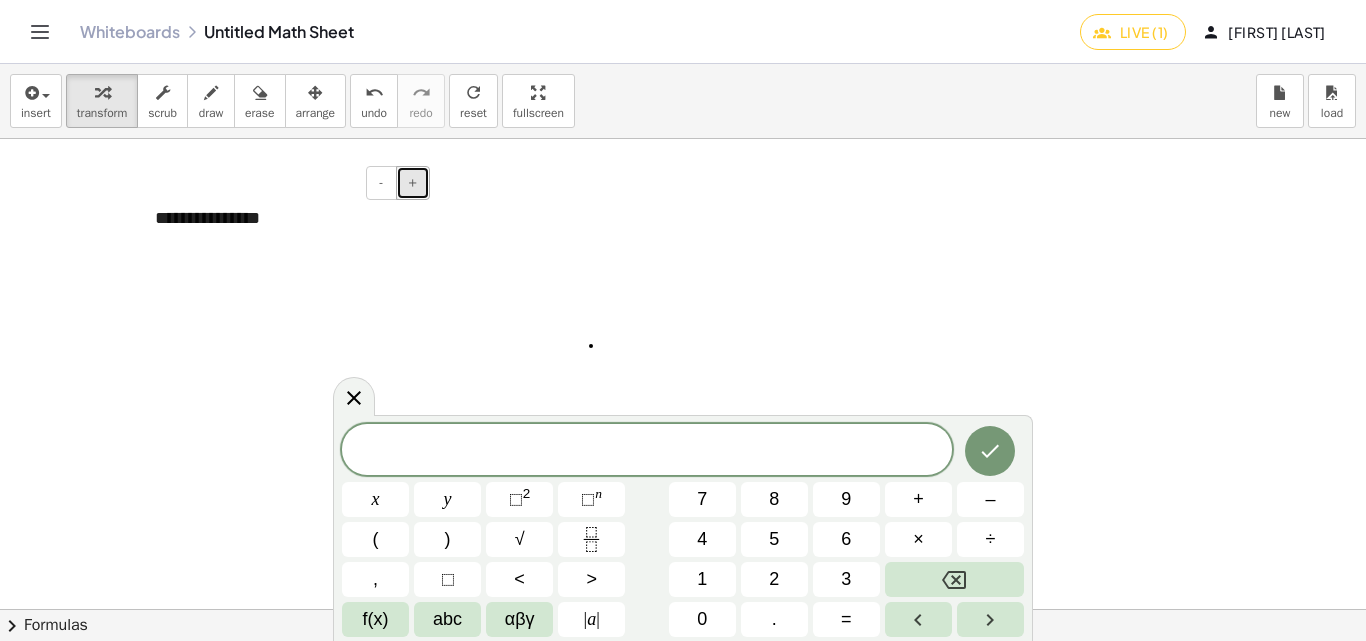 click on "+" at bounding box center (413, 182) 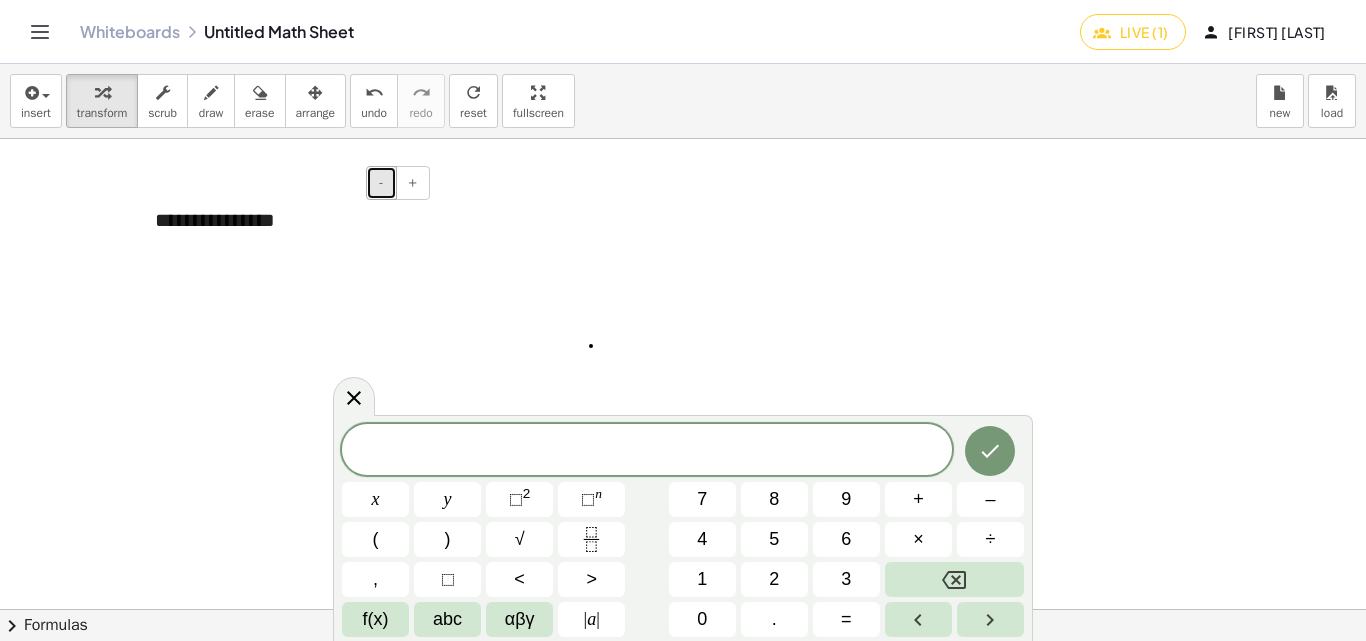 click on "-" at bounding box center (381, 182) 